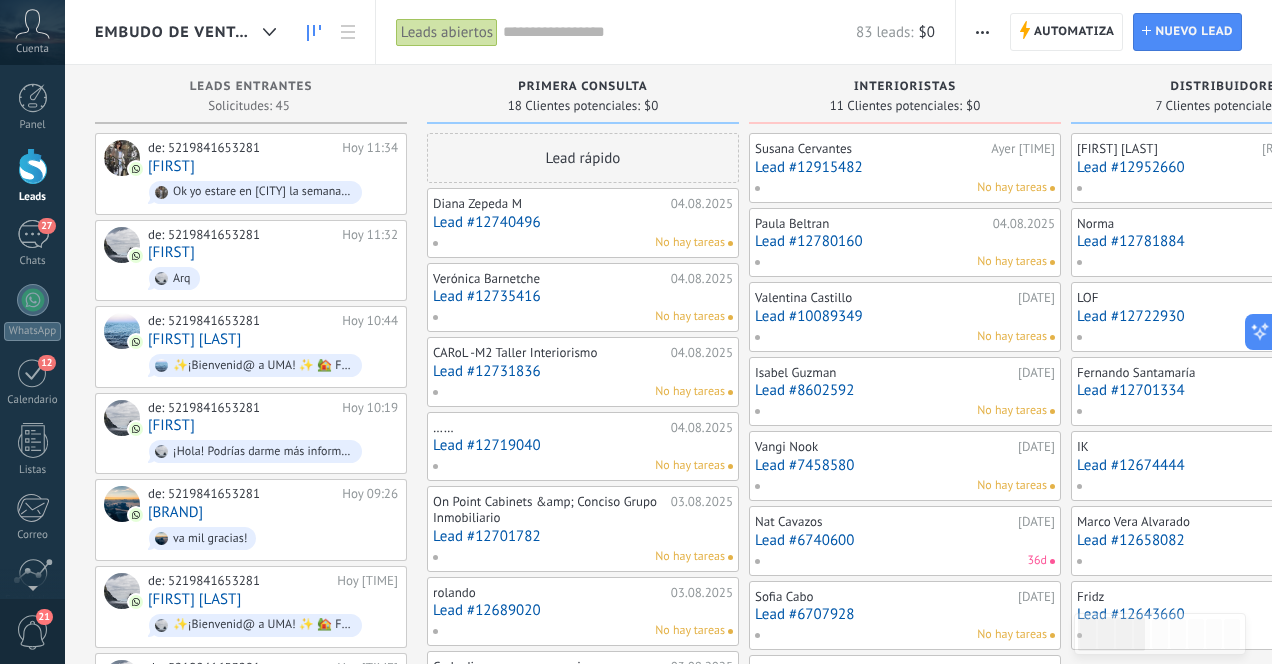 scroll, scrollTop: 0, scrollLeft: 0, axis: both 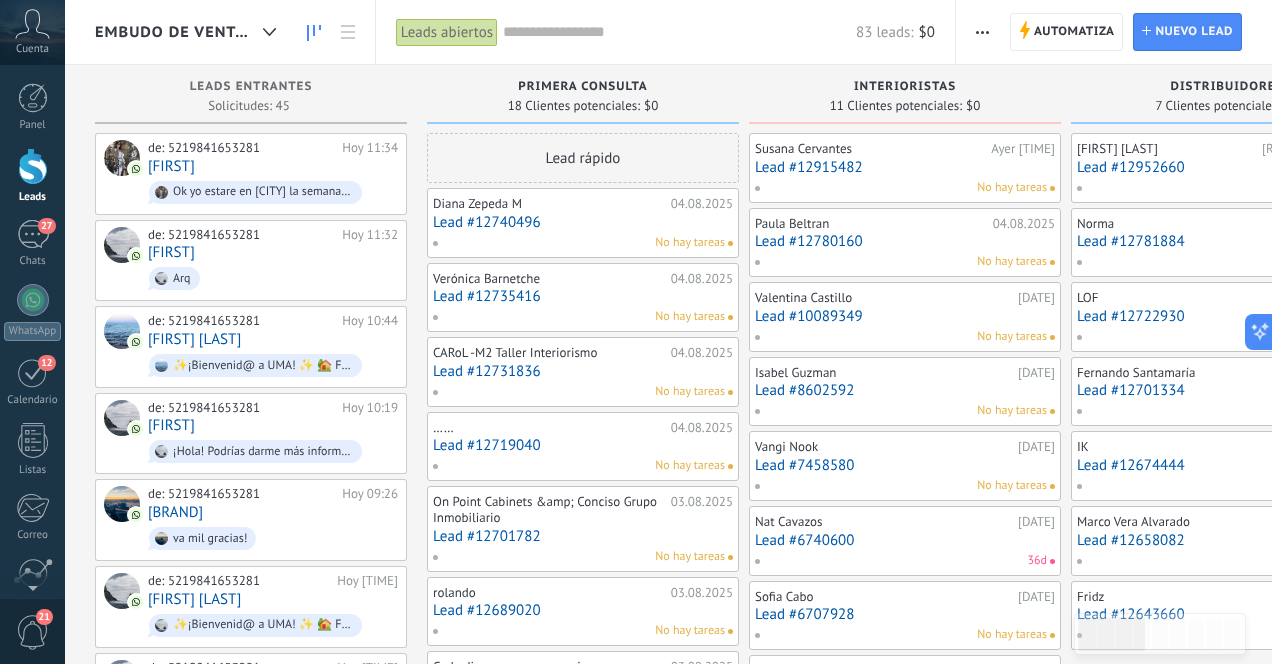 click at bounding box center [33, 166] 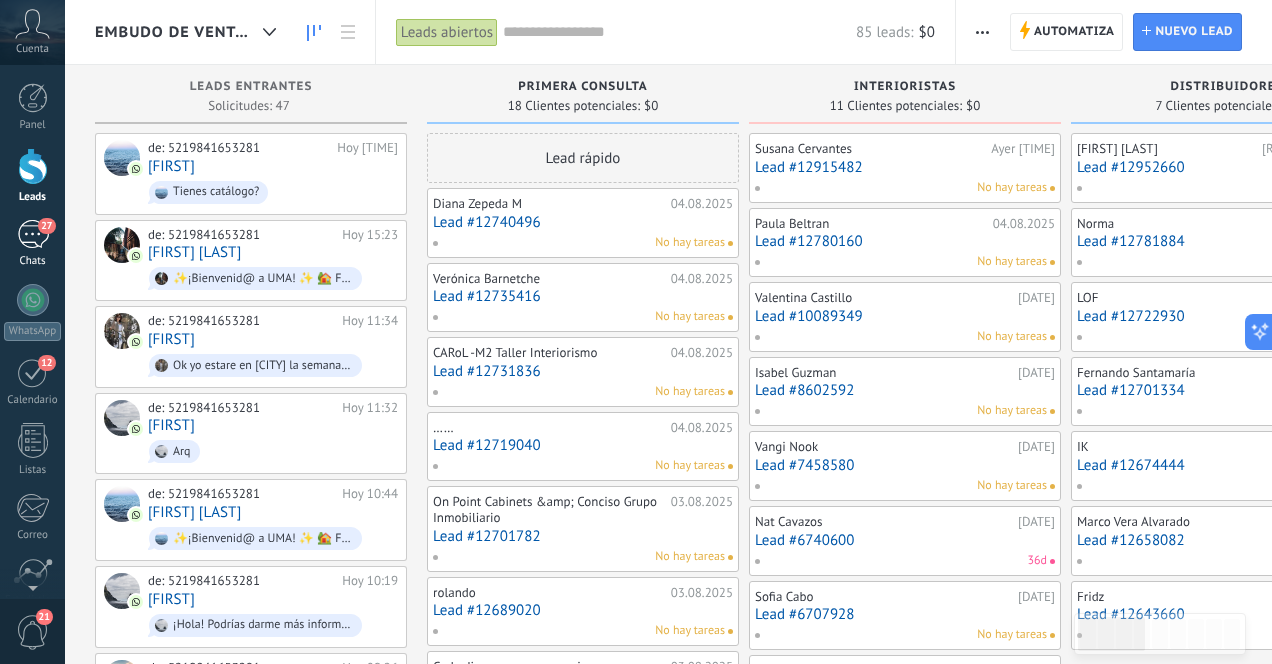 click on "27" at bounding box center [33, 234] 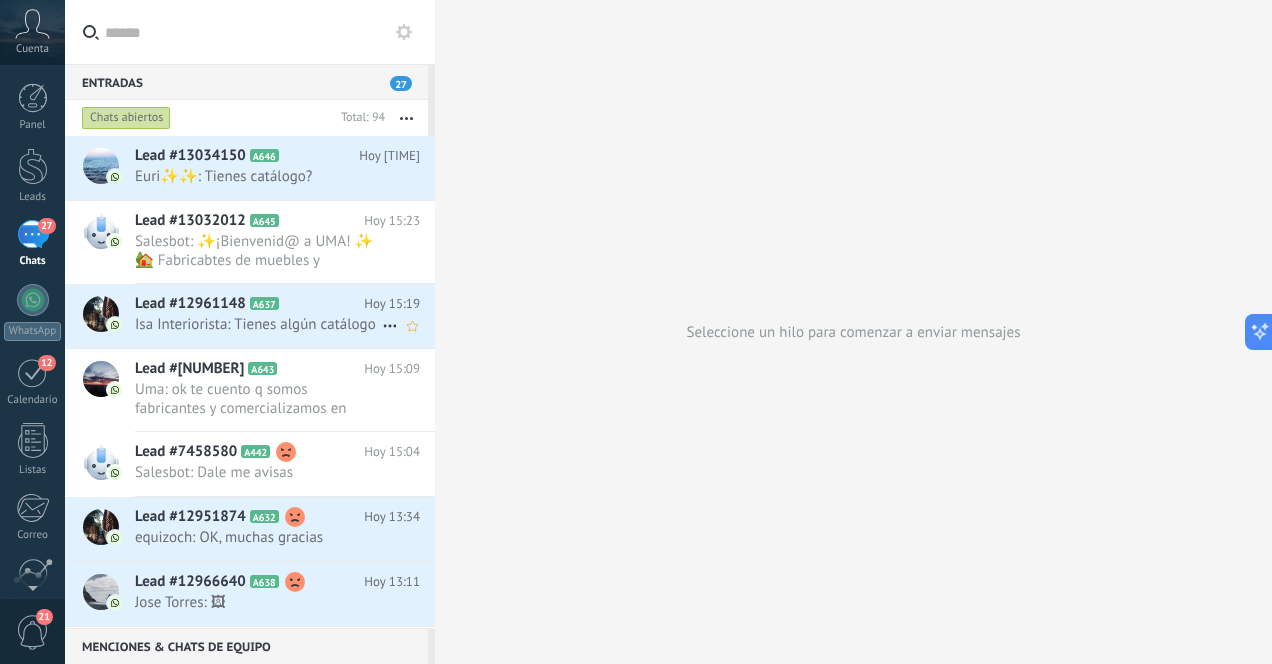 click on "Isa Interiorista: Tienes algún catálogo" at bounding box center (258, 324) 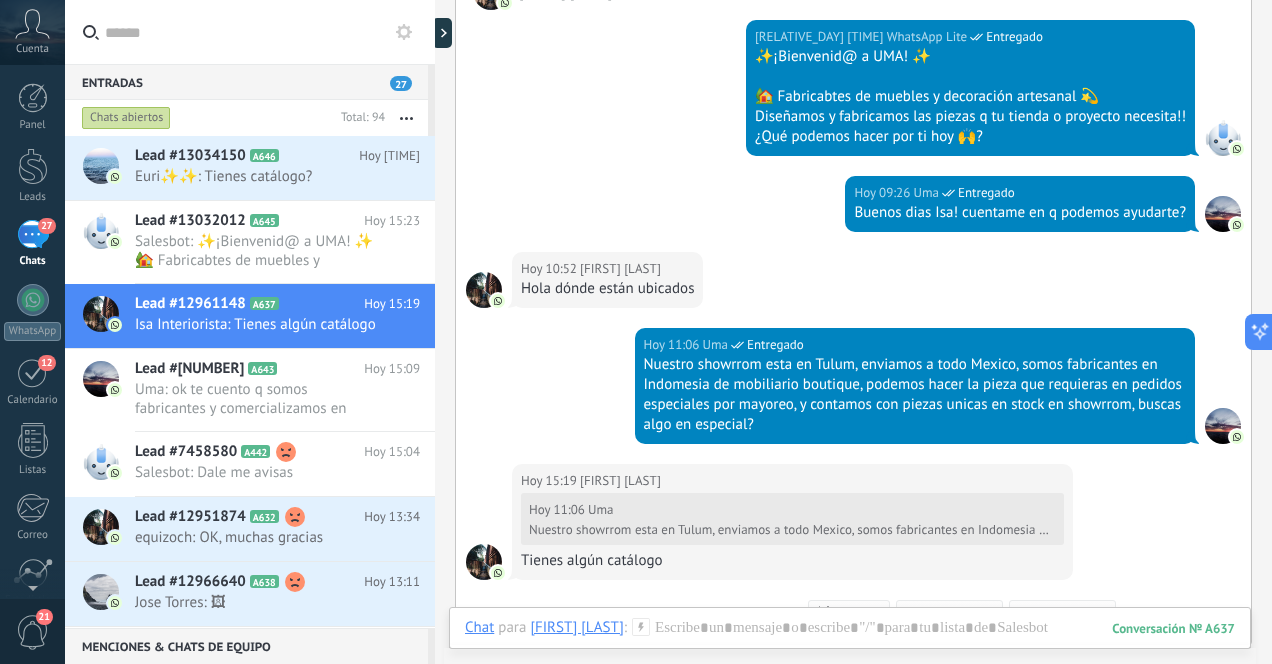 scroll, scrollTop: 350, scrollLeft: 0, axis: vertical 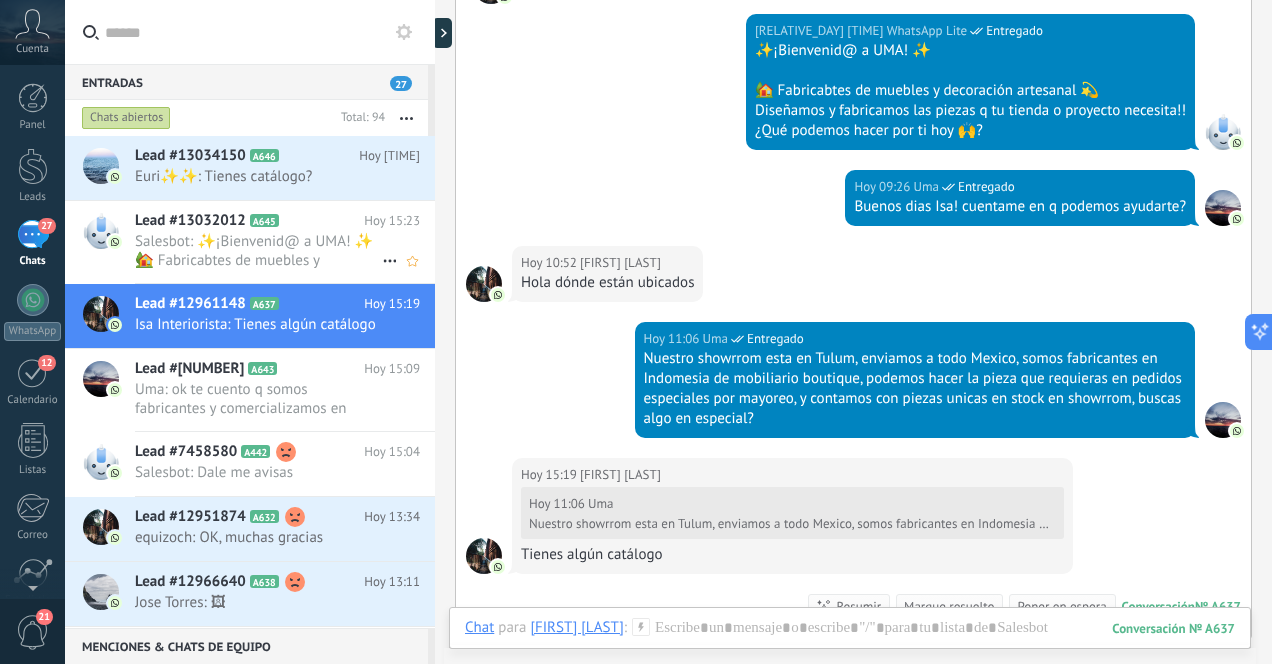 click on "Salesbot: ✨¡Bienvenid@ a UMA! ✨
🏡 Fabricabtes de muebles y decoración artesanal 💫
Diseñamos y fabricamos las piezas q t..." at bounding box center (258, 251) 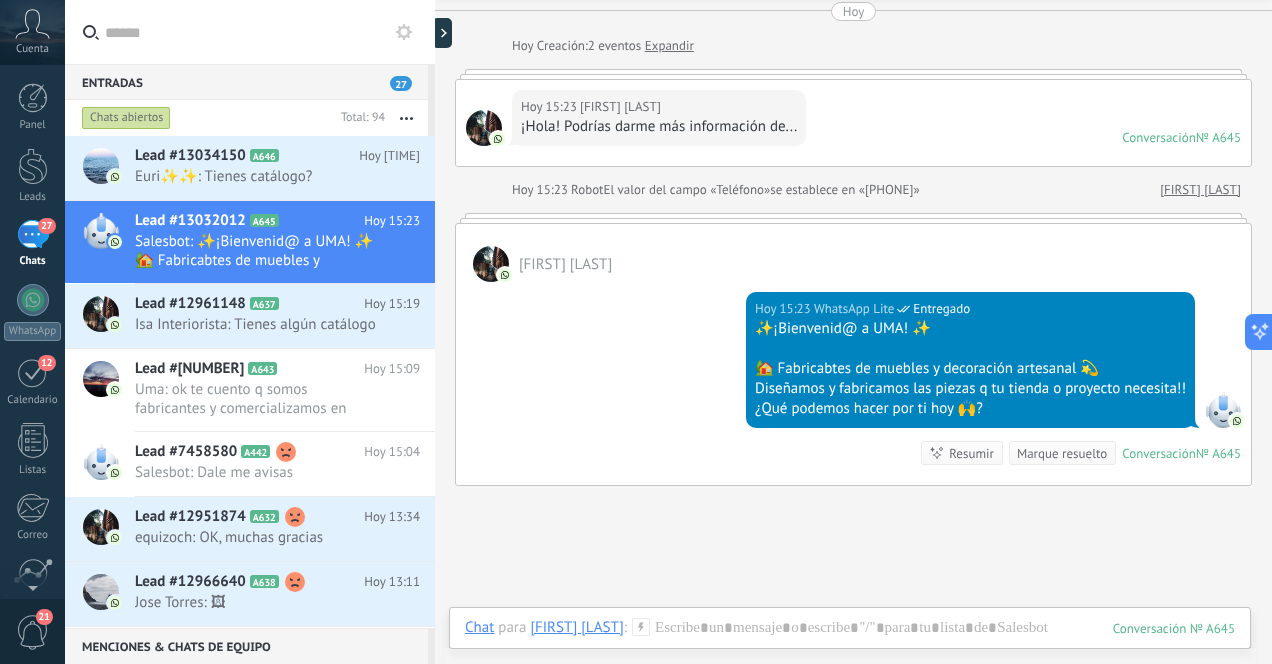 scroll, scrollTop: 0, scrollLeft: 0, axis: both 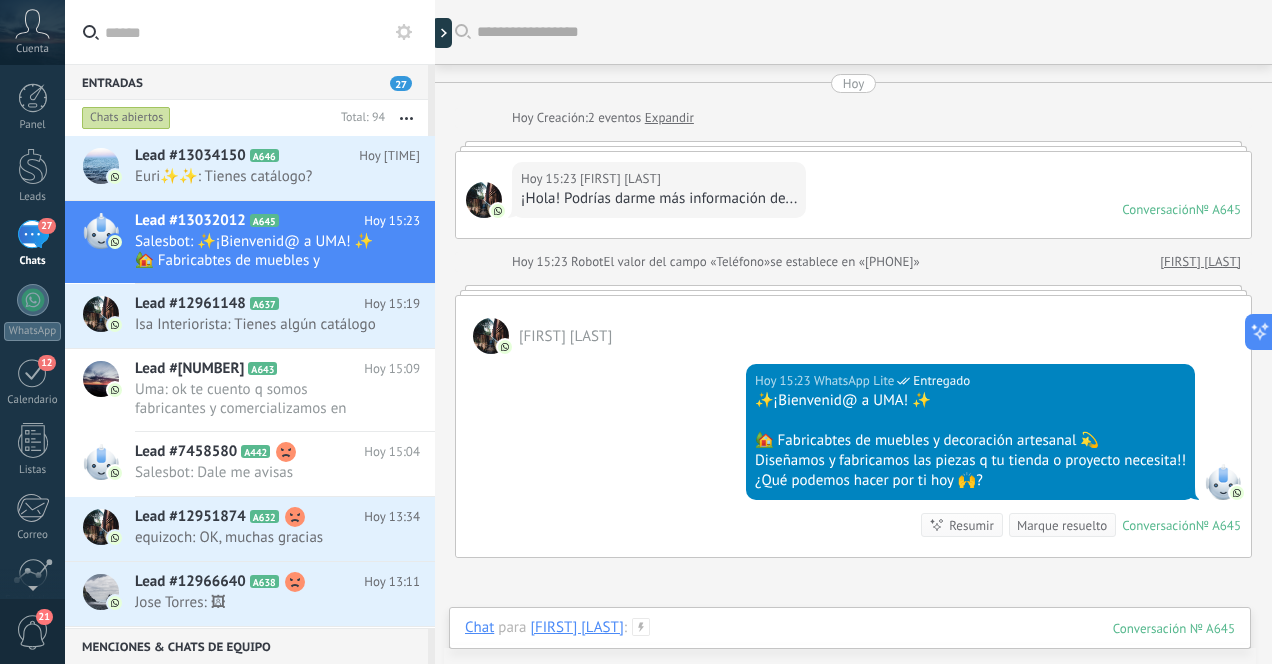 click at bounding box center (850, 648) 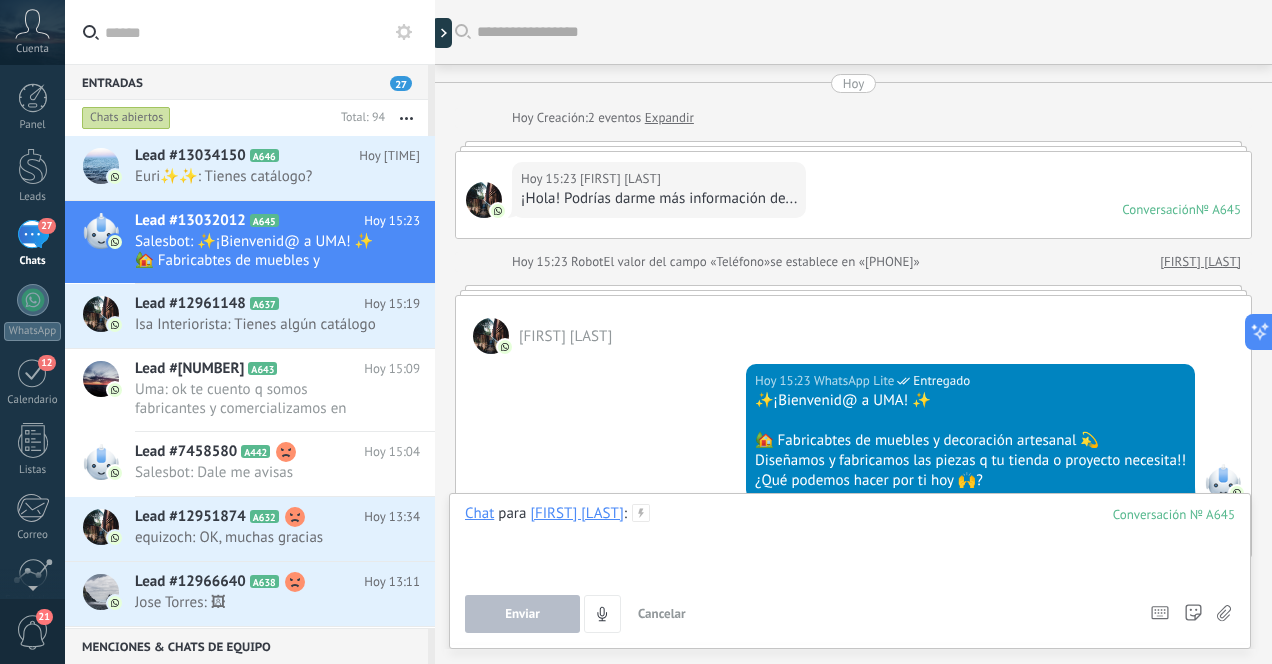 type 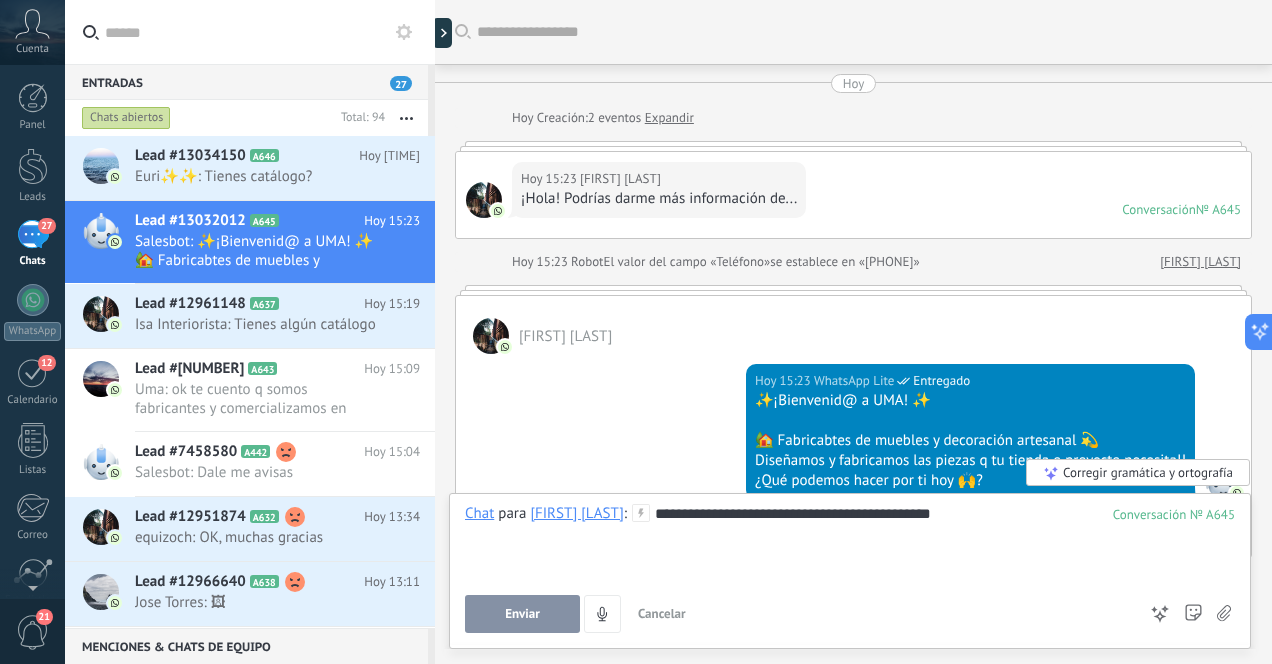 click on "Enviar" at bounding box center [522, 614] 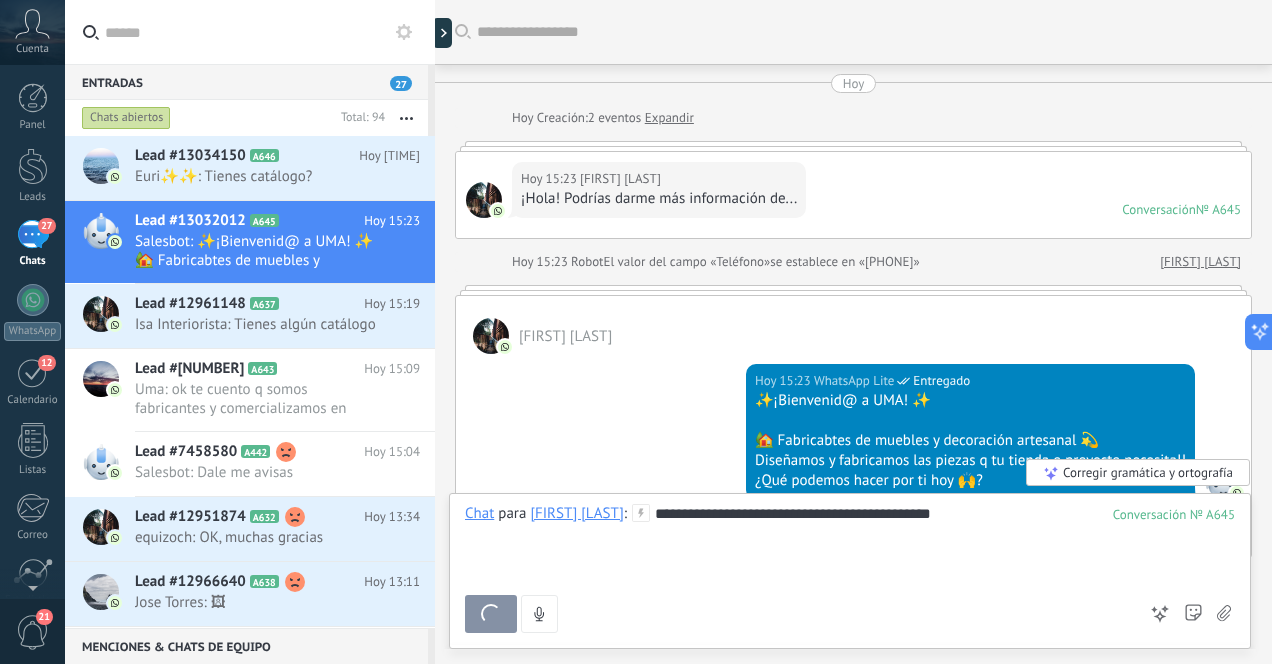 scroll, scrollTop: 242, scrollLeft: 0, axis: vertical 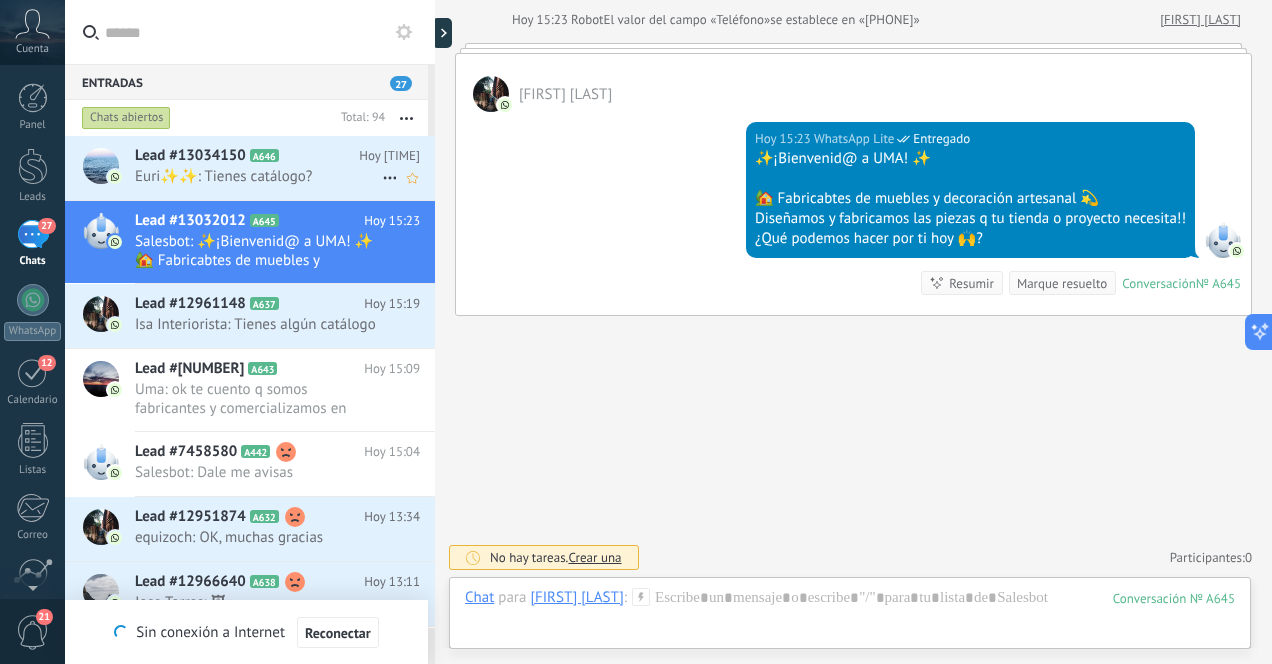 click on "Euri✨✨: Tienes catálogo?" at bounding box center (258, 176) 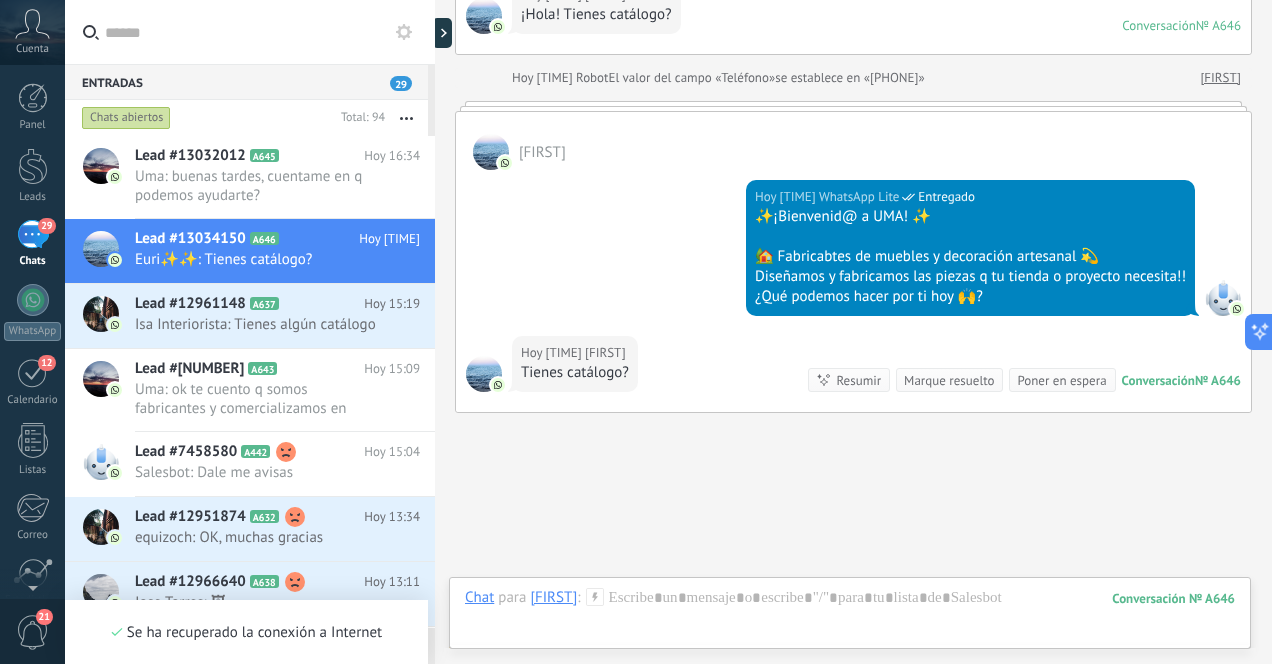 scroll, scrollTop: 281, scrollLeft: 0, axis: vertical 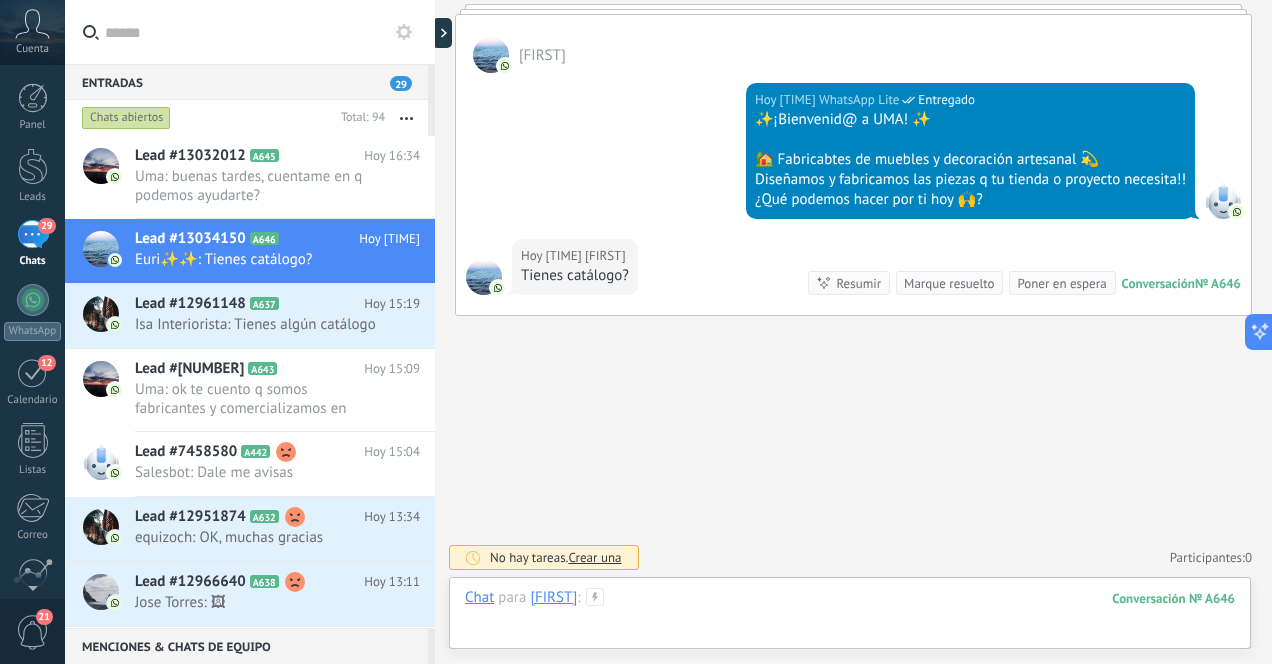 click at bounding box center (850, 618) 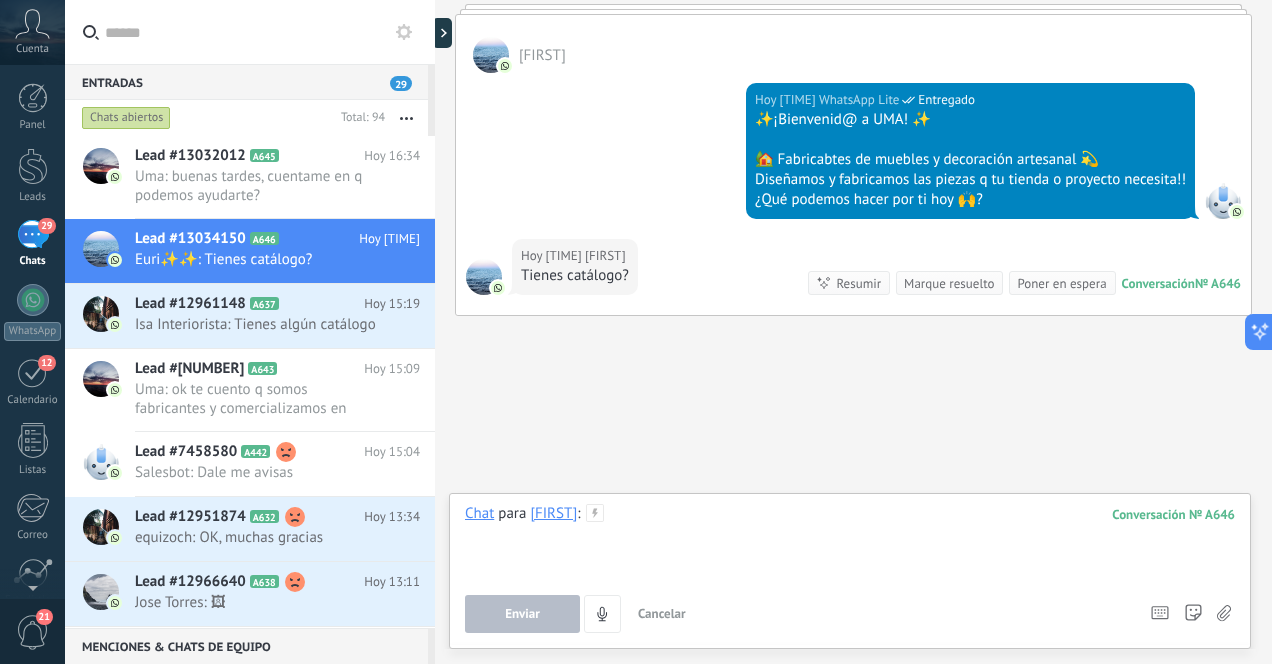 type 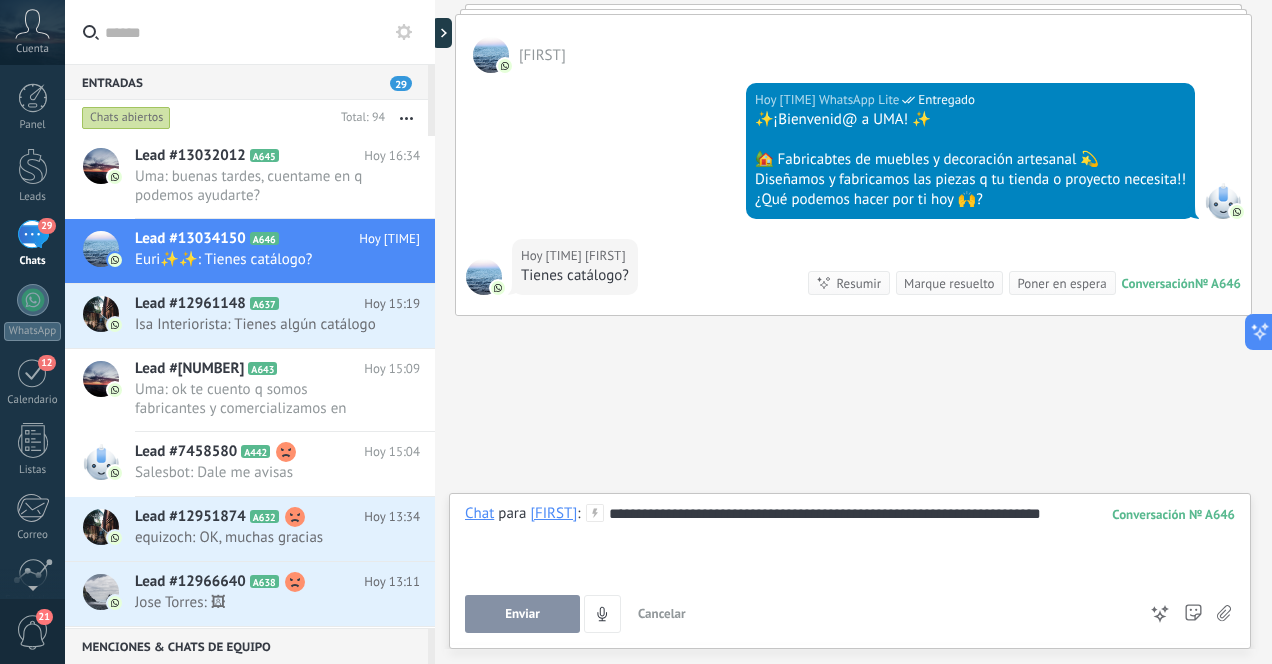 click on "Enviar" at bounding box center (522, 614) 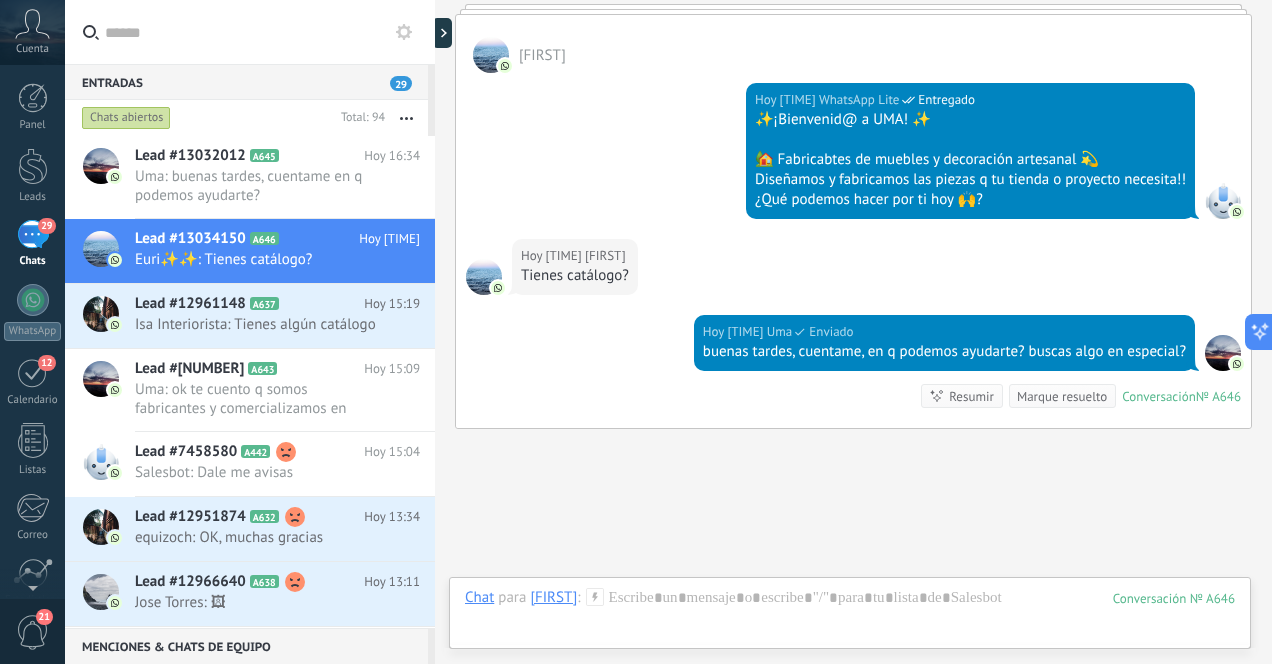 scroll, scrollTop: 394, scrollLeft: 0, axis: vertical 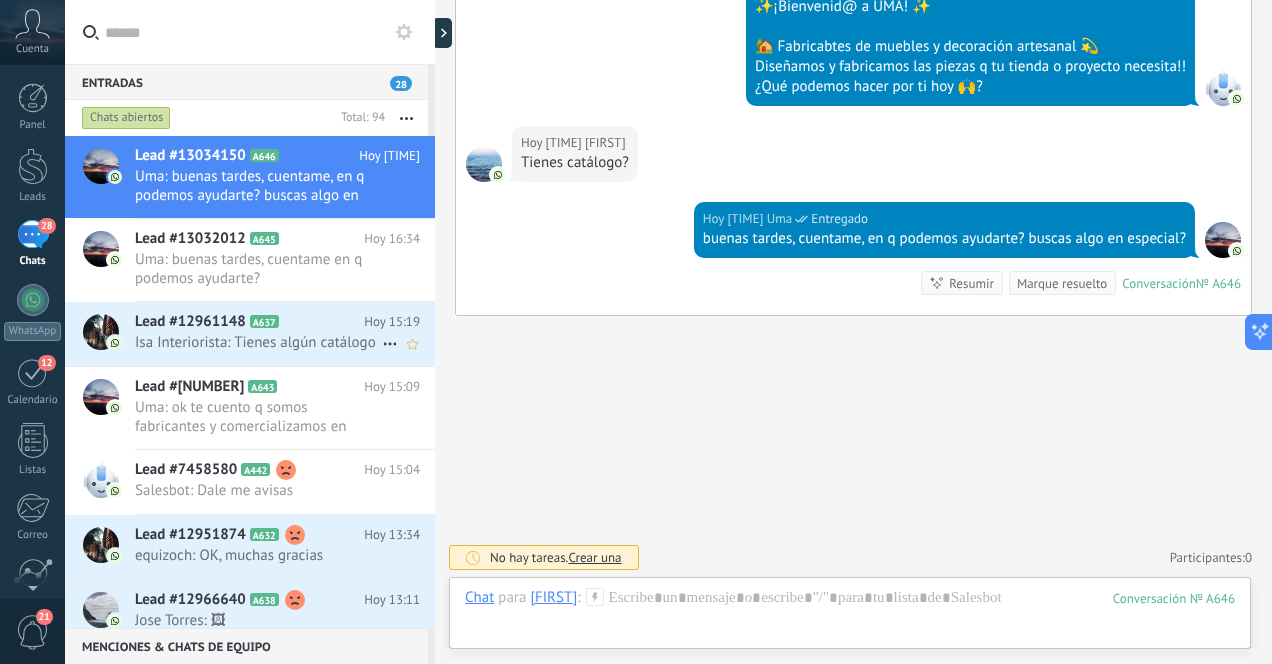 click on "Isa Interiorista: Tienes algún catálogo" at bounding box center (258, 342) 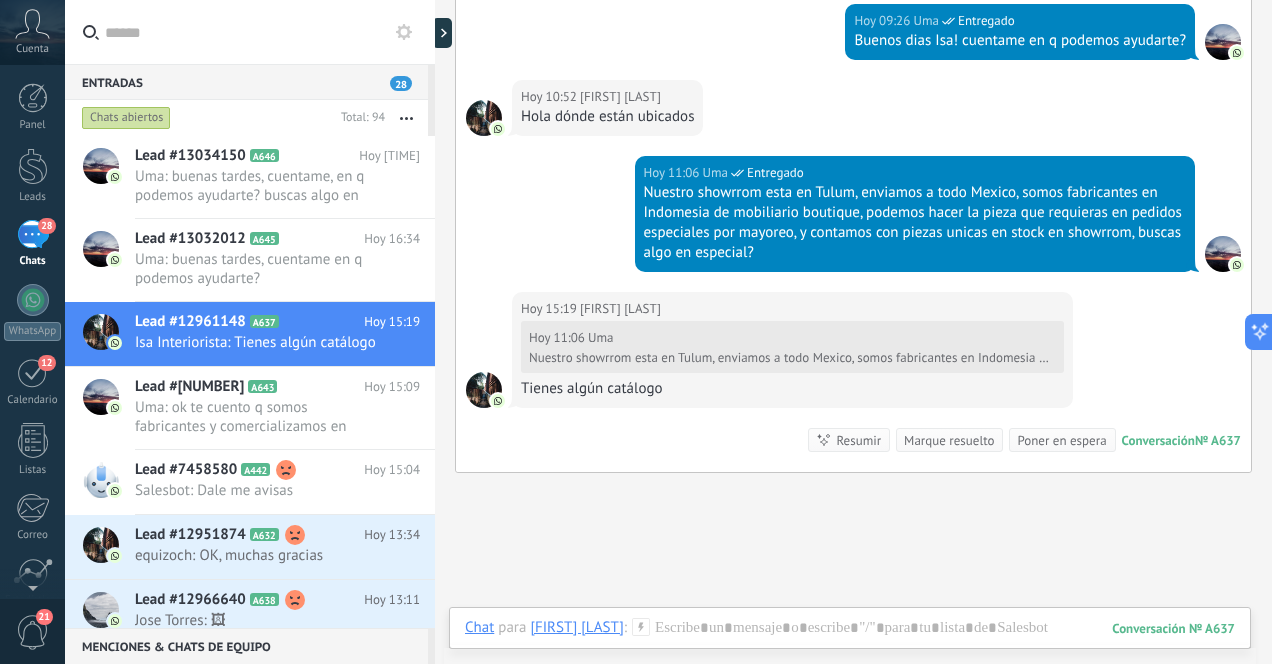 scroll, scrollTop: 673, scrollLeft: 0, axis: vertical 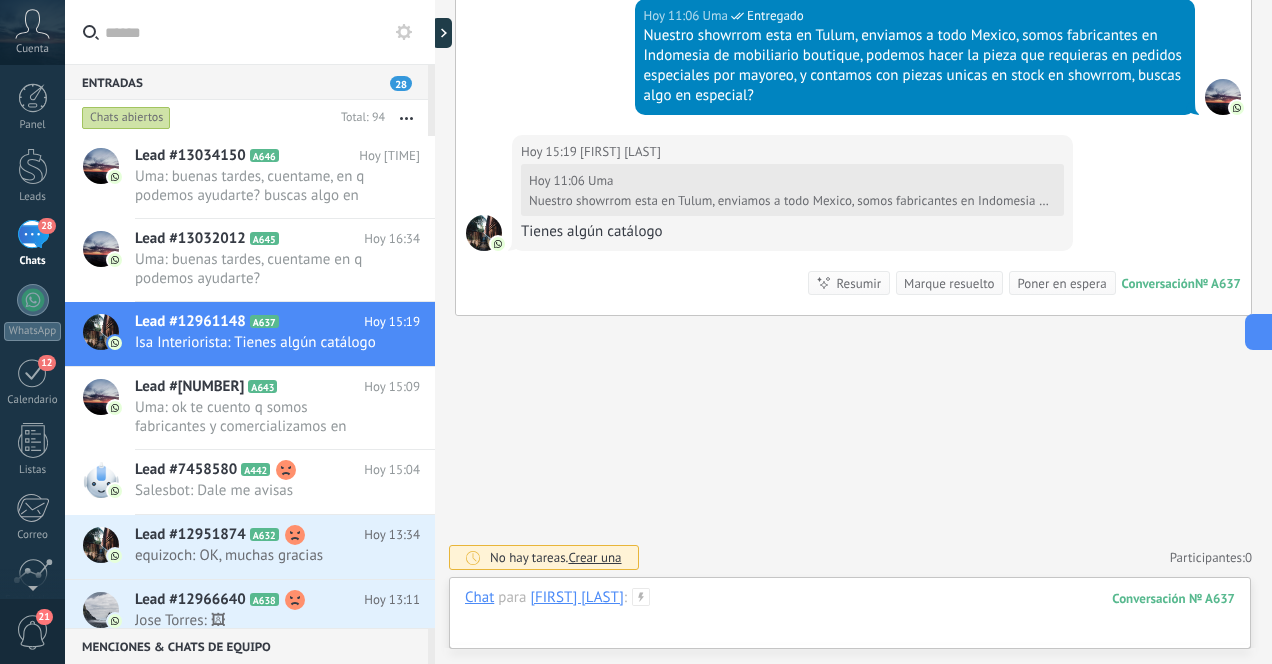 click at bounding box center [850, 618] 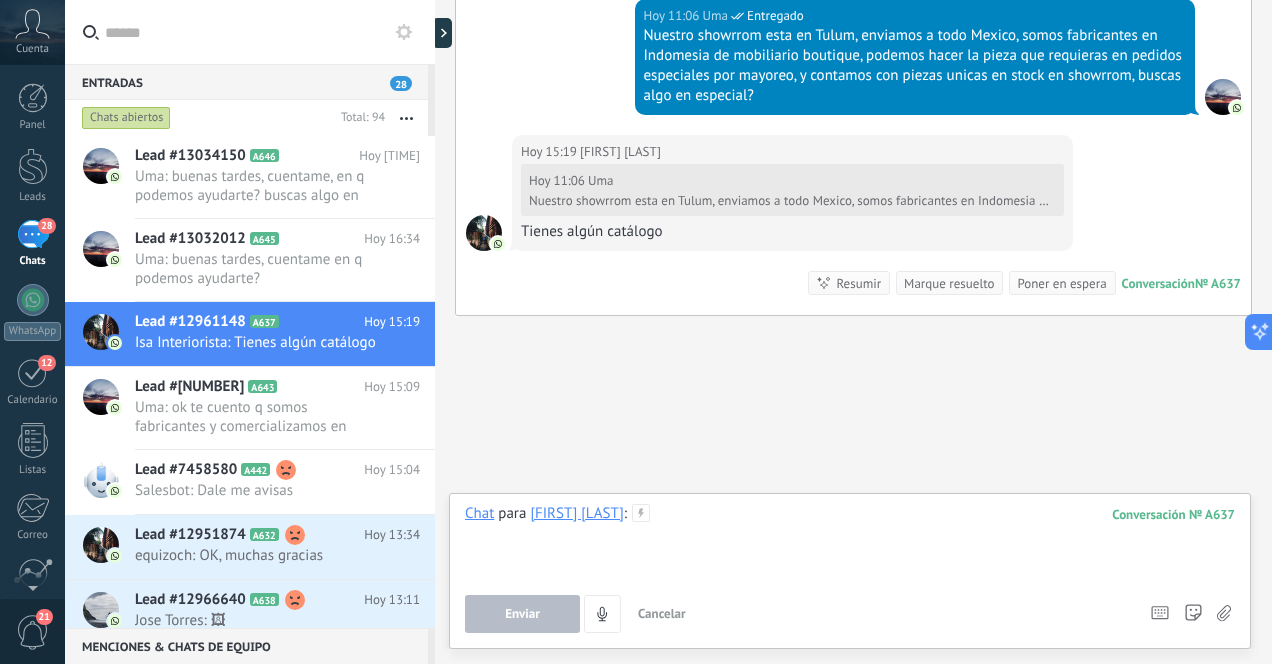type 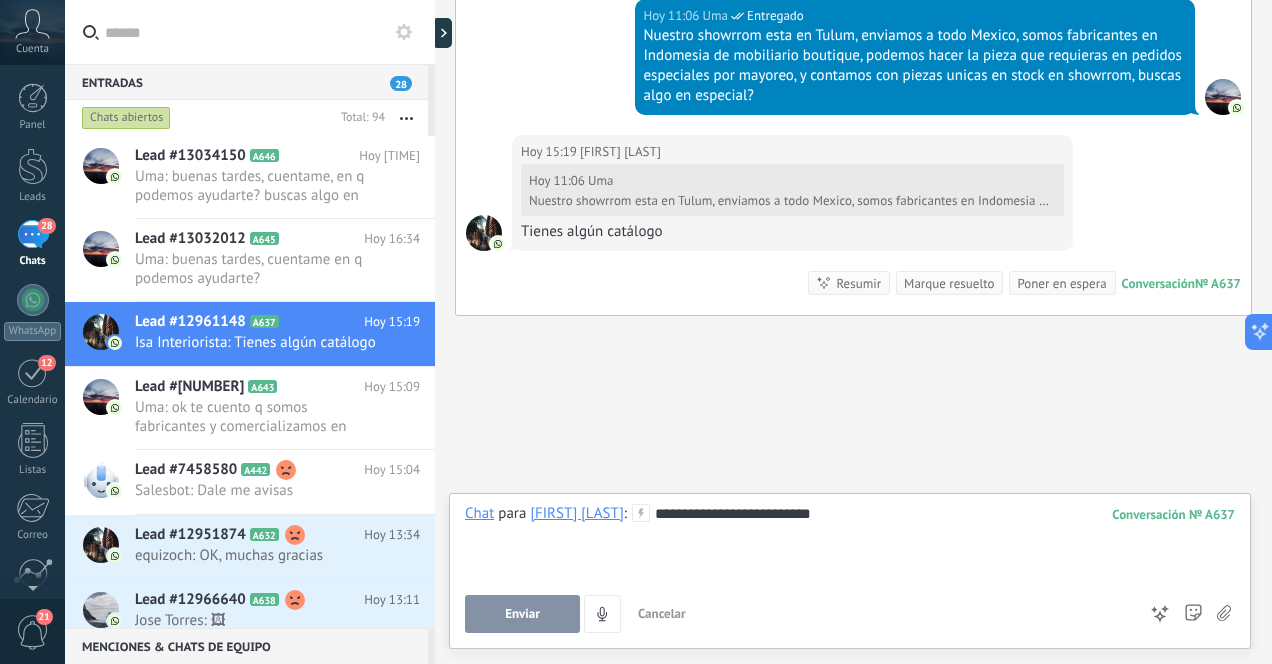 click on "Enviar" at bounding box center [522, 614] 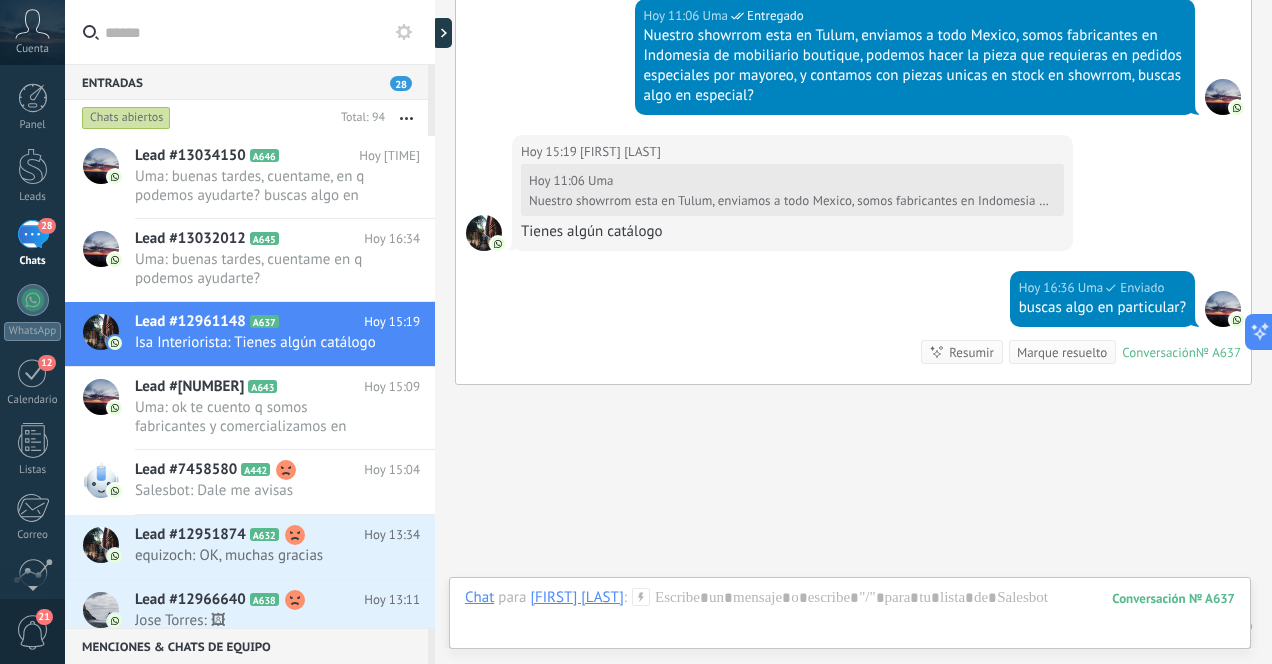 scroll, scrollTop: 742, scrollLeft: 0, axis: vertical 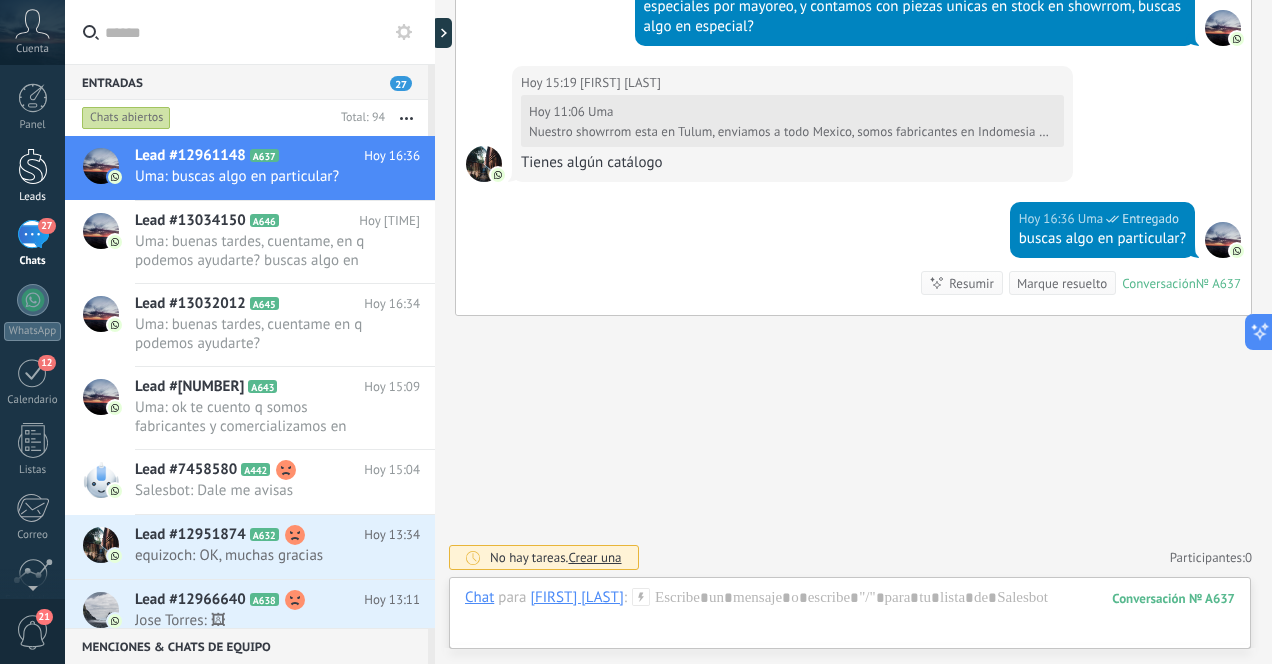 click at bounding box center (33, 166) 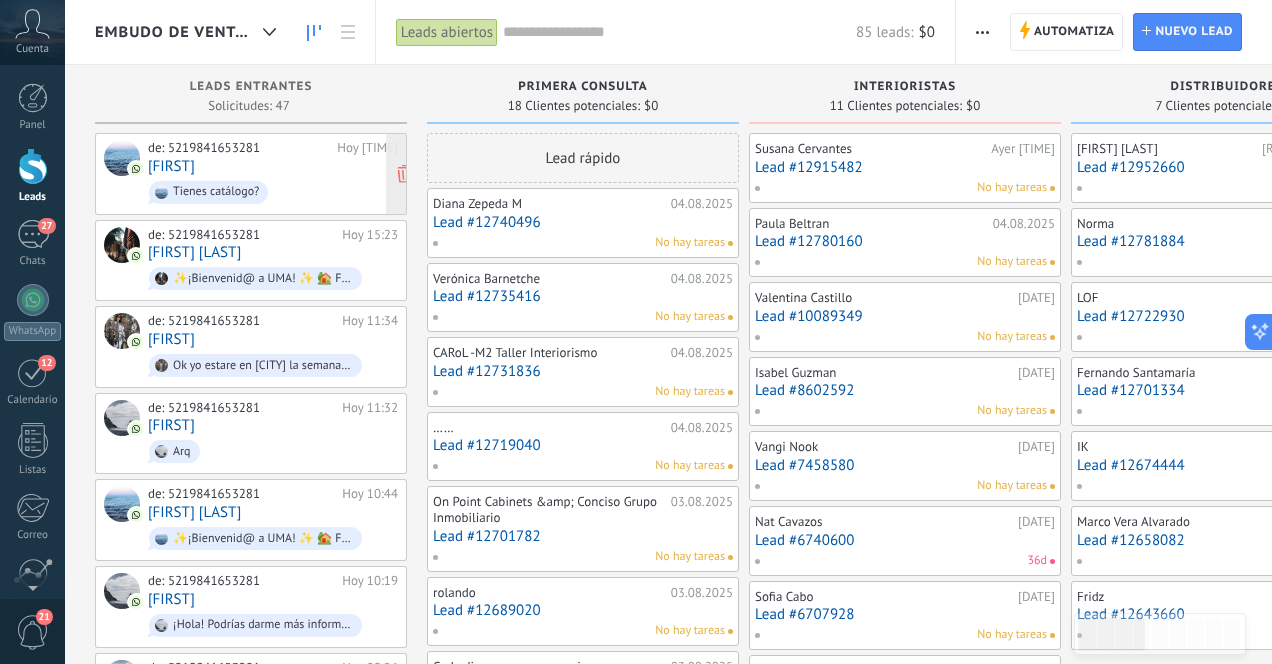click on "de: [PHONE] [TIME] Euri✨✨ Tienes catálogo?" at bounding box center [273, 174] 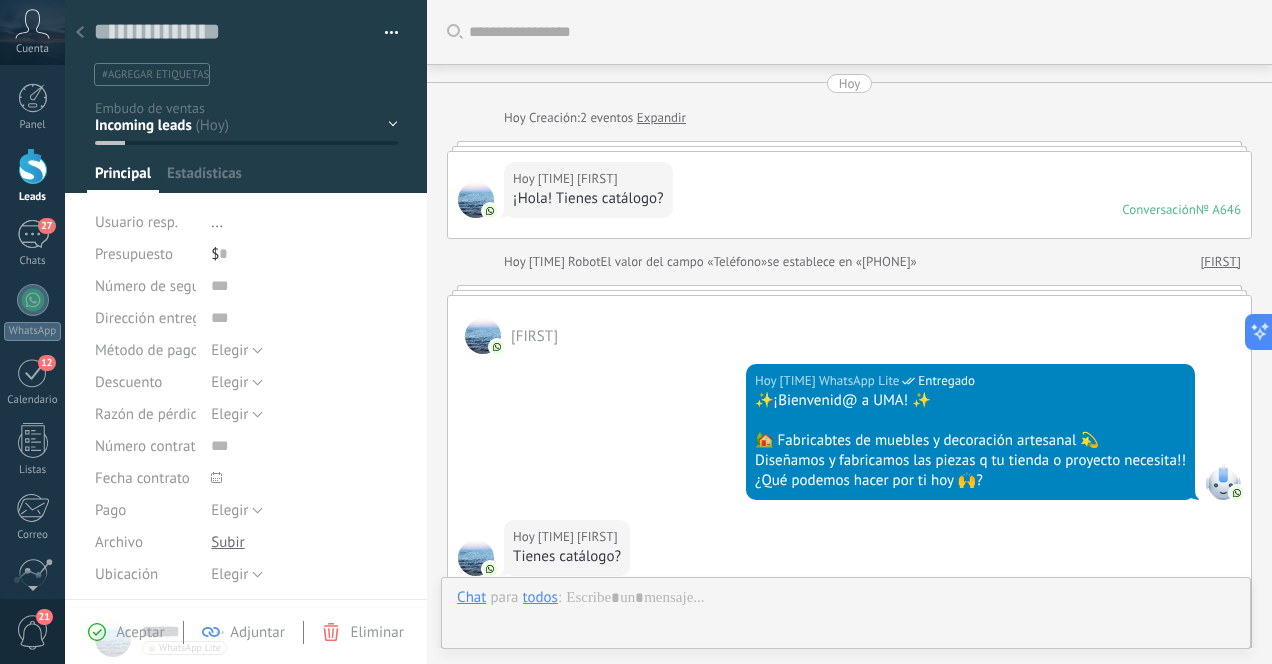 scroll, scrollTop: 30, scrollLeft: 0, axis: vertical 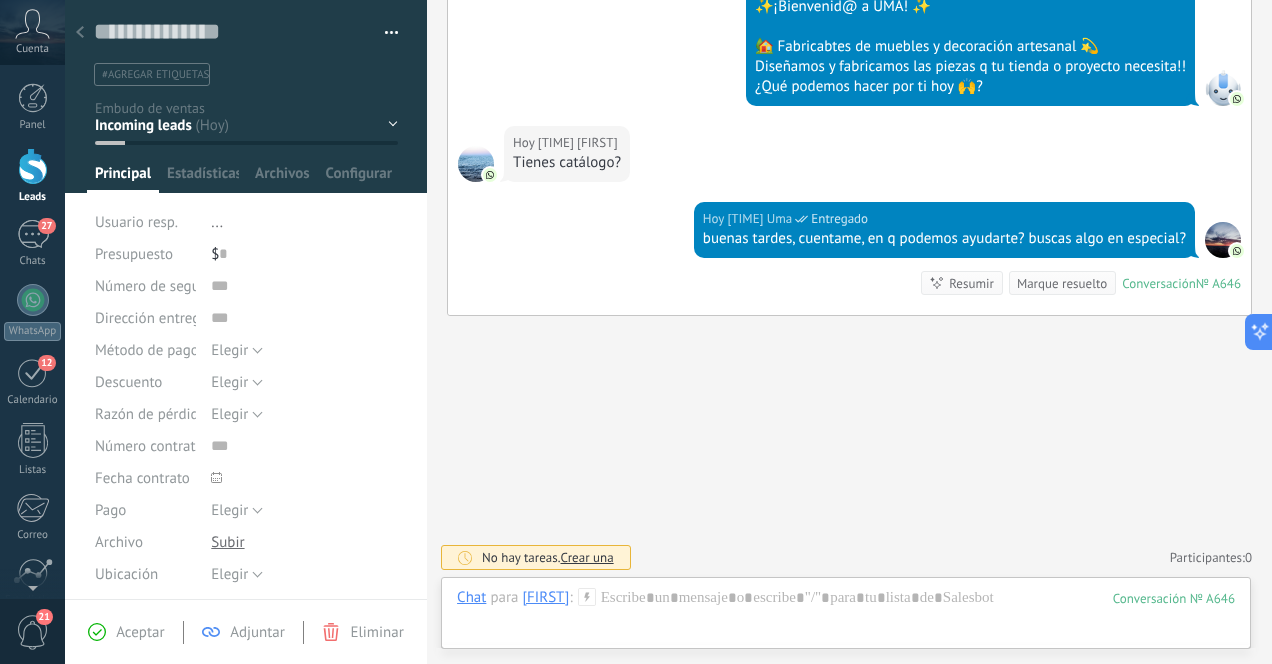 click 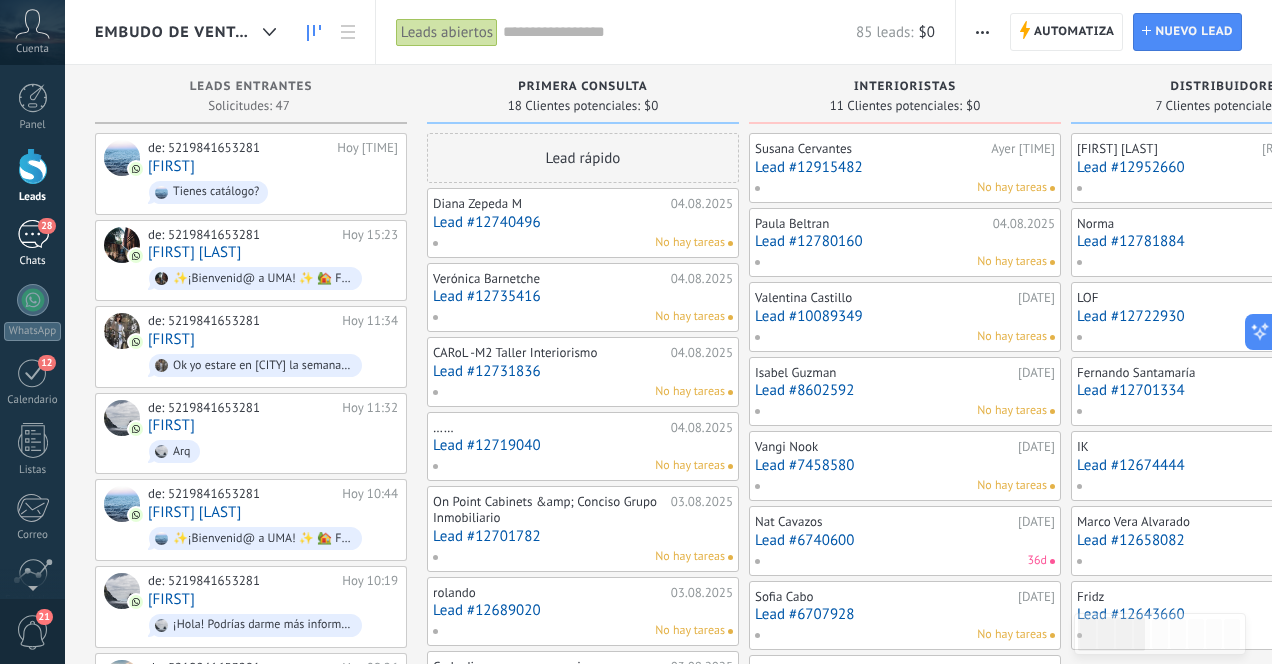 click on "28" at bounding box center [33, 234] 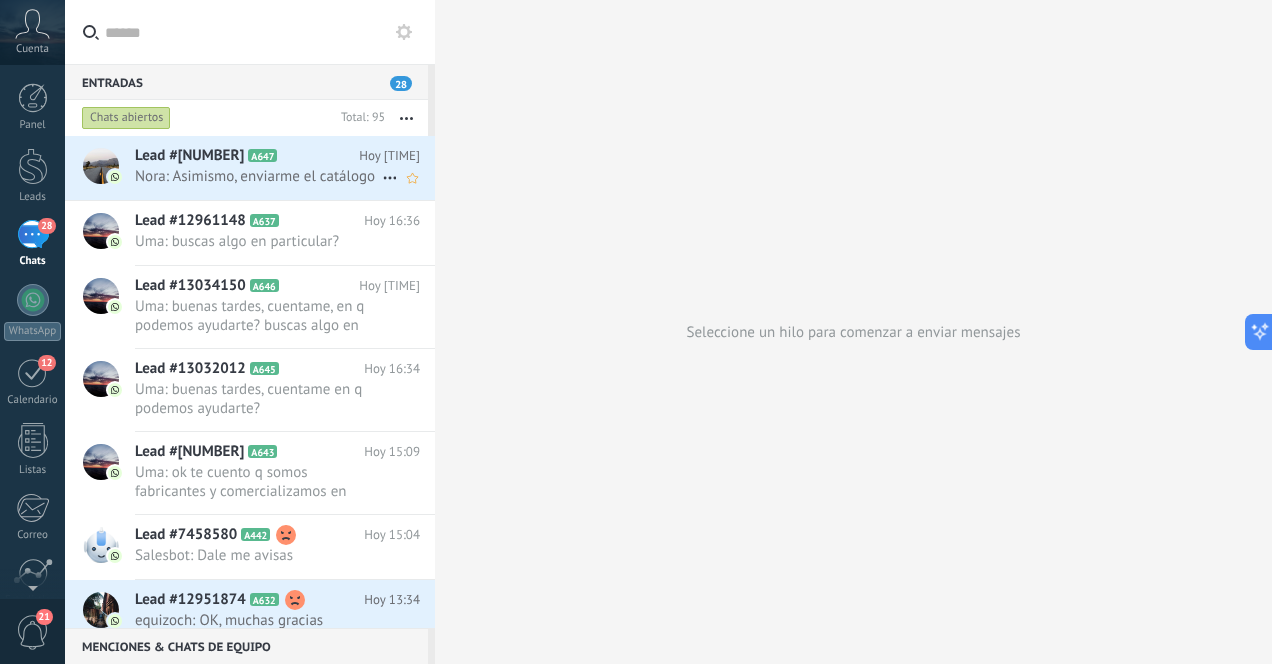 click on "Nora: Asimismo, enviarme el catálogo" at bounding box center (258, 176) 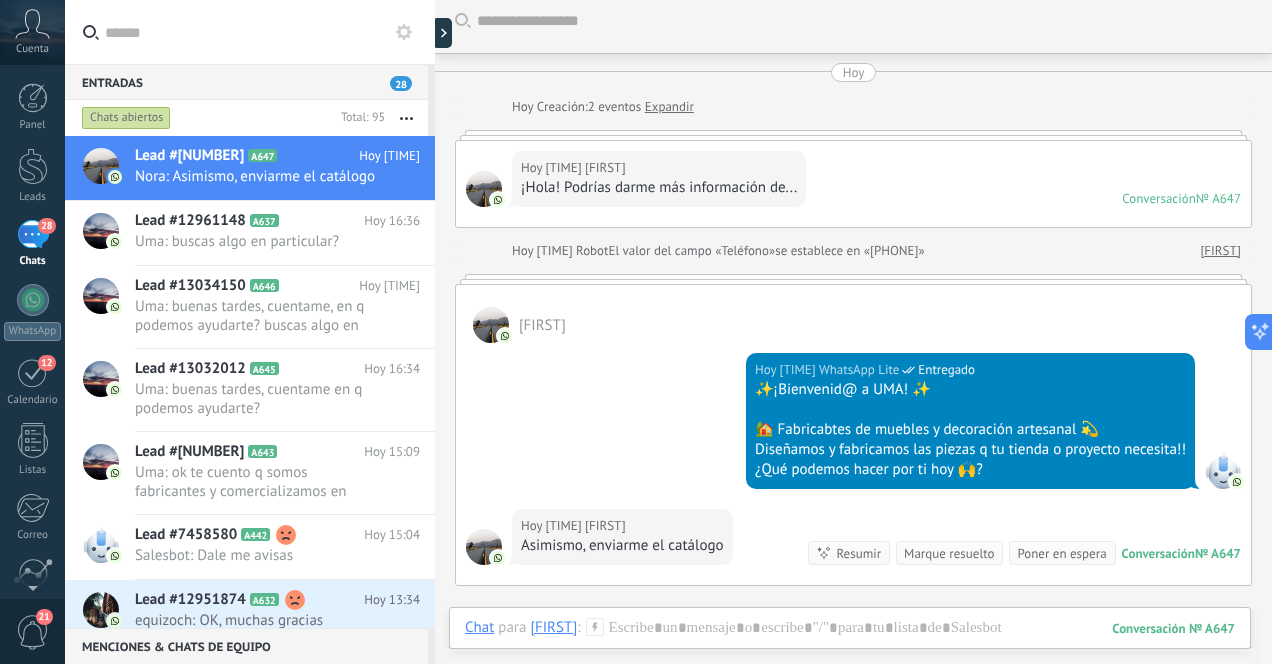 scroll, scrollTop: 6, scrollLeft: 0, axis: vertical 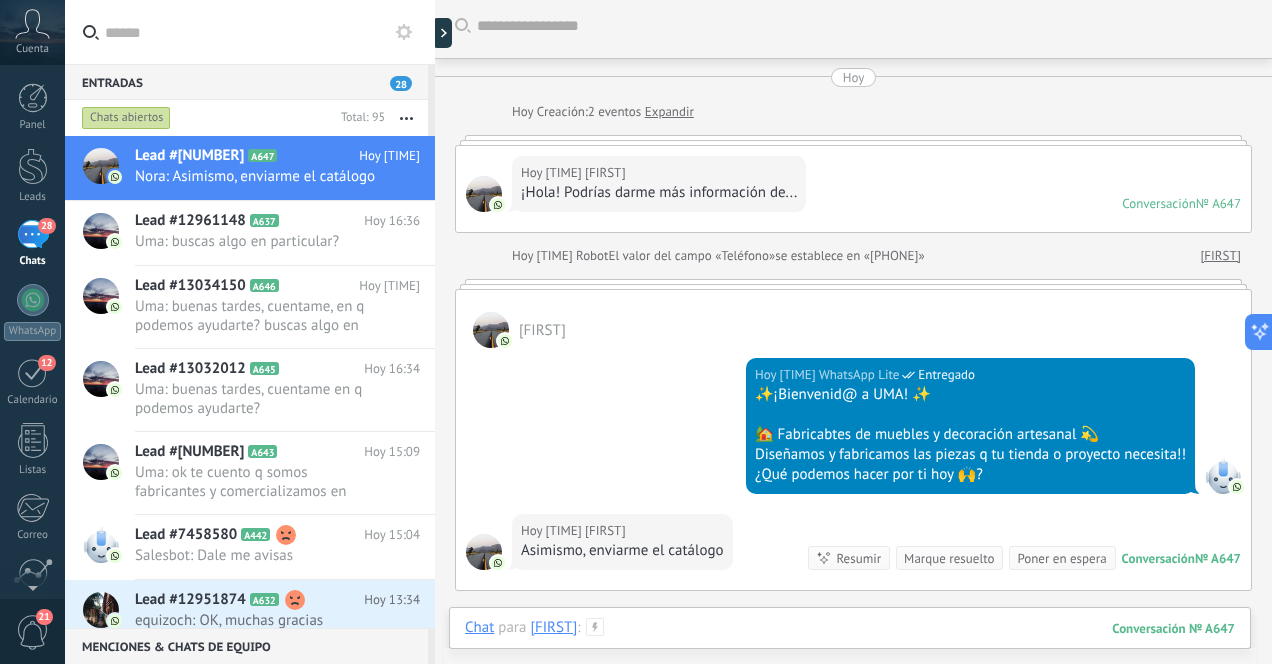 click at bounding box center (850, 648) 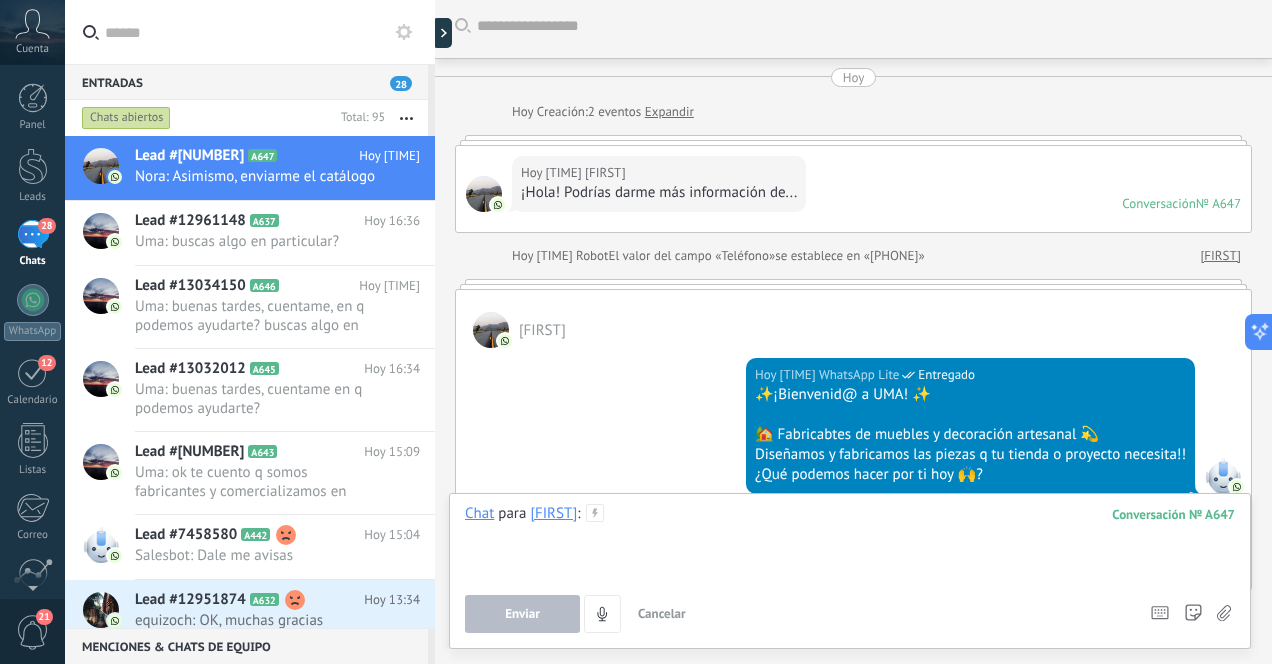 type 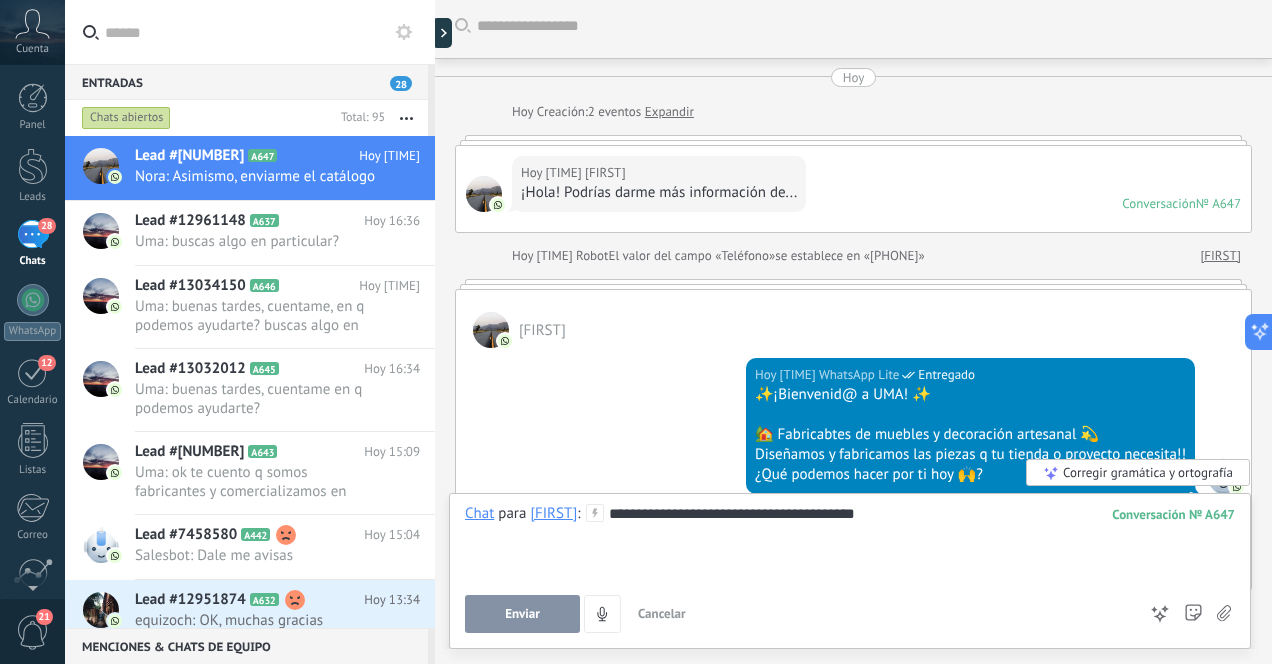 click on "Enviar" at bounding box center [522, 614] 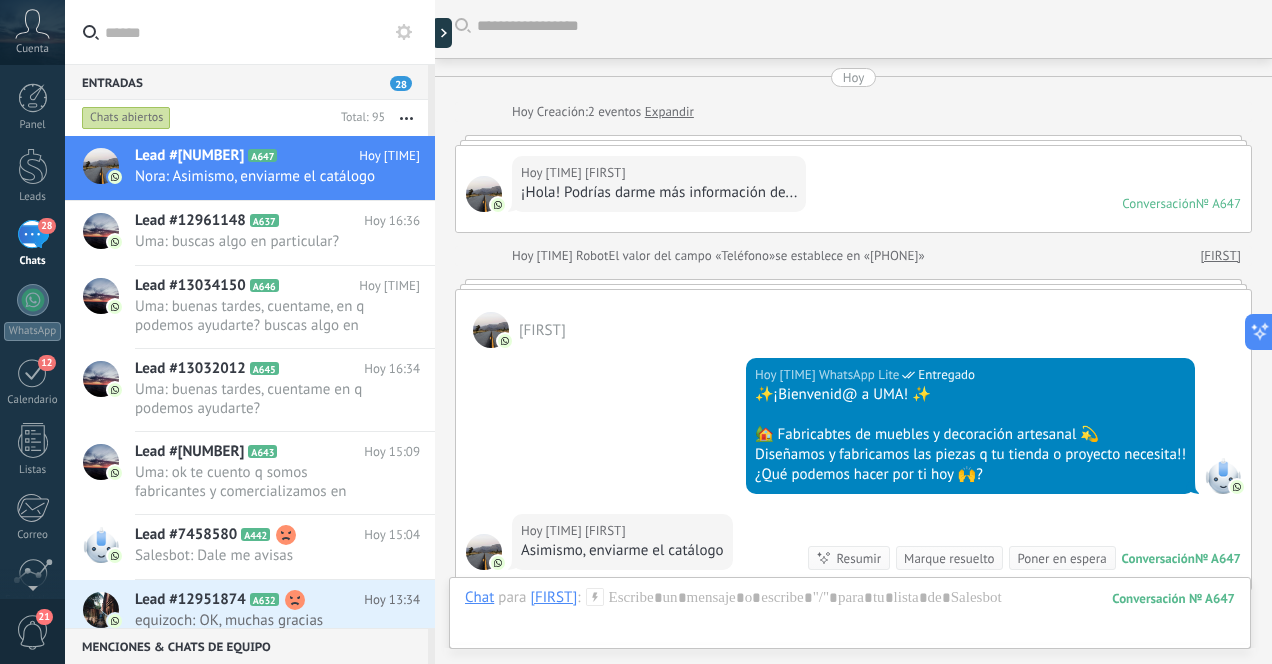 scroll, scrollTop: 394, scrollLeft: 0, axis: vertical 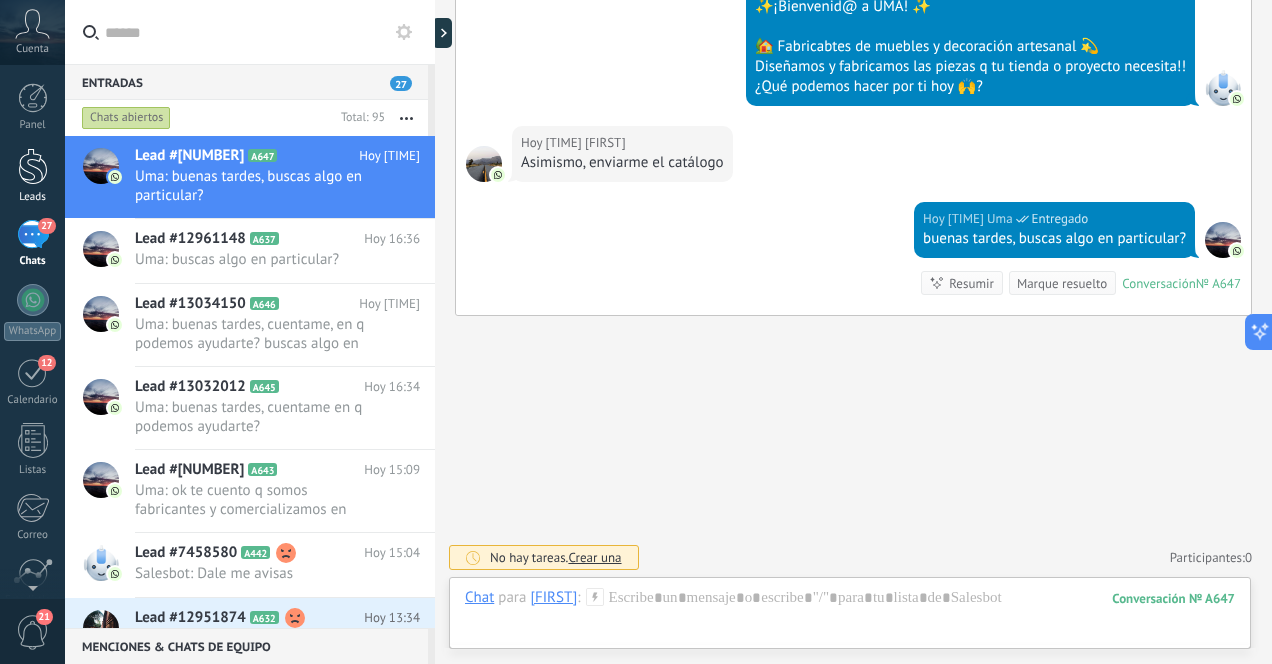 click at bounding box center [33, 166] 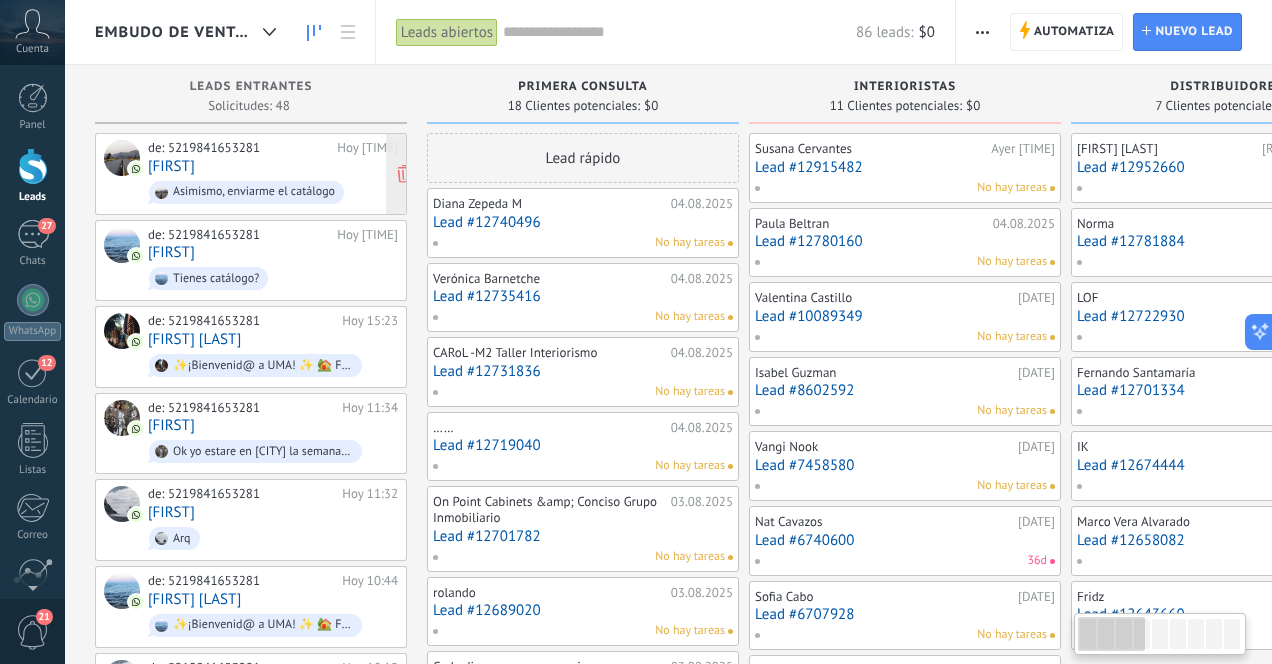 click on "Asimismo, enviarme el catálogo" at bounding box center (246, 192) 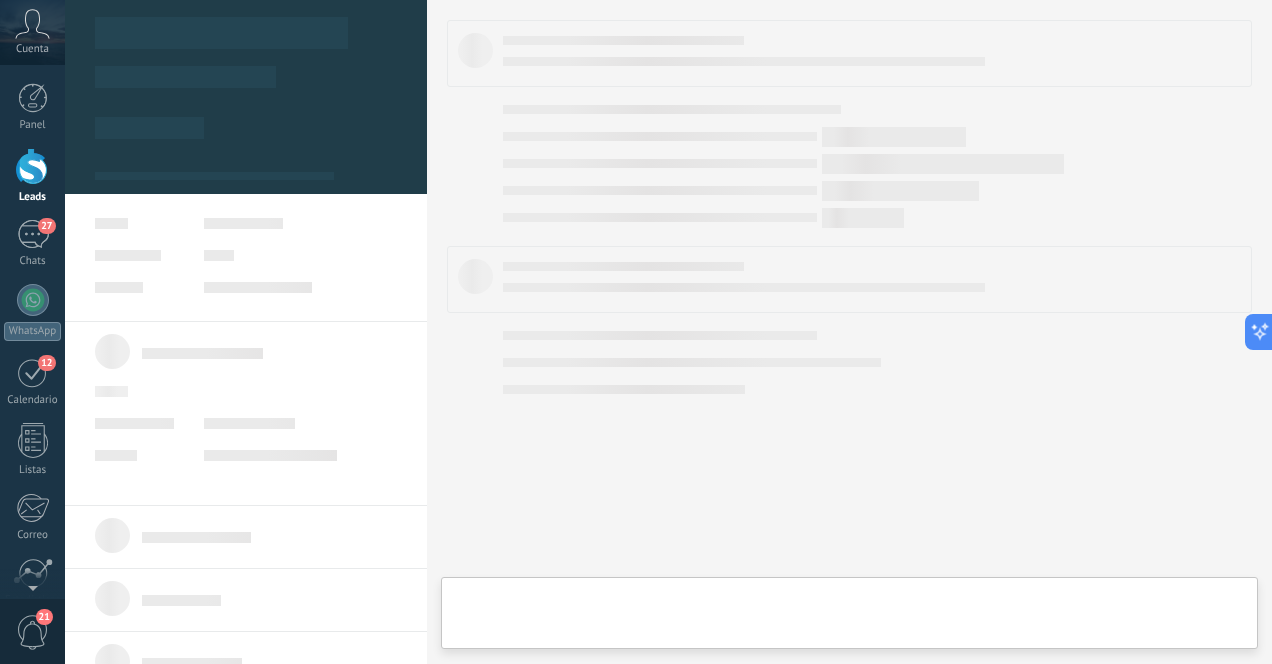 type on "**********" 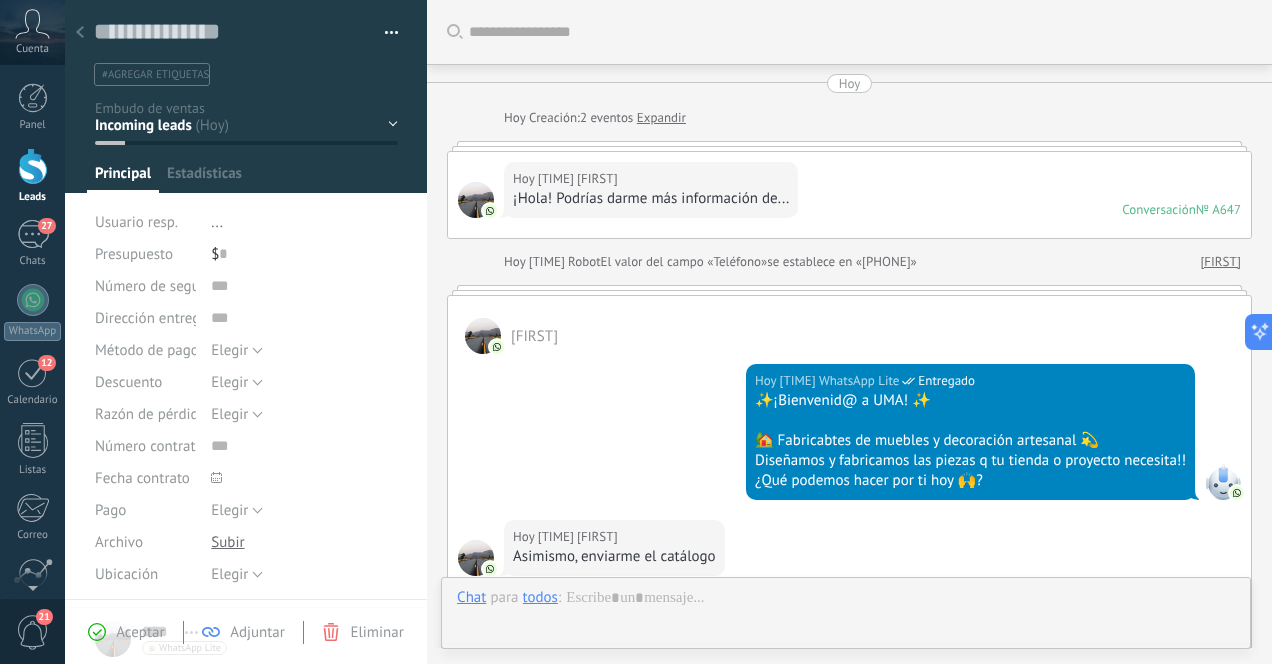 scroll, scrollTop: 30, scrollLeft: 0, axis: vertical 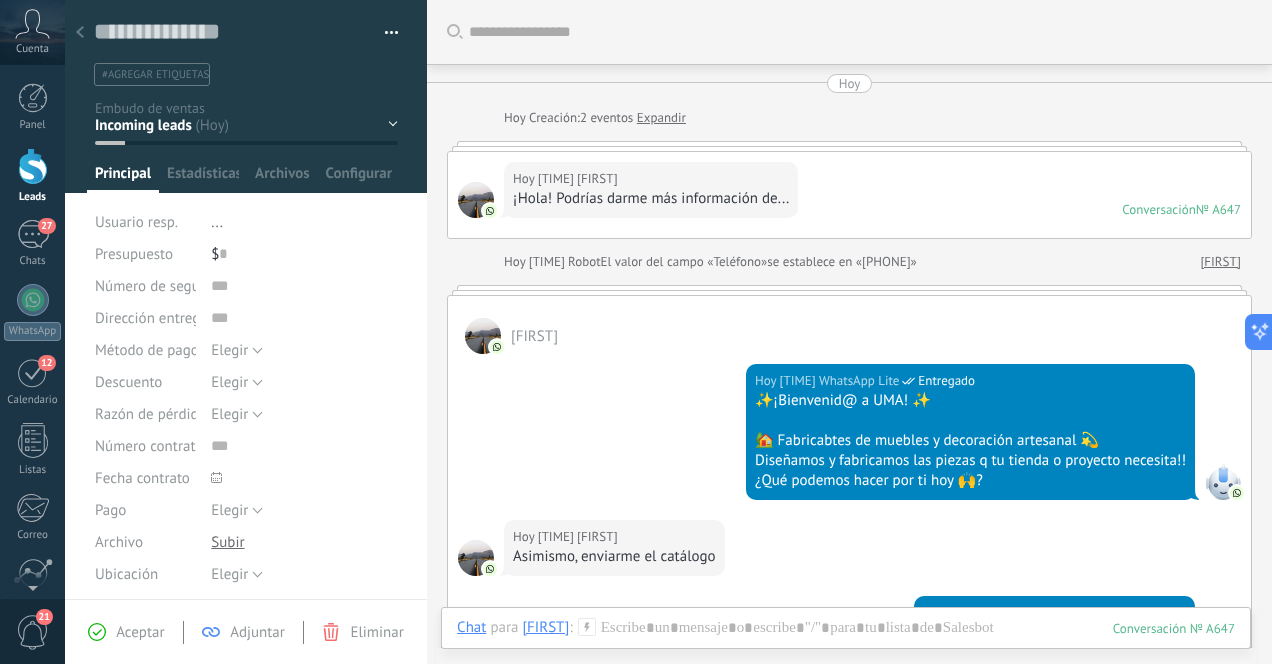 click 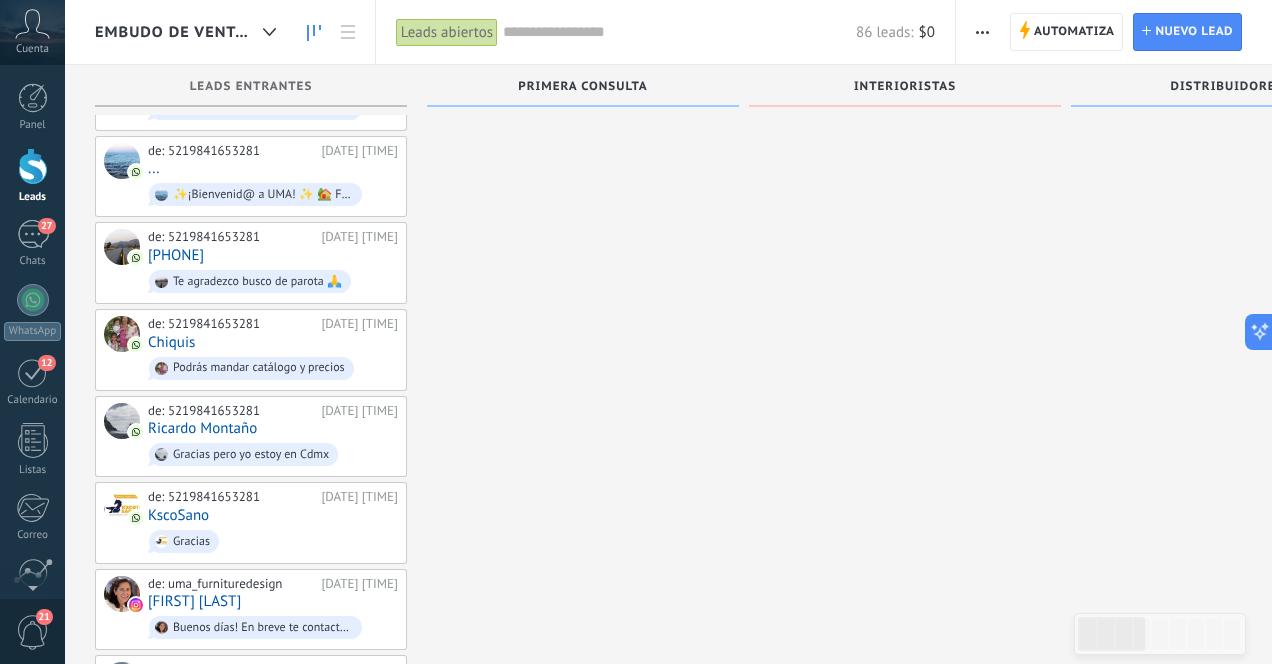 scroll, scrollTop: 2607, scrollLeft: 0, axis: vertical 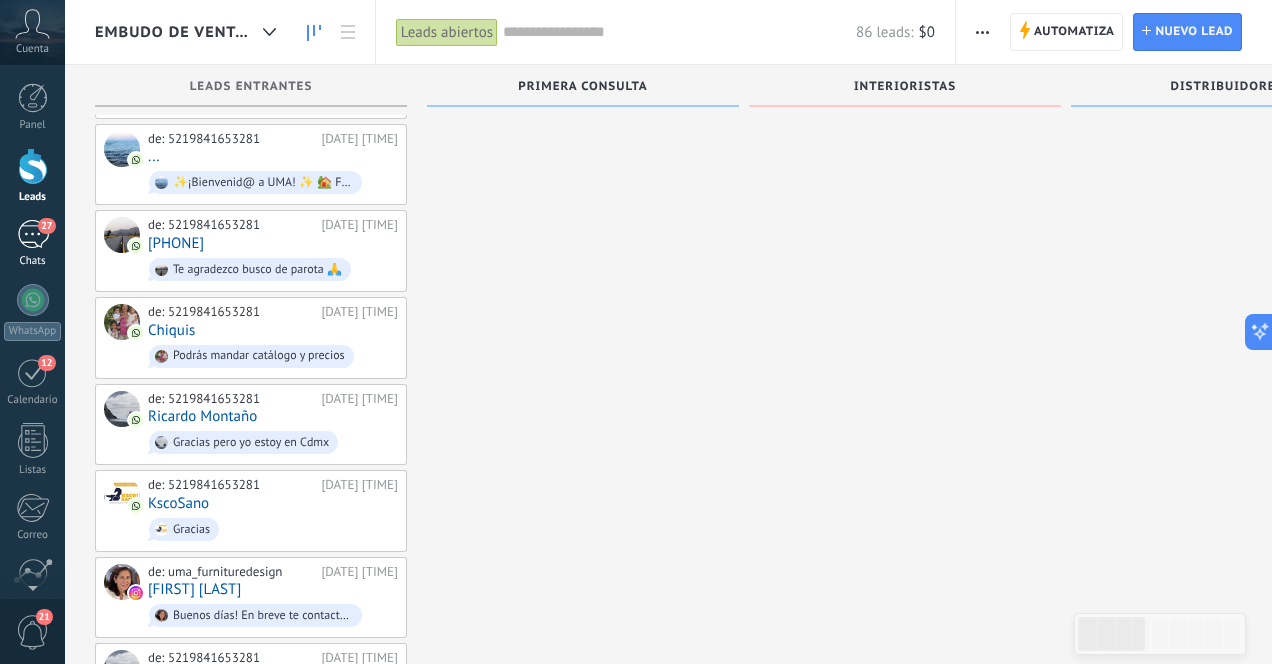click on "27" at bounding box center [33, 234] 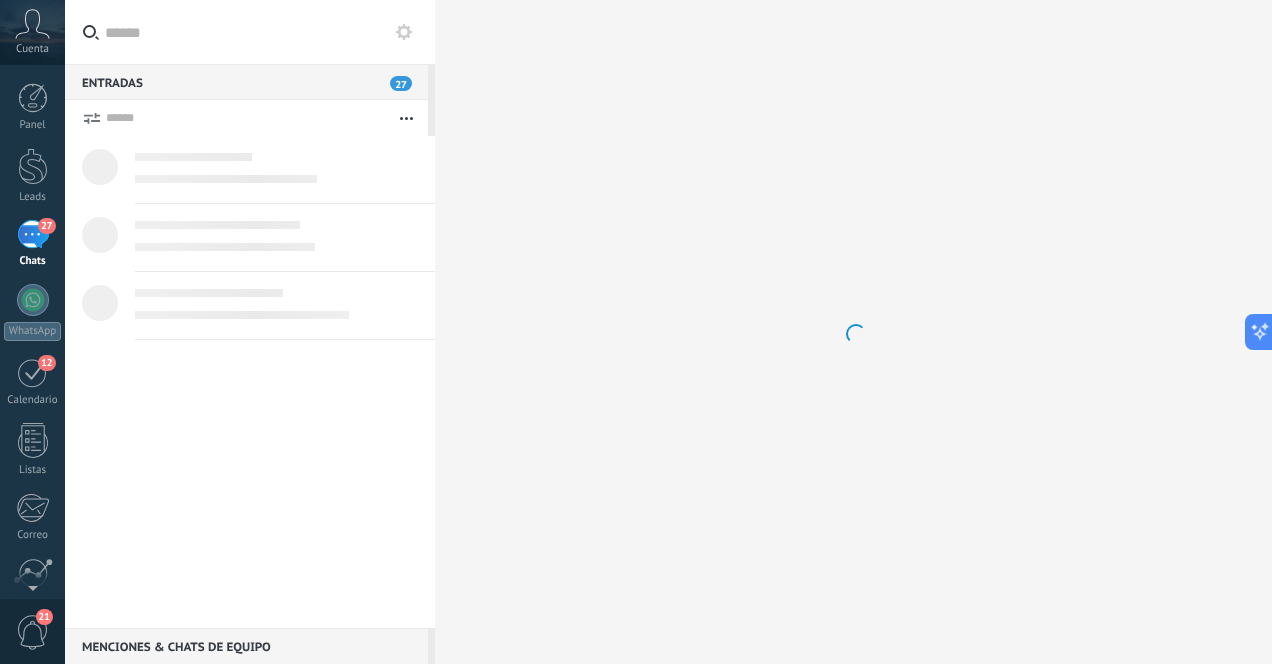 scroll, scrollTop: 0, scrollLeft: 0, axis: both 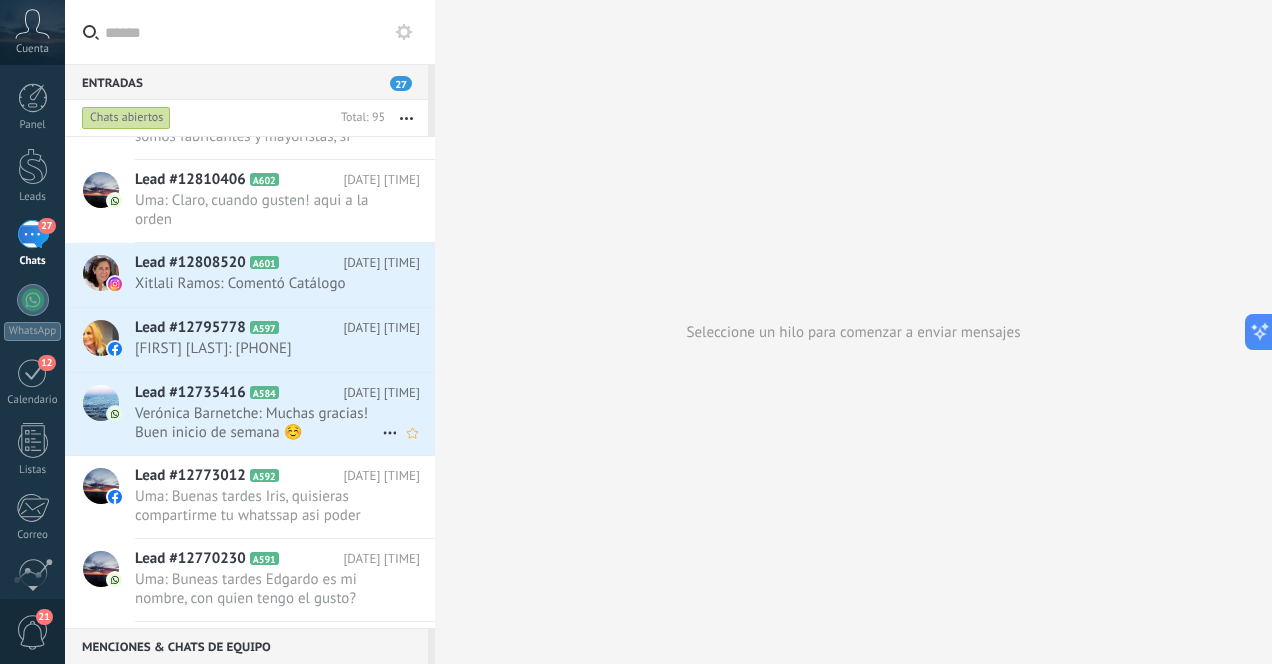 click on "Verónica Barnetche: Muchas gracias!
Buen inicio de semana ☺️" at bounding box center [258, 423] 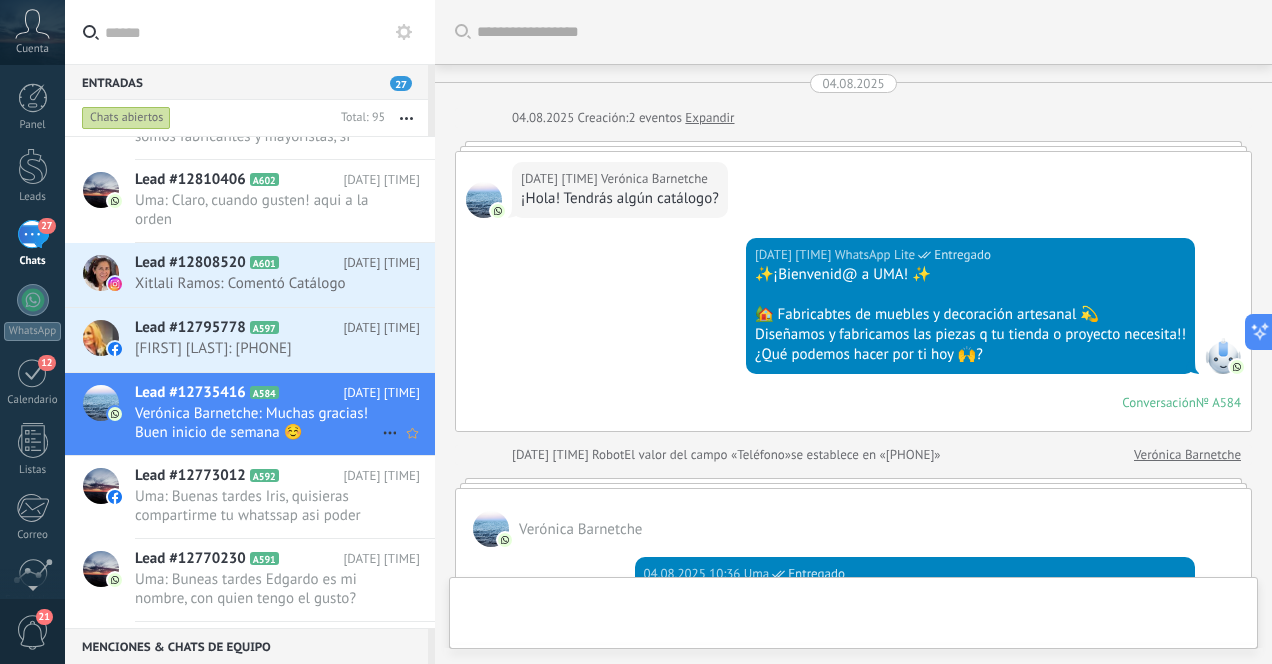 scroll, scrollTop: 959, scrollLeft: 0, axis: vertical 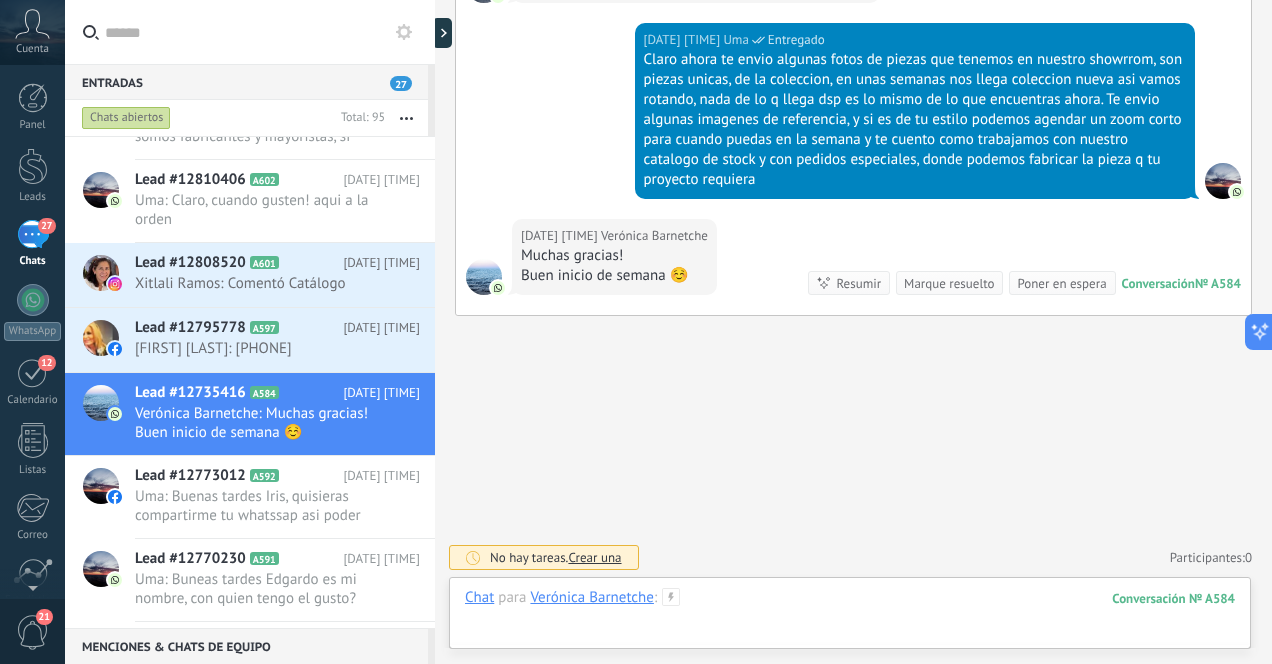 click at bounding box center (850, 618) 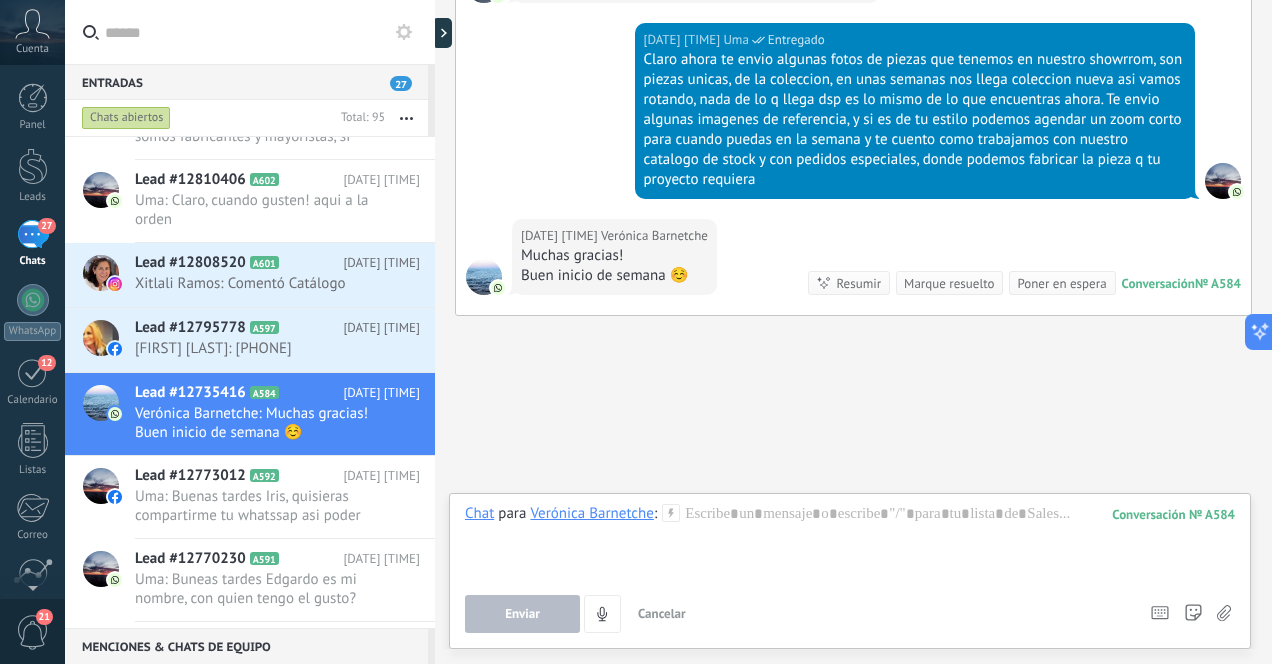 click 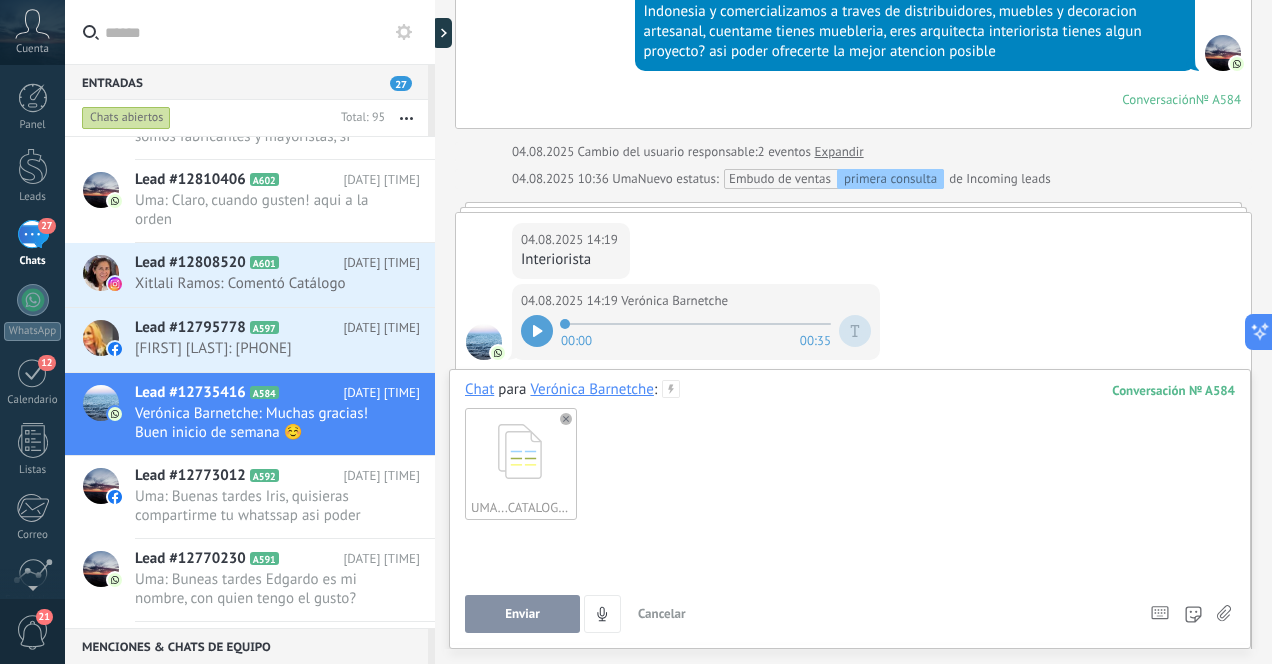 scroll, scrollTop: 654, scrollLeft: 0, axis: vertical 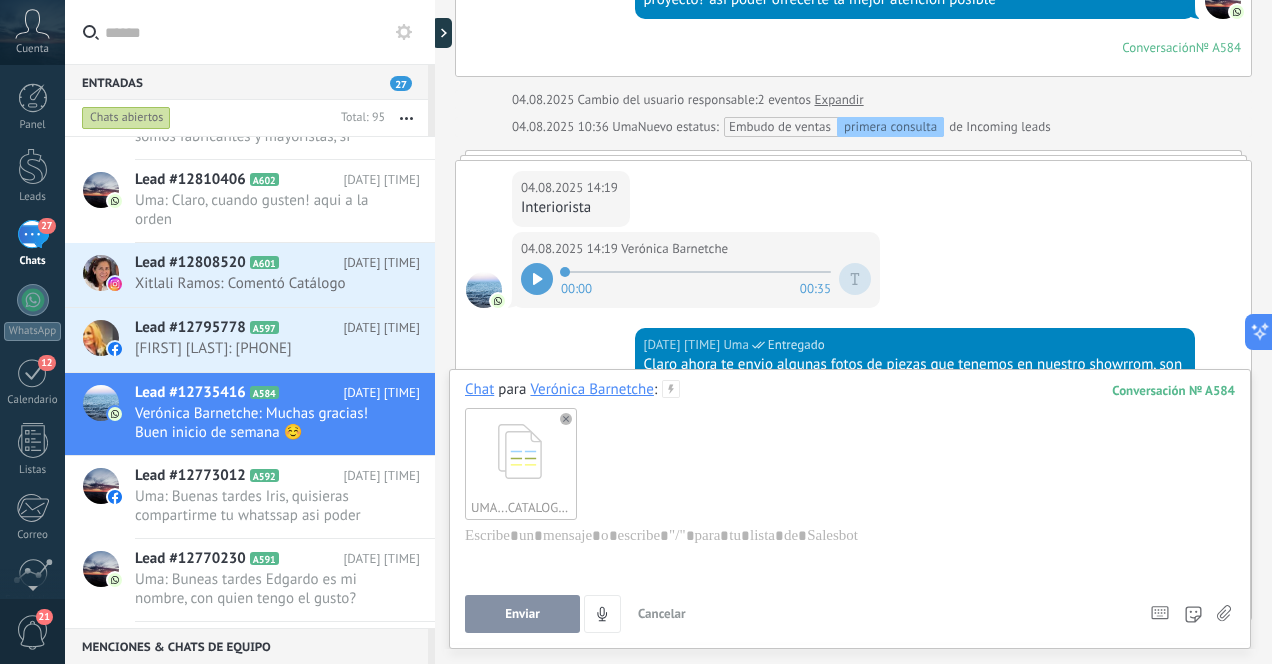 click 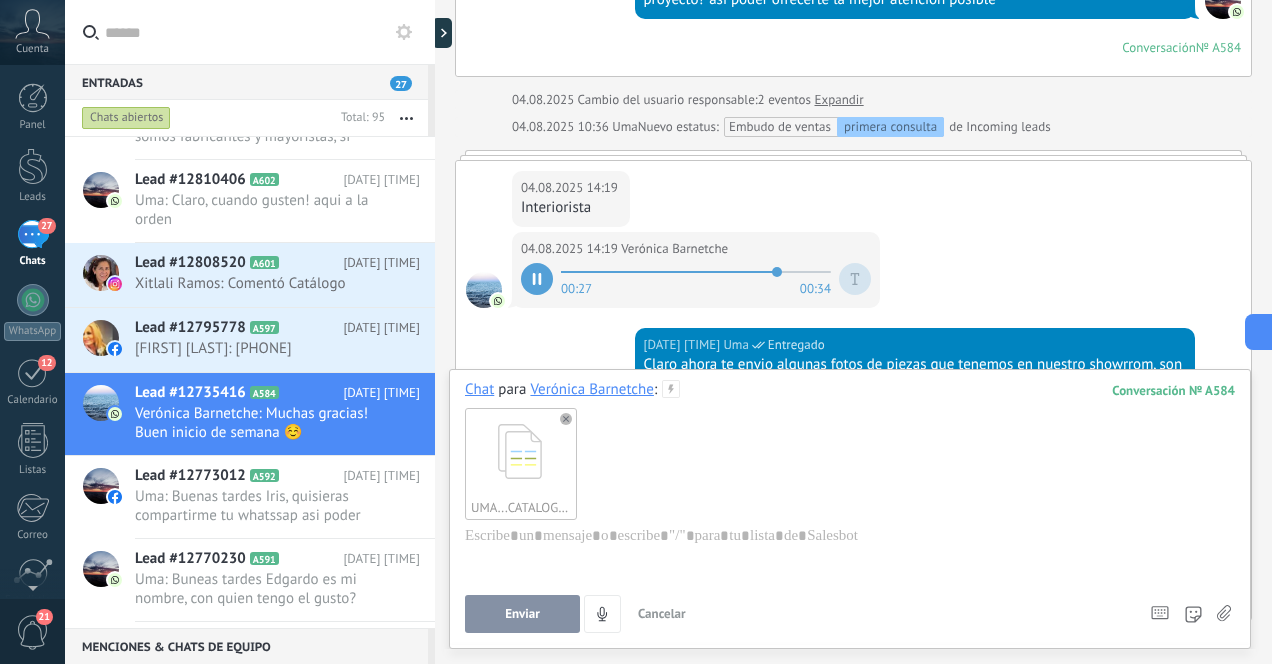 click 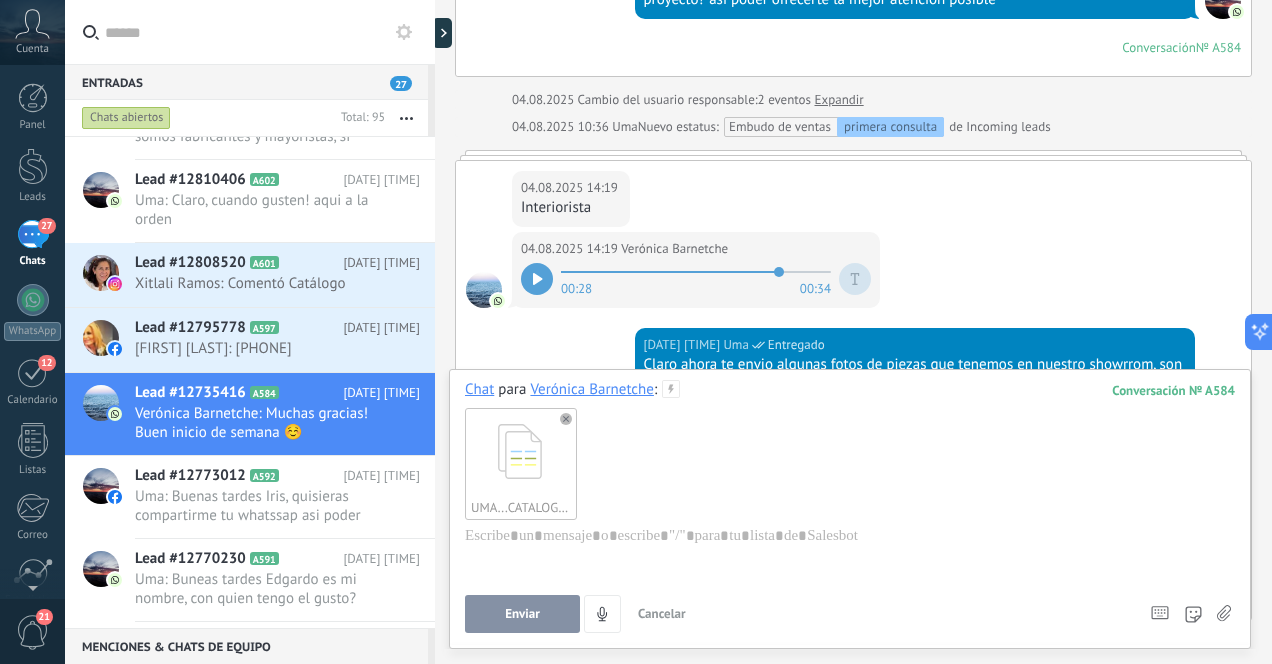 click on "Enviar" at bounding box center (522, 614) 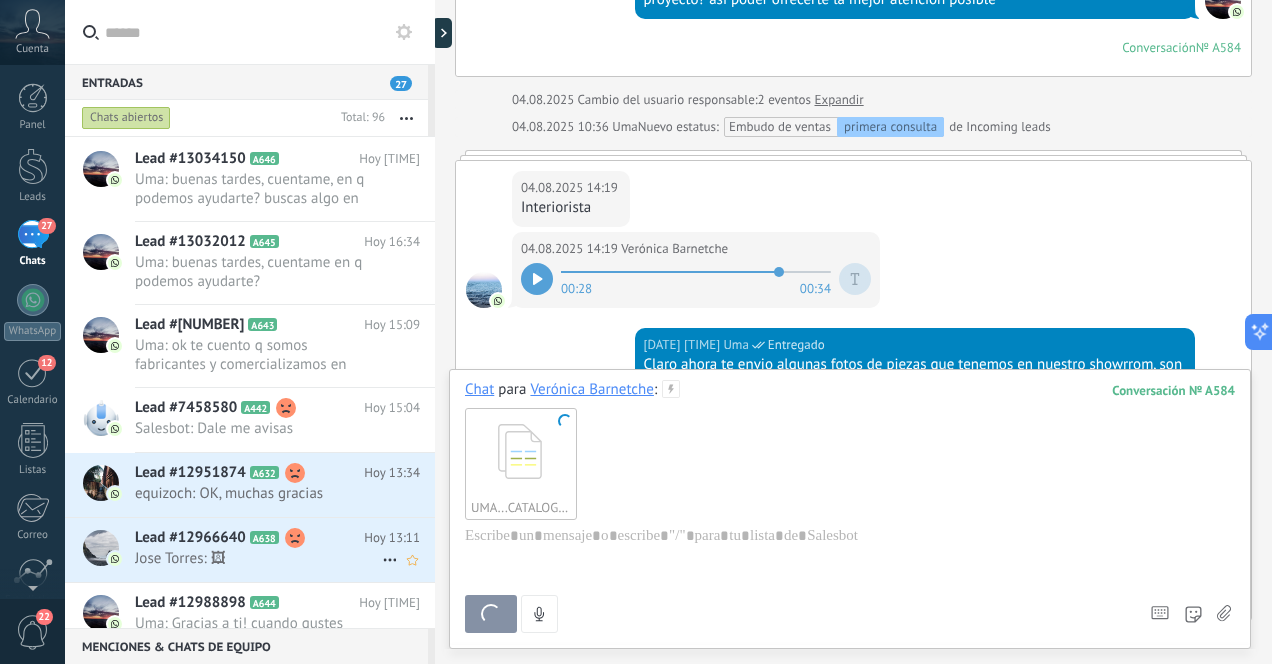 scroll, scrollTop: 0, scrollLeft: 0, axis: both 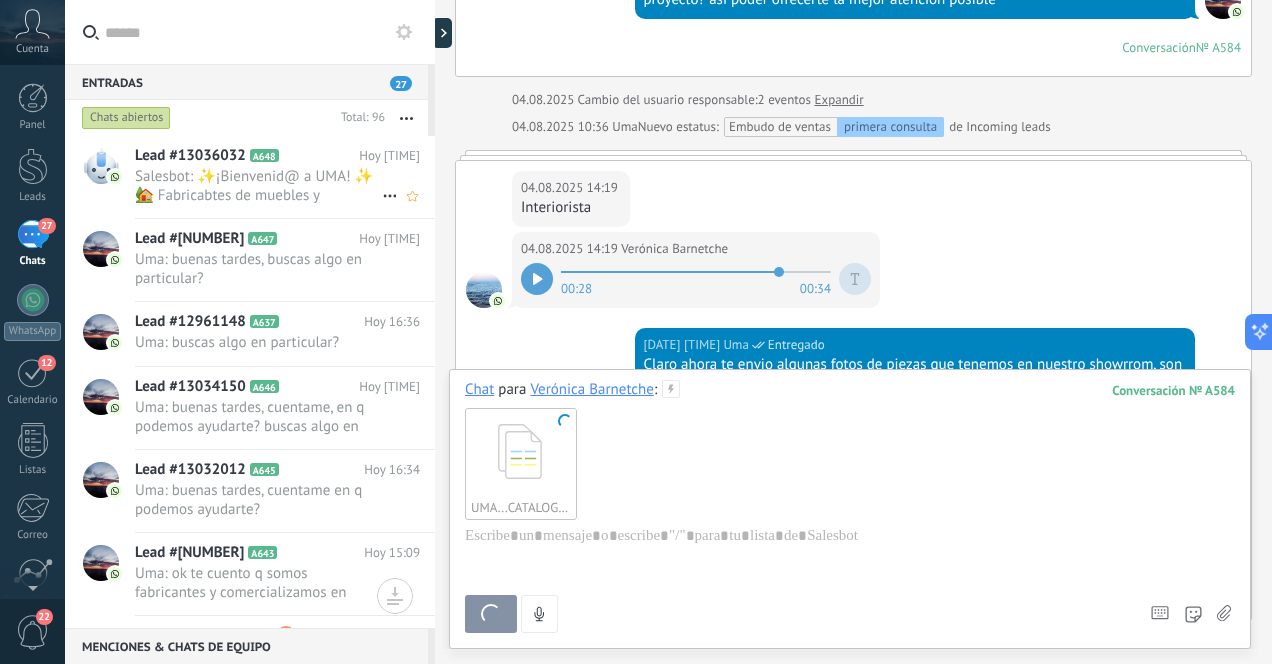 click on "Salesbot: ✨¡Bienvenid@ a UMA! ✨
🏡 Fabricabtes de muebles y decoración artesanal 💫
Diseñamos y fabricamos las piezas q tu tienda o proyecto necesita!!
¿Qué podemos hacer por ti hoy 🙌?" at bounding box center (258, 186) 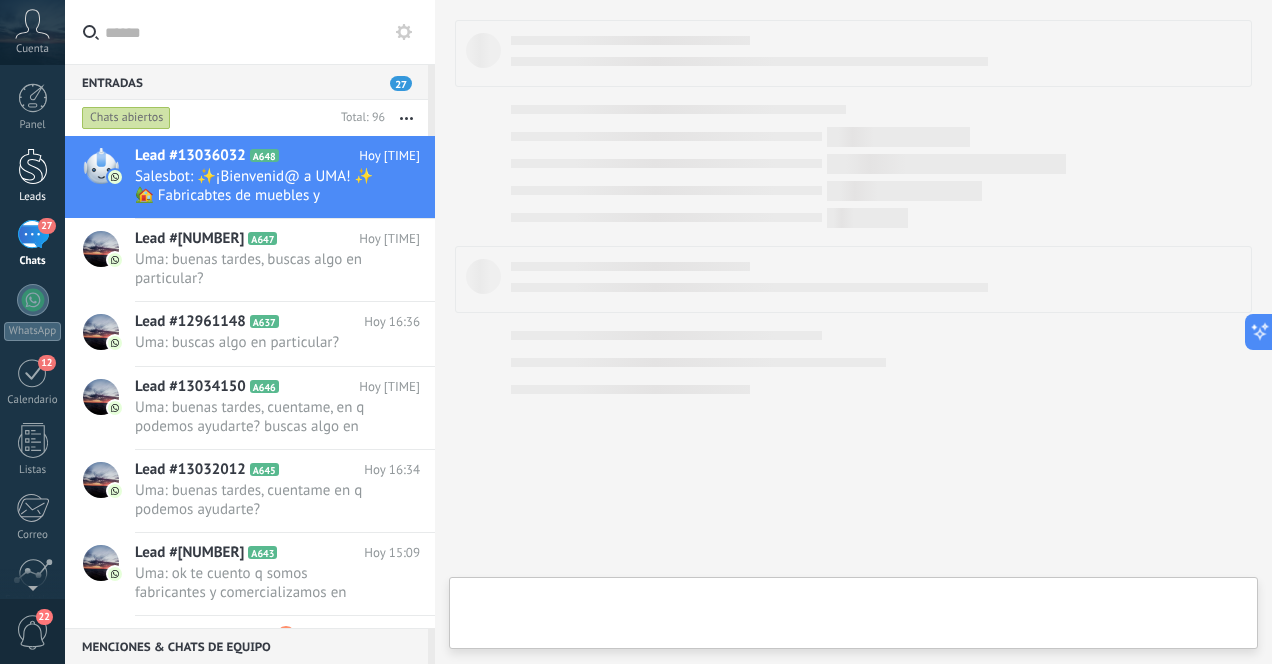 click at bounding box center [33, 166] 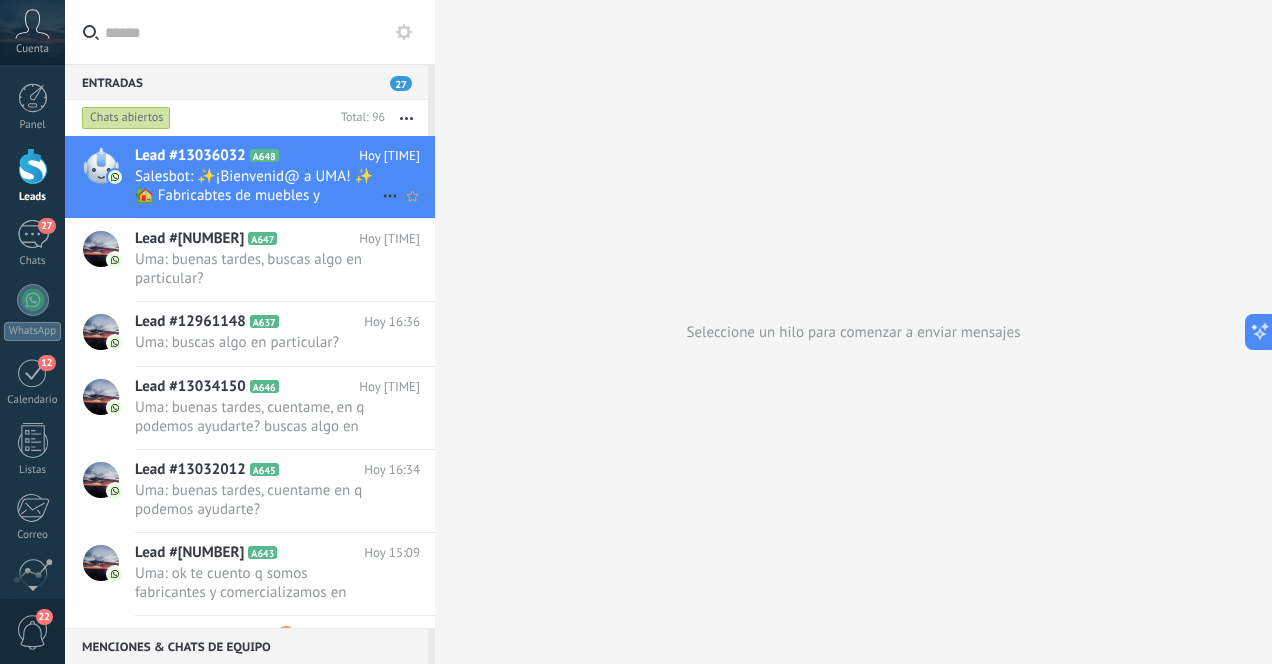 click on "Salesbot: ✨¡Bienvenid@ a UMA! ✨
🏡 Fabricabtes de muebles y decoración artesanal 💫
Diseñamos y fabricamos las piezas q tu tienda o proyecto necesita!!
¿Qué podemos hacer por ti hoy 🙌?" at bounding box center [258, 186] 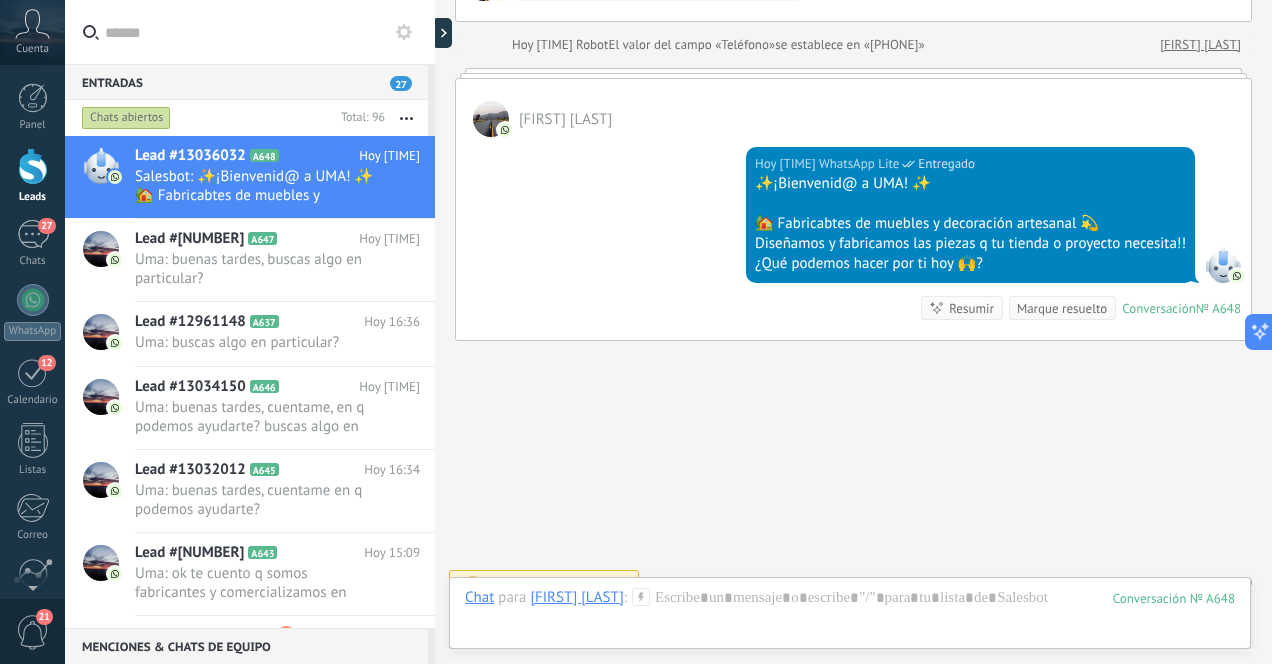 scroll, scrollTop: 242, scrollLeft: 0, axis: vertical 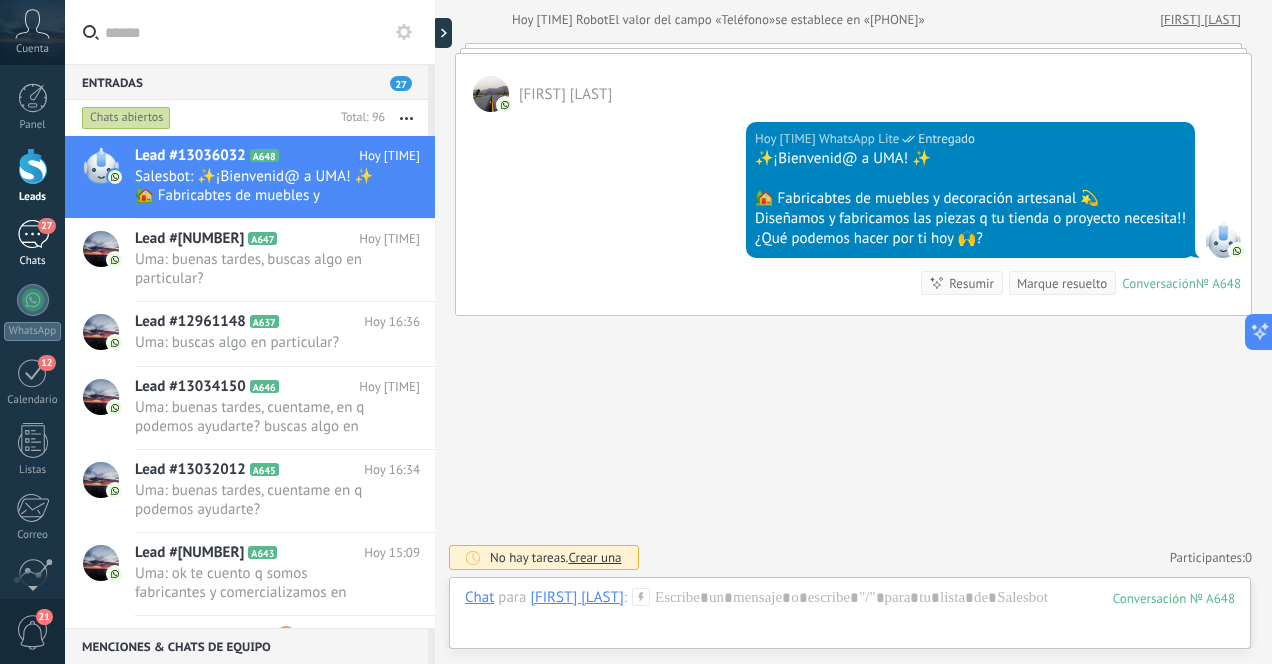 click on "27" at bounding box center (33, 234) 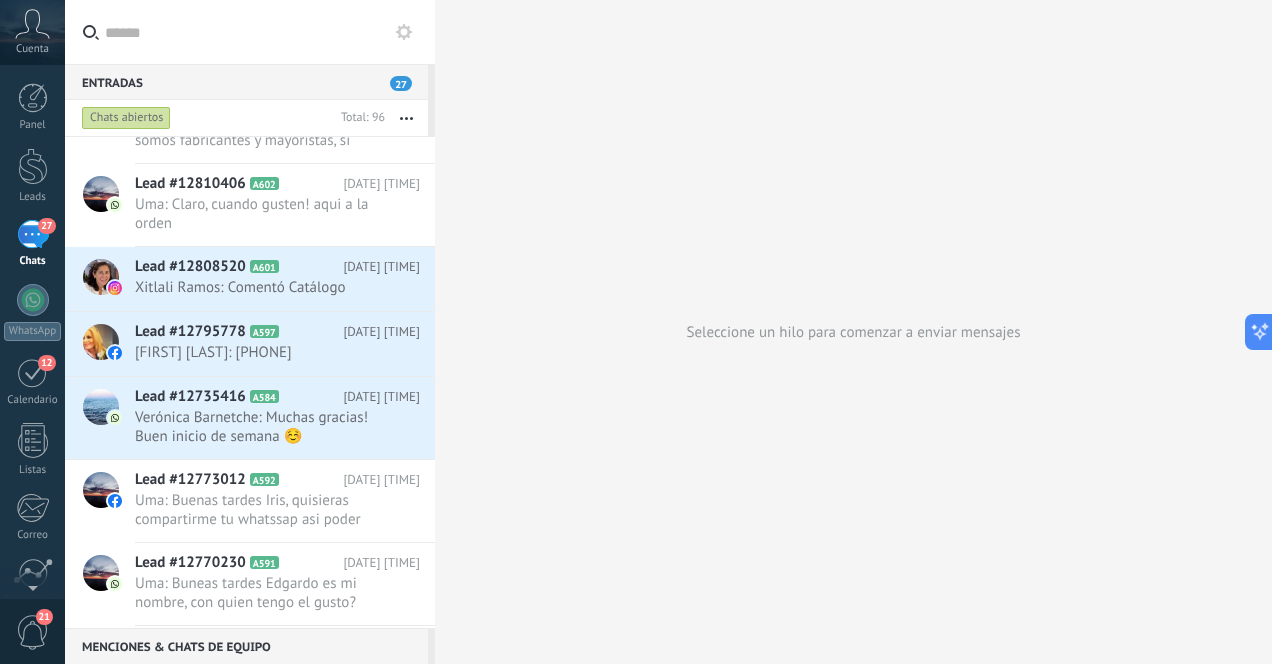 scroll, scrollTop: 3537, scrollLeft: 0, axis: vertical 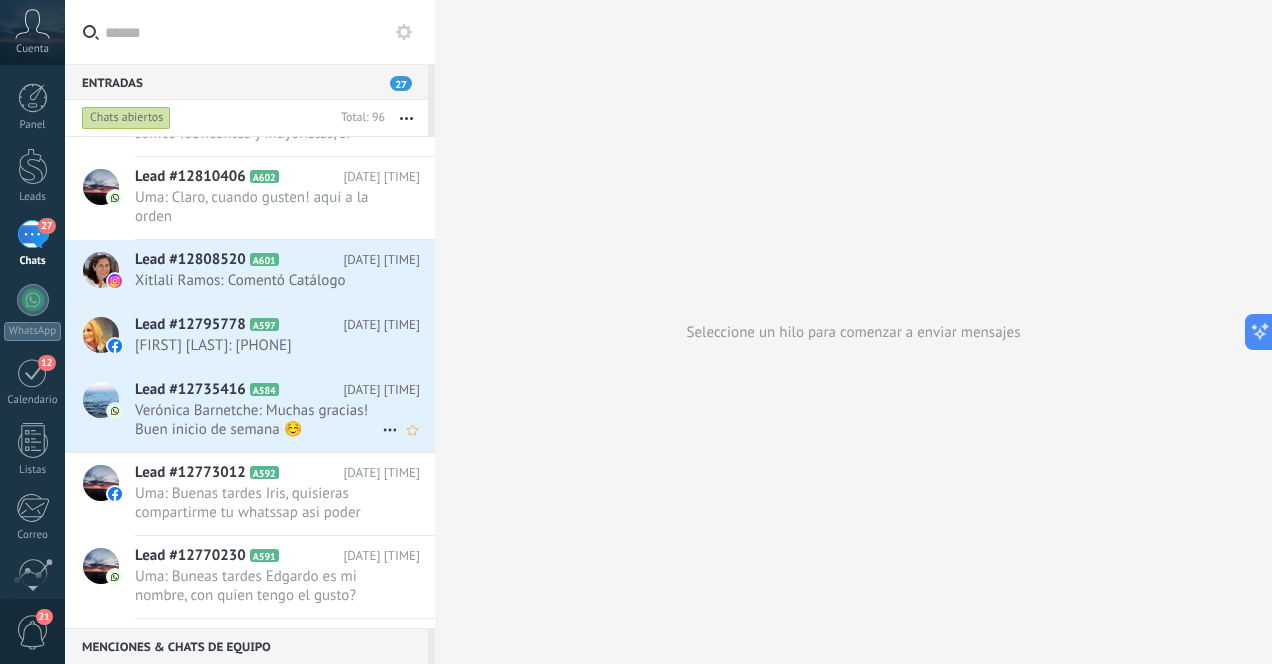 click on "Verónica Barnetche: Muchas gracias!
Buen inicio de semana ☺️" at bounding box center [258, 420] 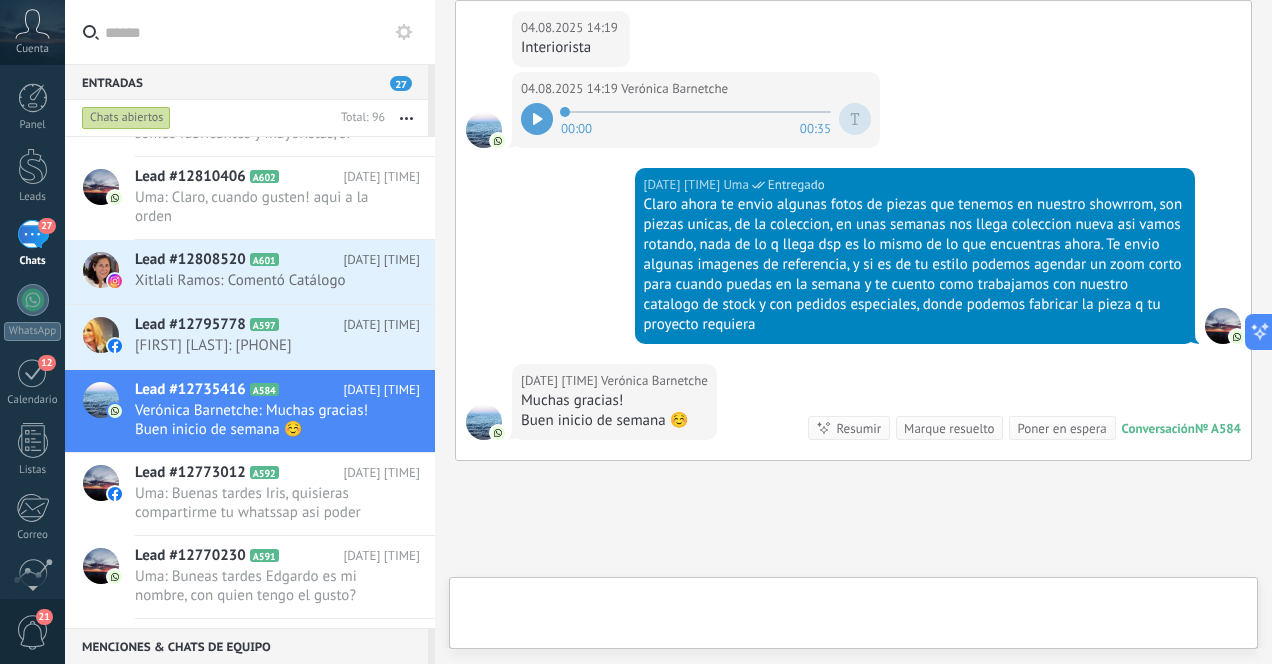 scroll, scrollTop: 959, scrollLeft: 0, axis: vertical 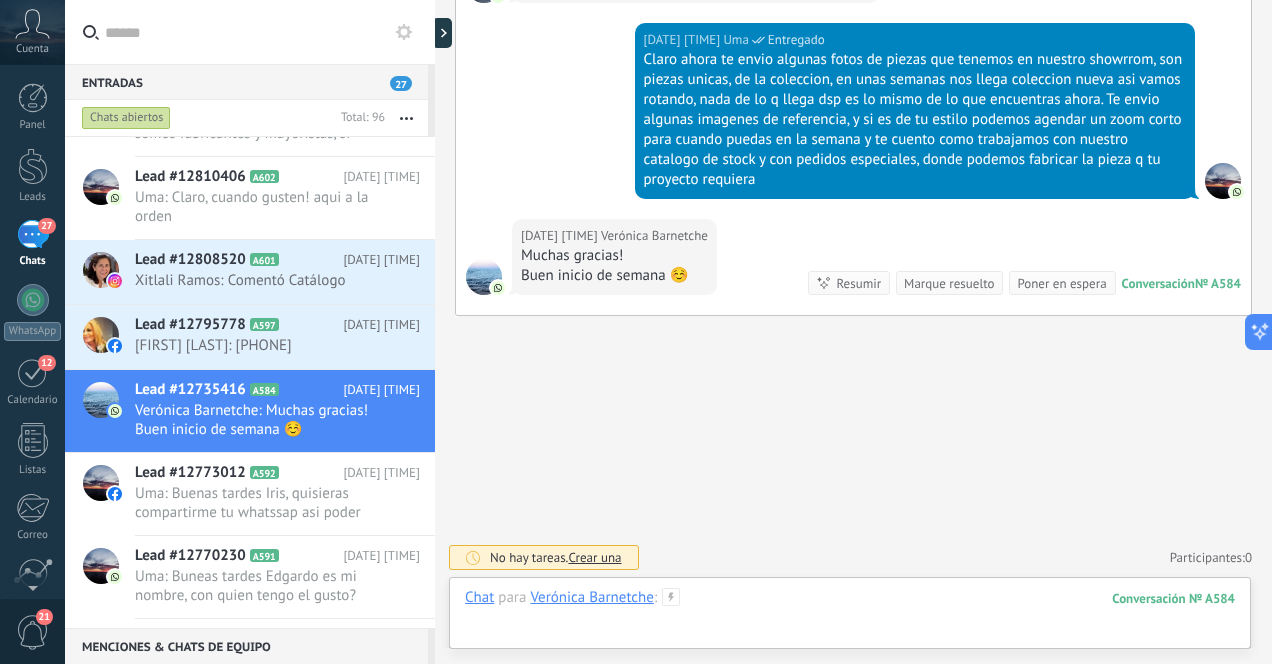 click at bounding box center [850, 618] 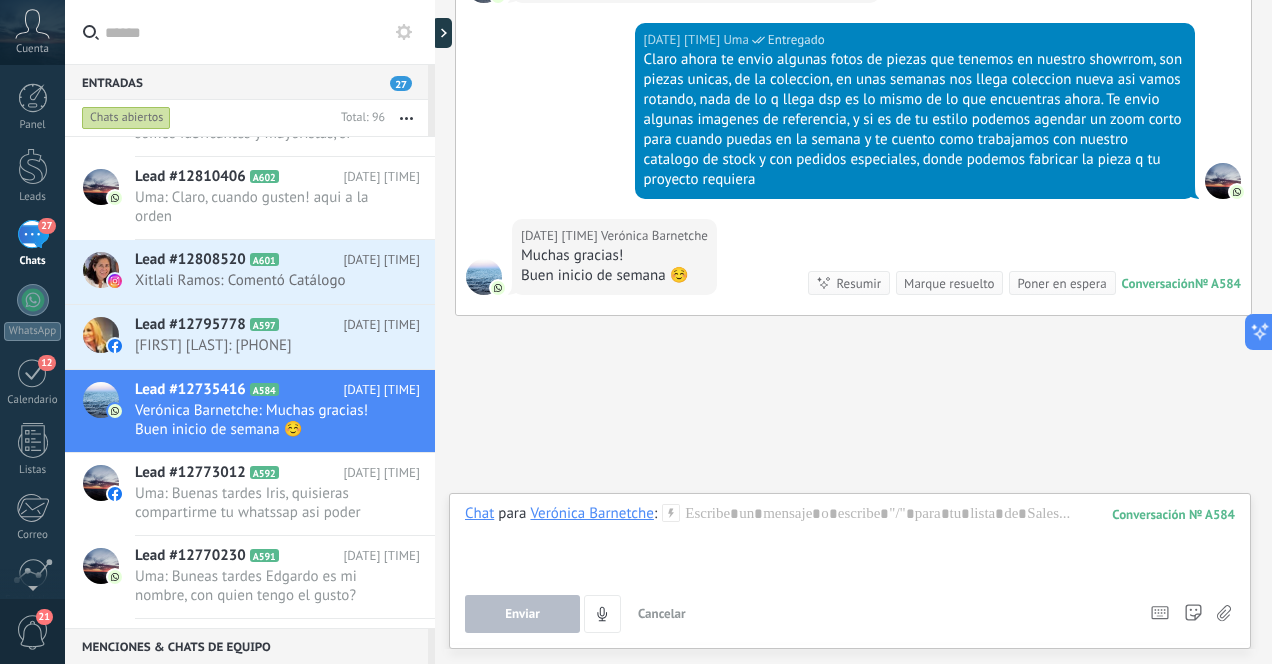 click 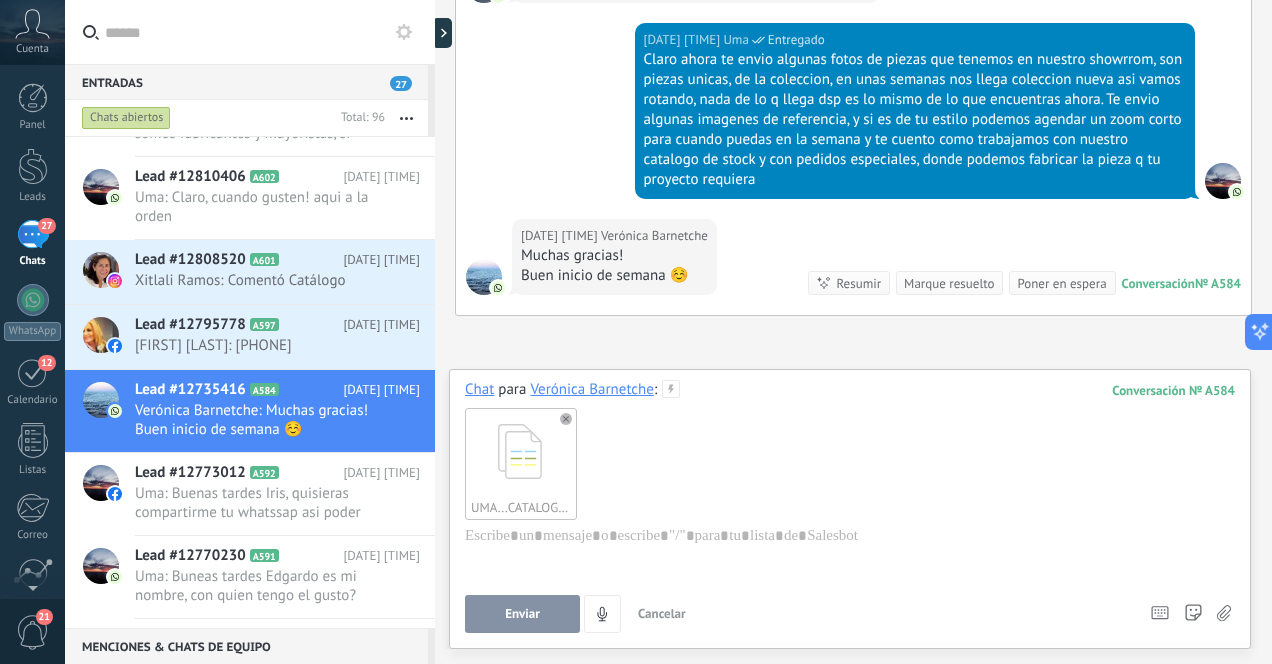 click on "Enviar" at bounding box center [522, 614] 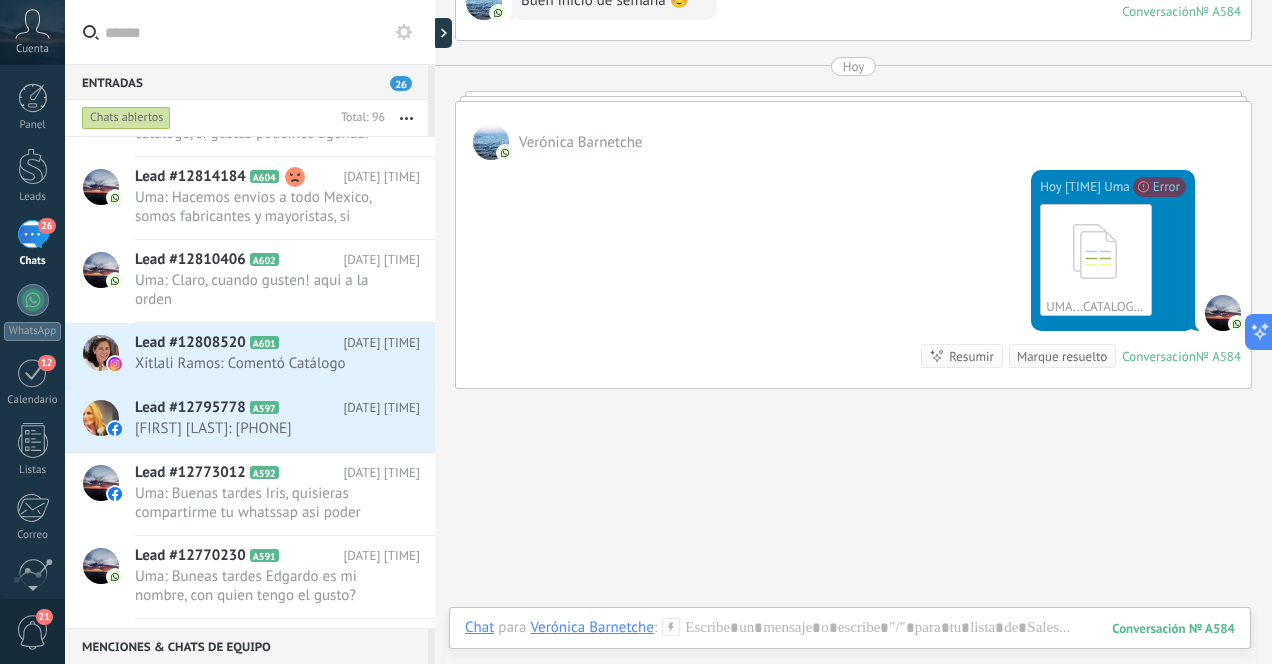 scroll, scrollTop: 1232, scrollLeft: 0, axis: vertical 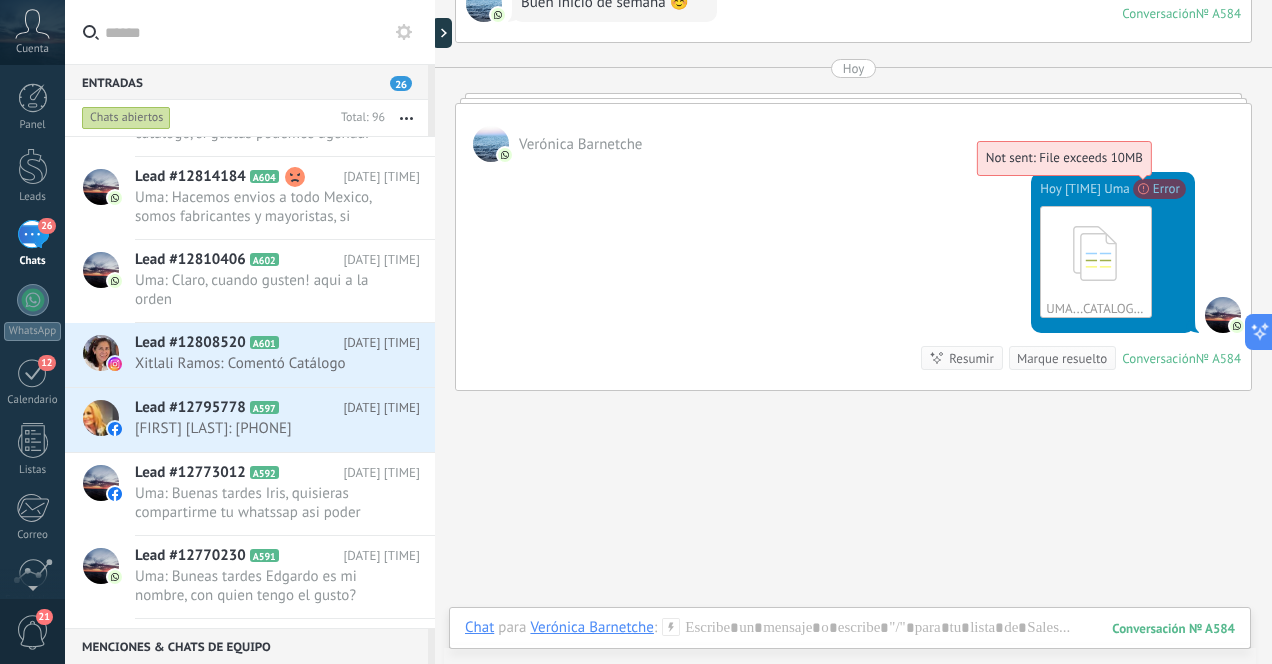 click on "Not sent: File exceeds 10MB" at bounding box center (1064, 157) 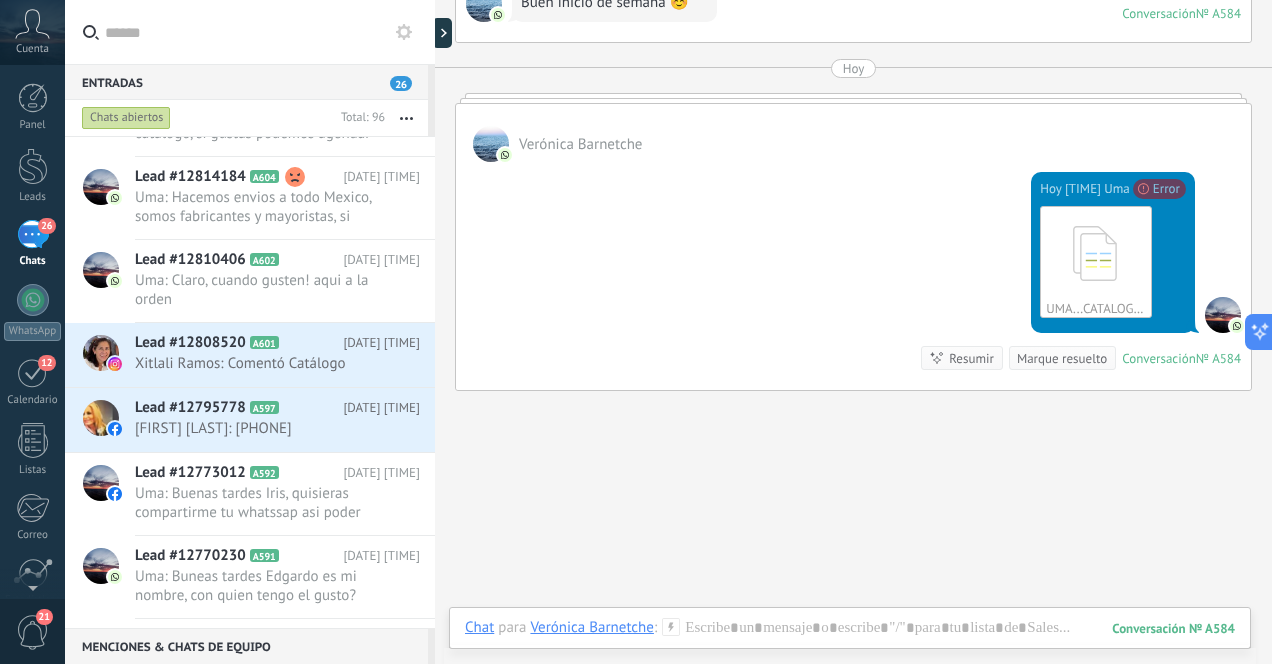 click on "26" at bounding box center (33, 234) 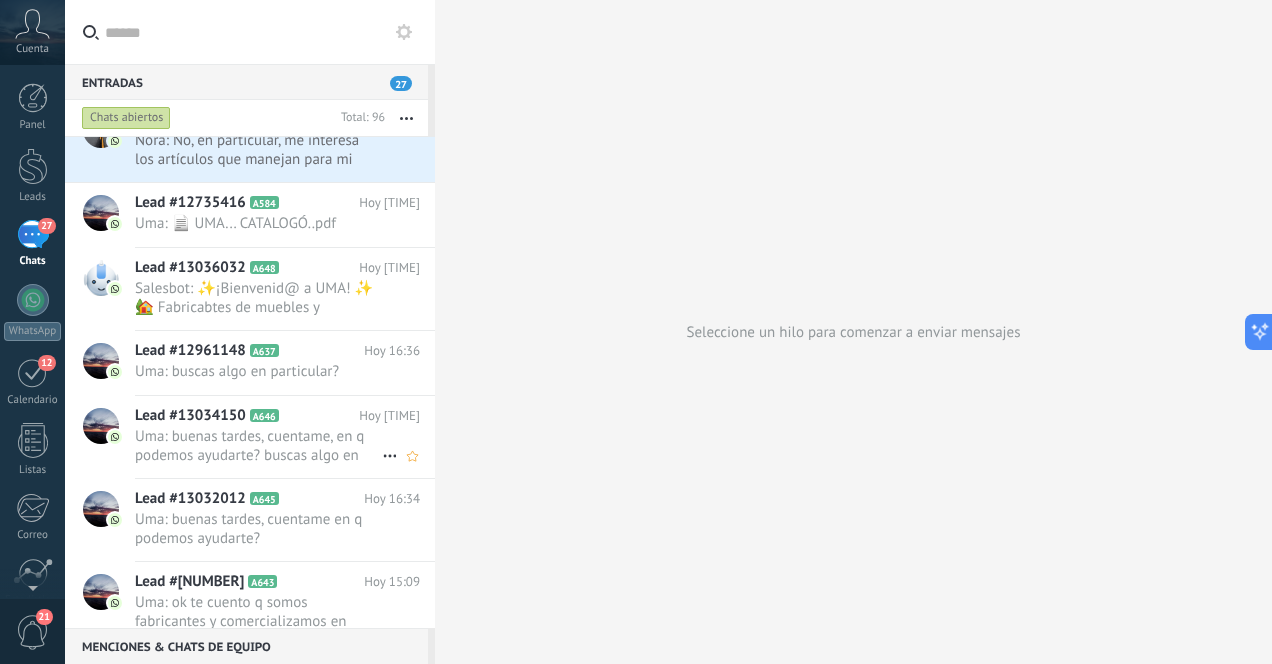 scroll, scrollTop: 0, scrollLeft: 0, axis: both 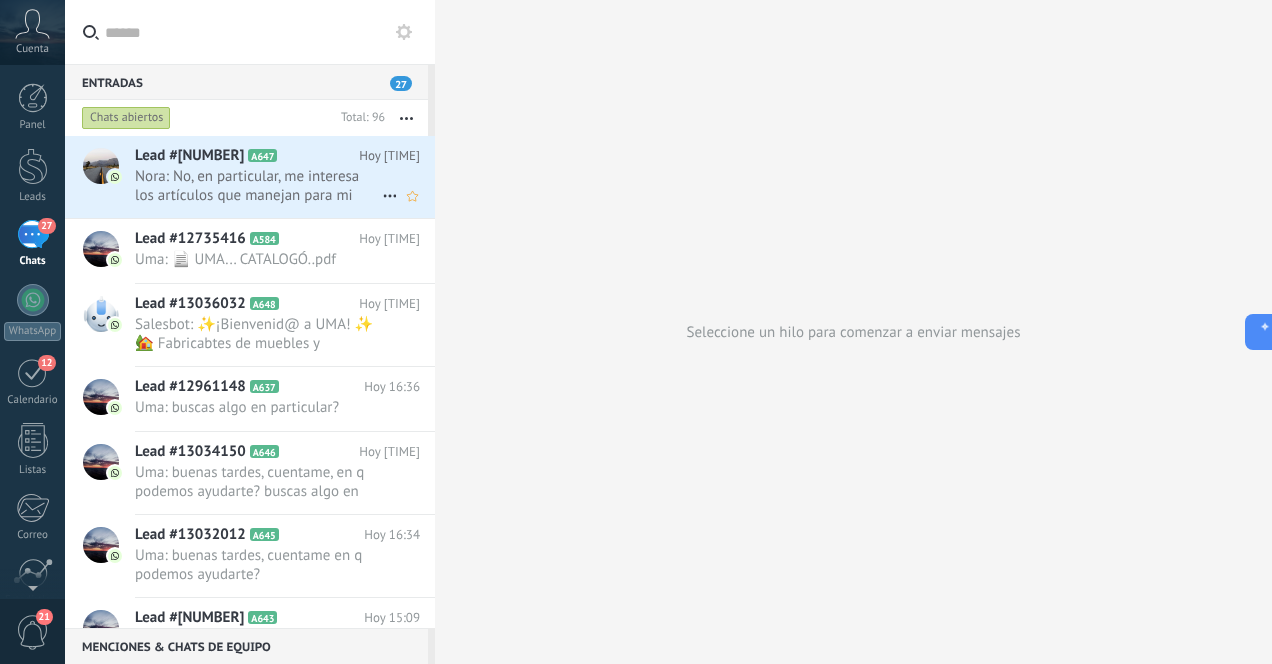 click on "Nora: No, en particular, me interesa los artículos que manejan para mi tienda" at bounding box center [258, 186] 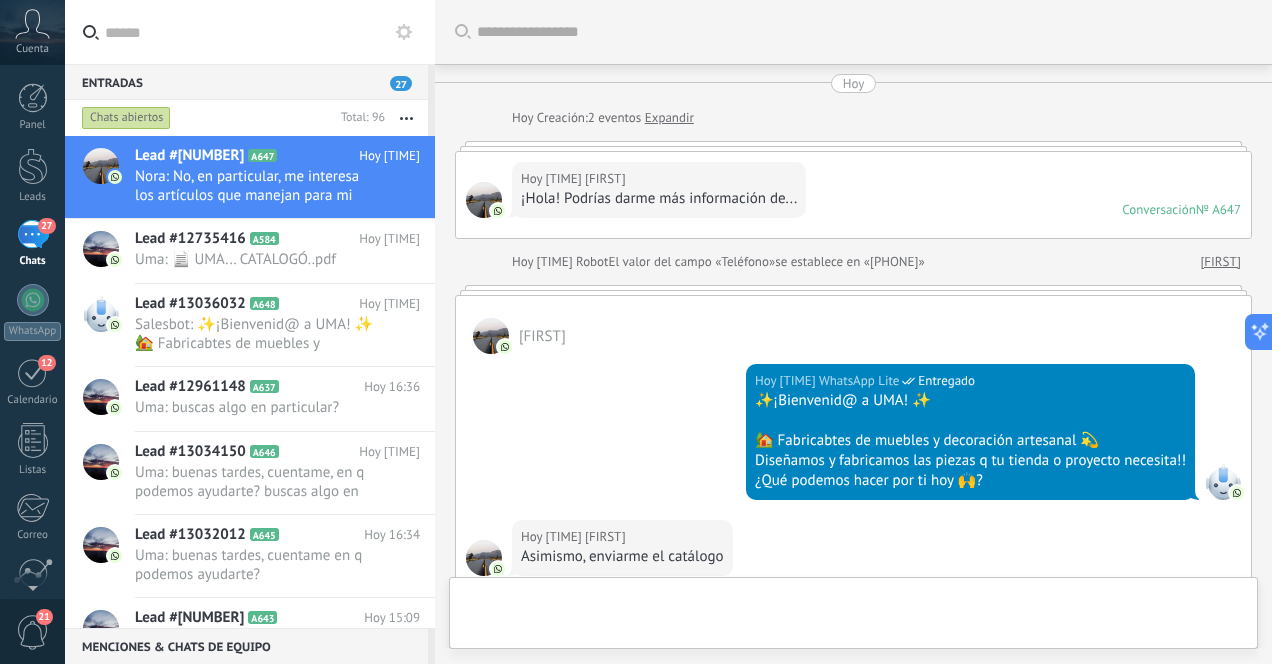 scroll, scrollTop: 477, scrollLeft: 0, axis: vertical 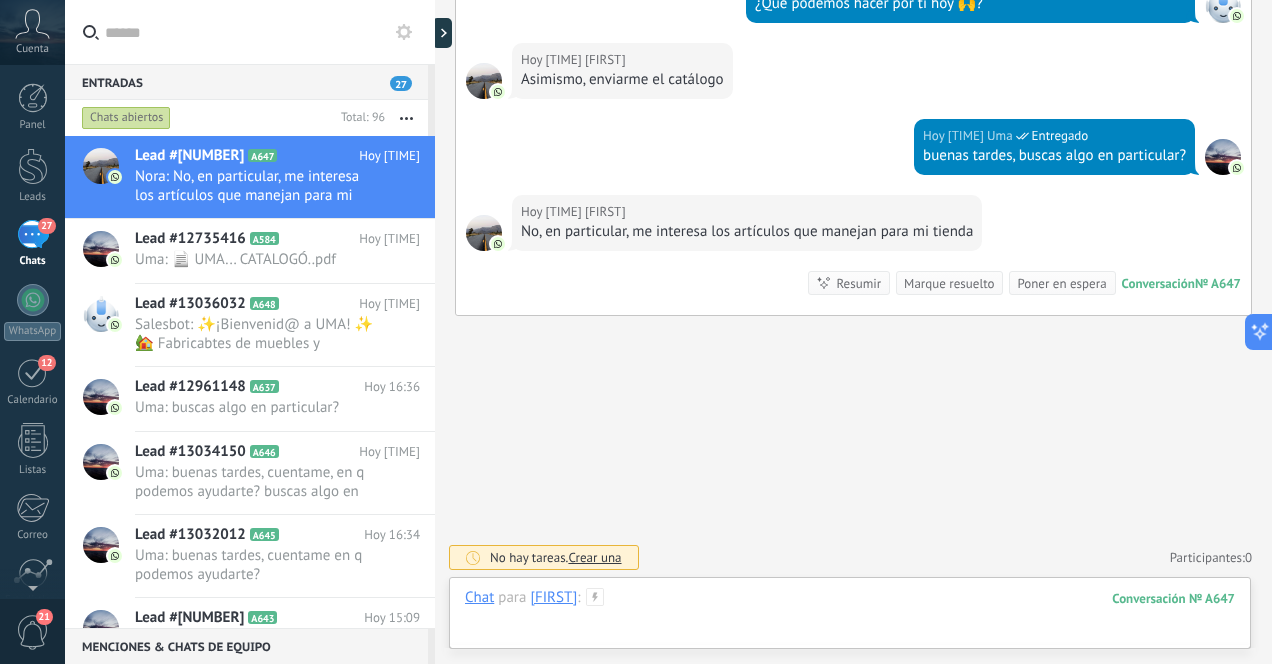 click at bounding box center (850, 618) 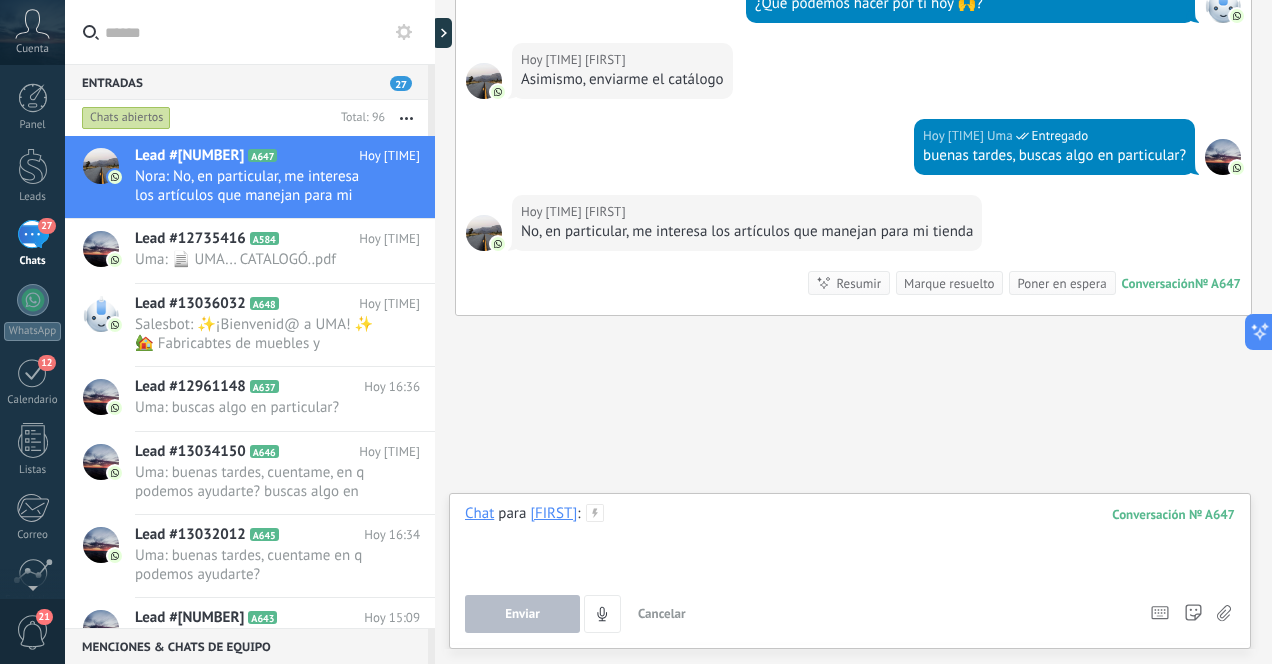 type 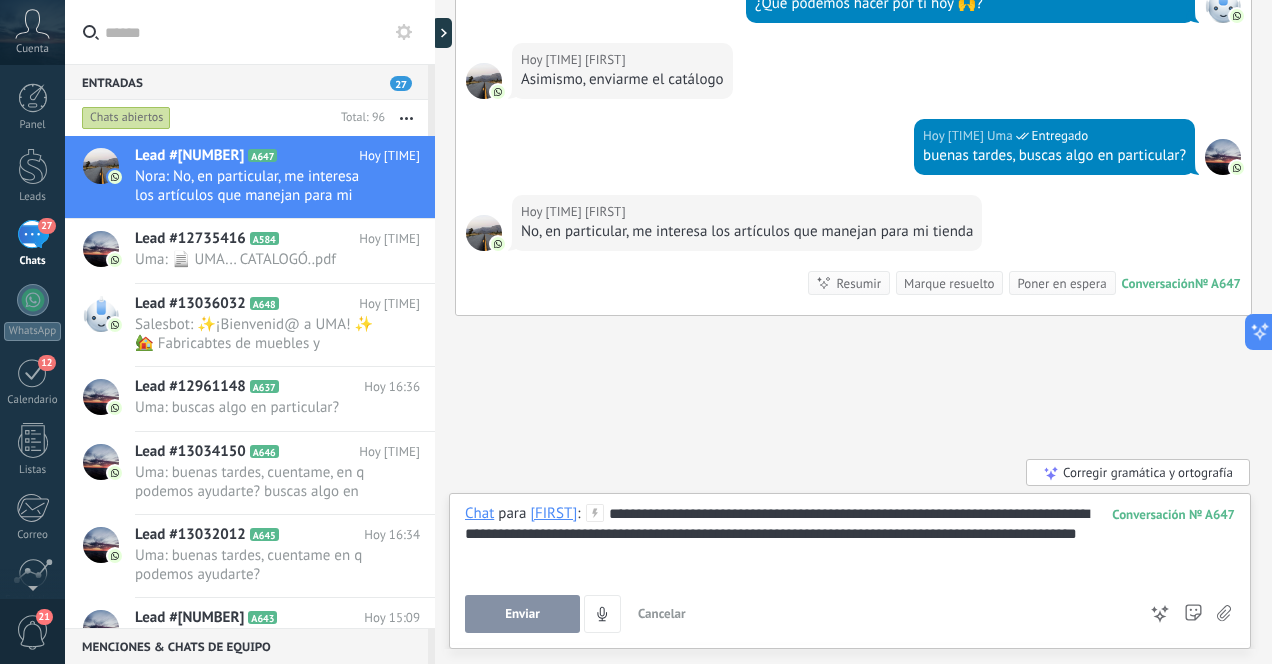click on "Enviar" at bounding box center (522, 614) 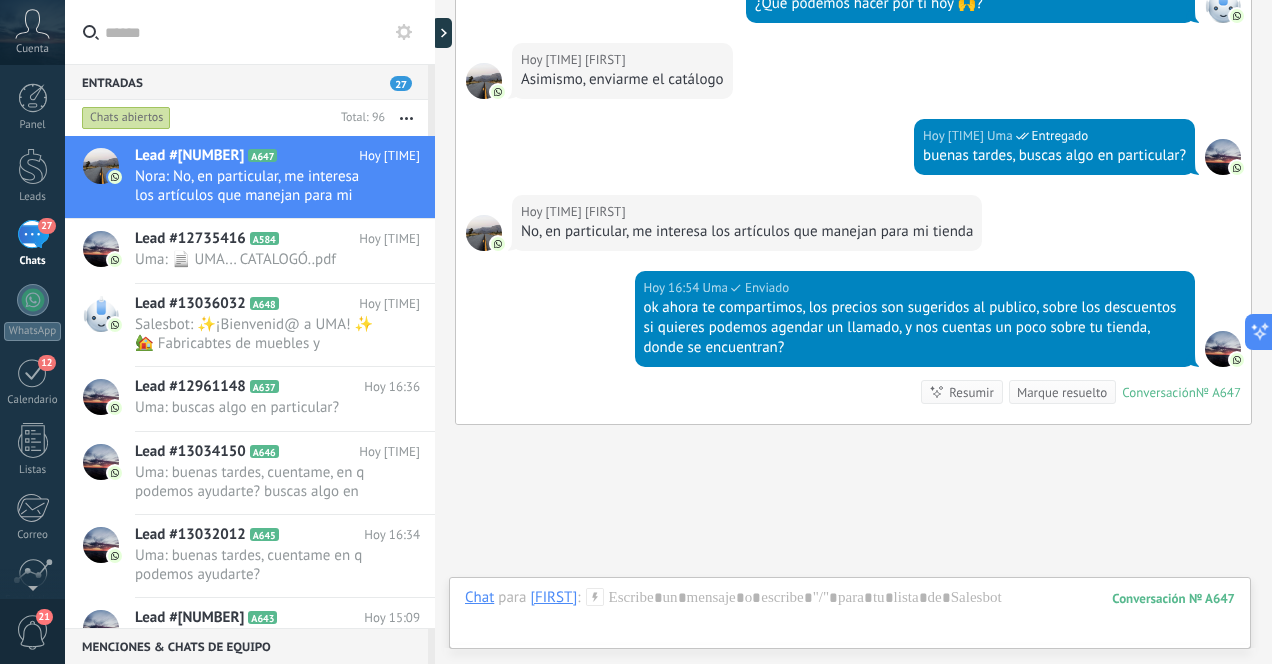 scroll, scrollTop: 586, scrollLeft: 0, axis: vertical 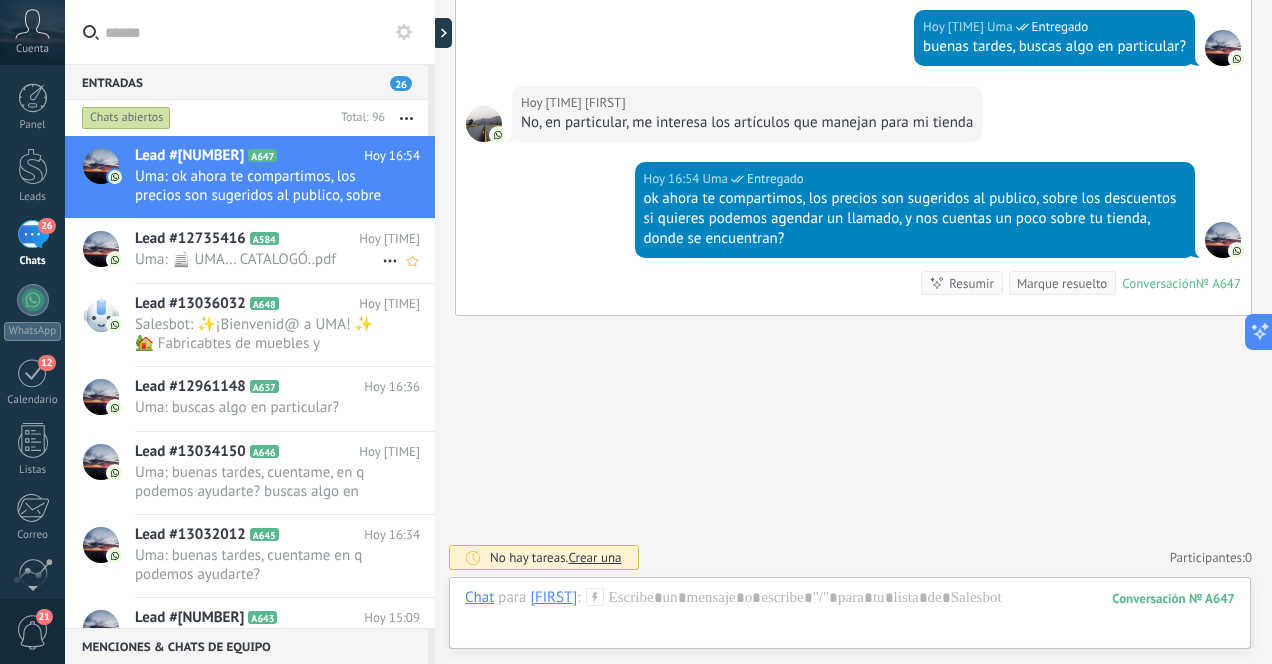 click on "Uma: 📄 UMA... CATALOGÓ..pdf" at bounding box center (258, 259) 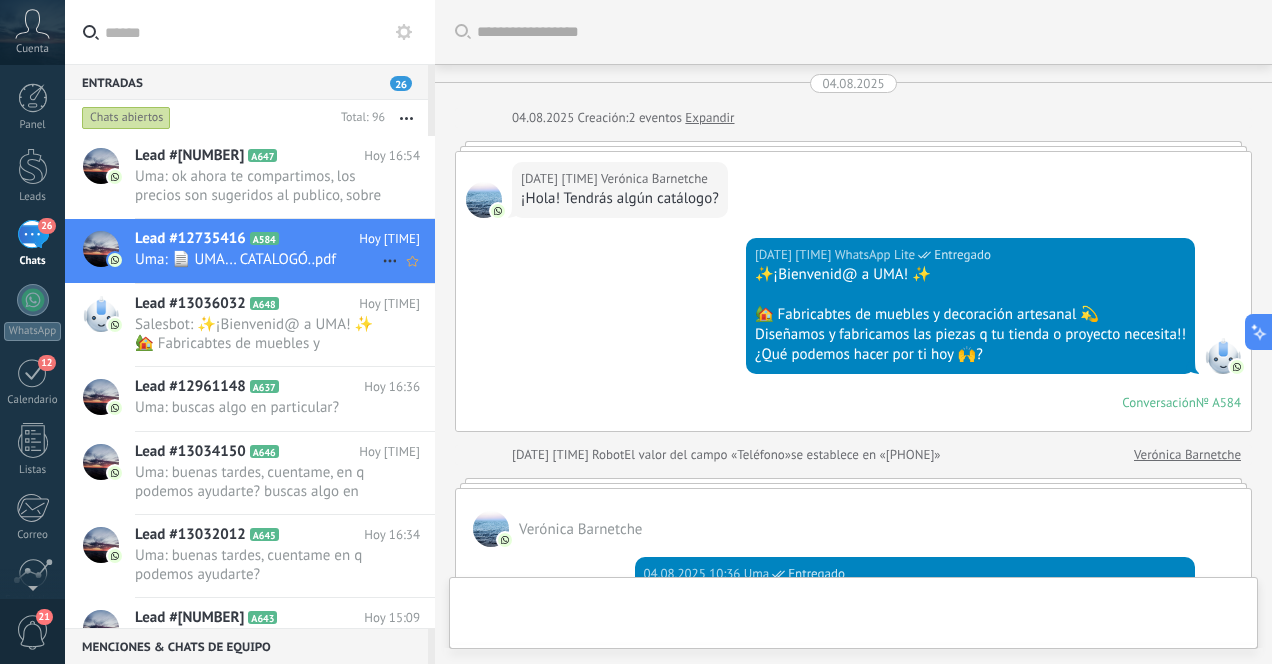 scroll, scrollTop: 1307, scrollLeft: 0, axis: vertical 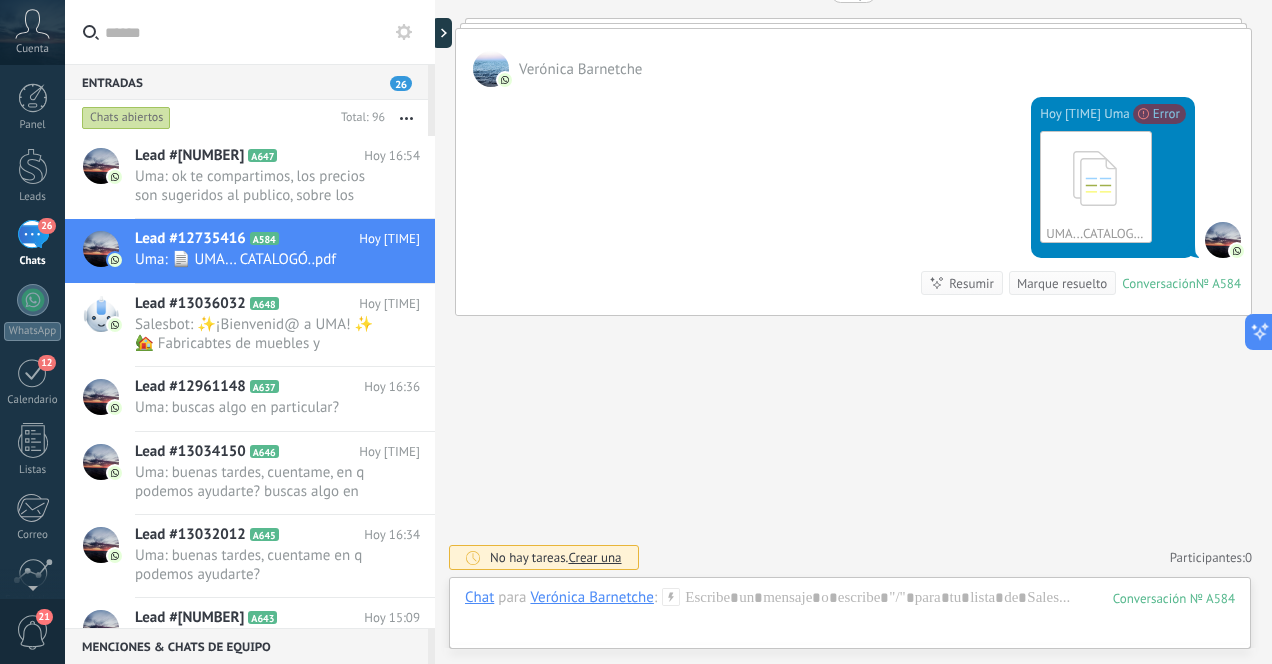click on "26" at bounding box center (33, 234) 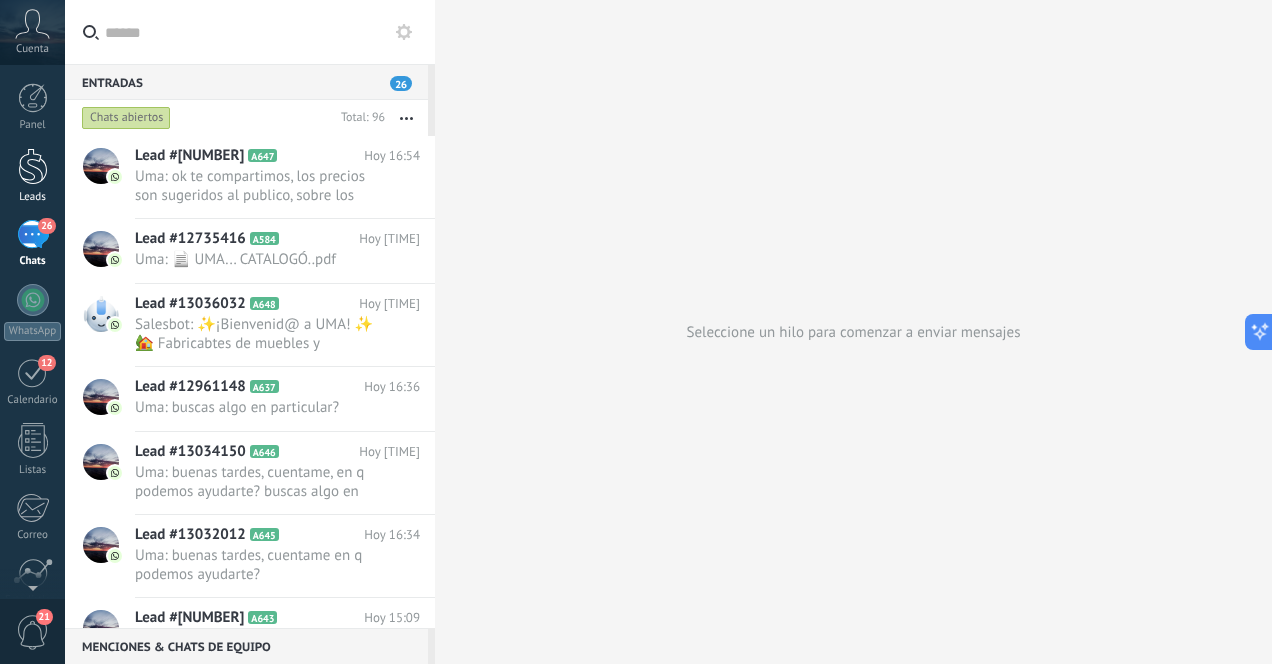 click at bounding box center (33, 166) 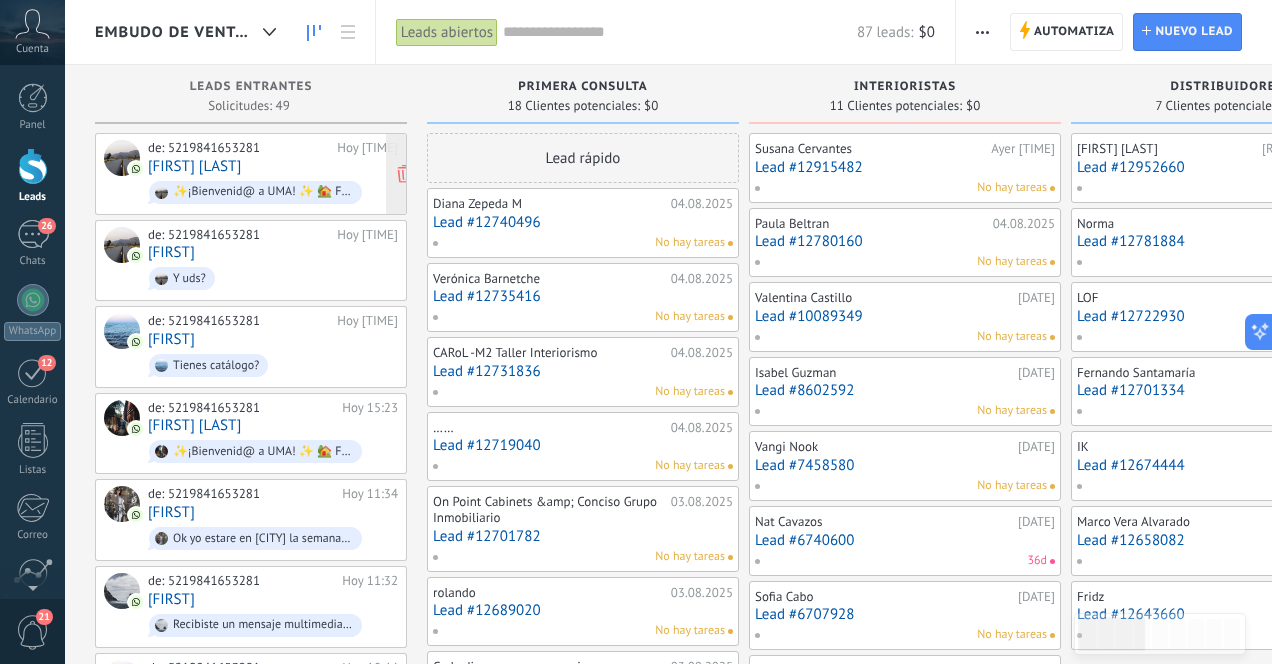 click on "de: 52[PHONE] Hoy [TIME] [FIRST] [LAST] ✨¡Bienvenid@ a UMA! ✨
🏡 Fabricabtes de muebles y decoración artesanal 💫
Diseñamos y fabricamos las piezas q tu tienda o proyecto necesita!!
¿Qué podemos hacer por ti hoy 🙌?" at bounding box center [273, 174] 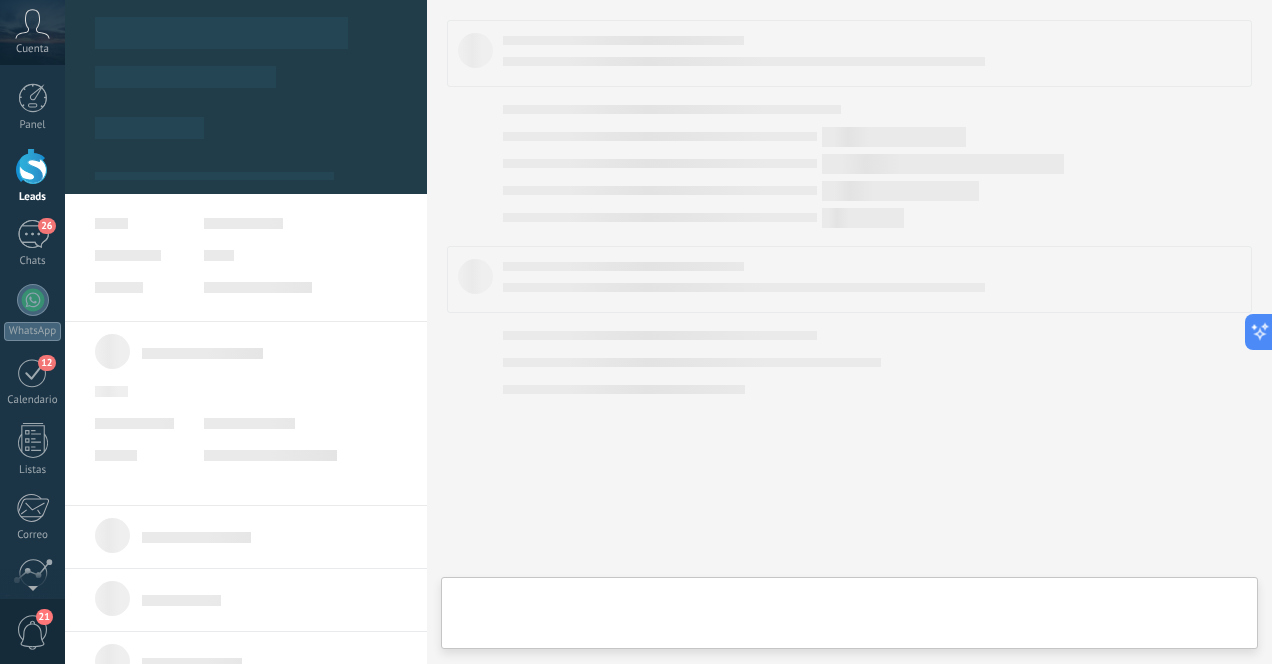 type on "**********" 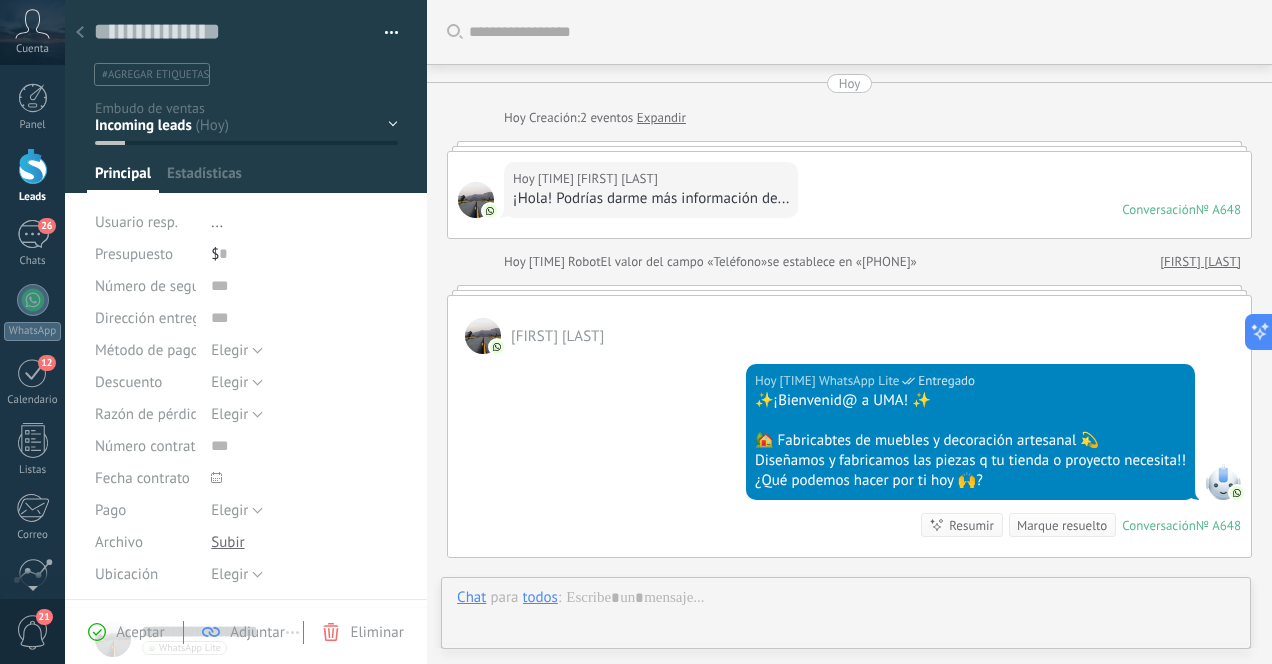 scroll, scrollTop: 30, scrollLeft: 0, axis: vertical 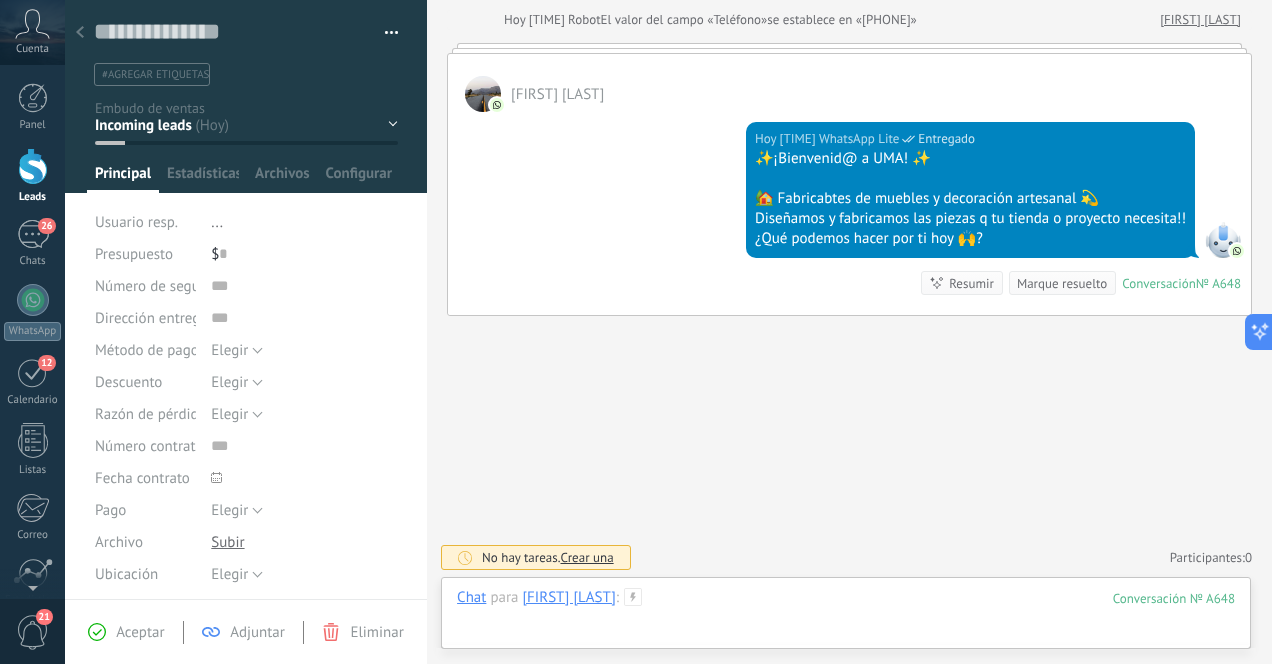 click at bounding box center (846, 618) 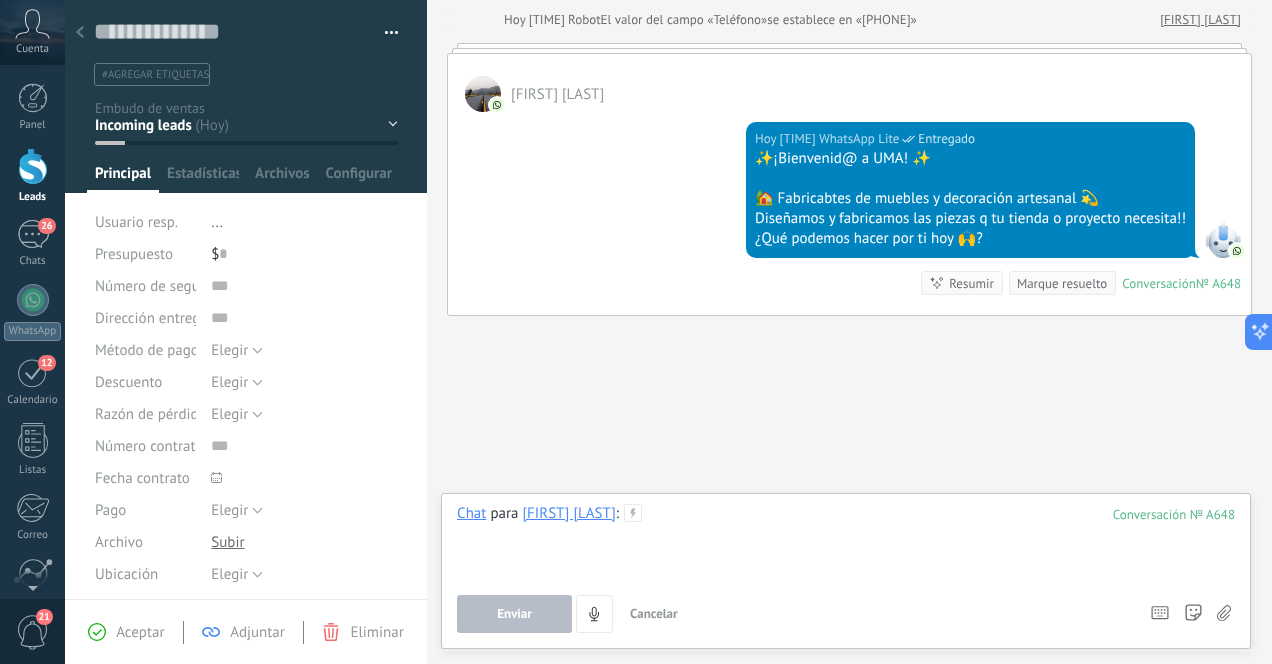 type 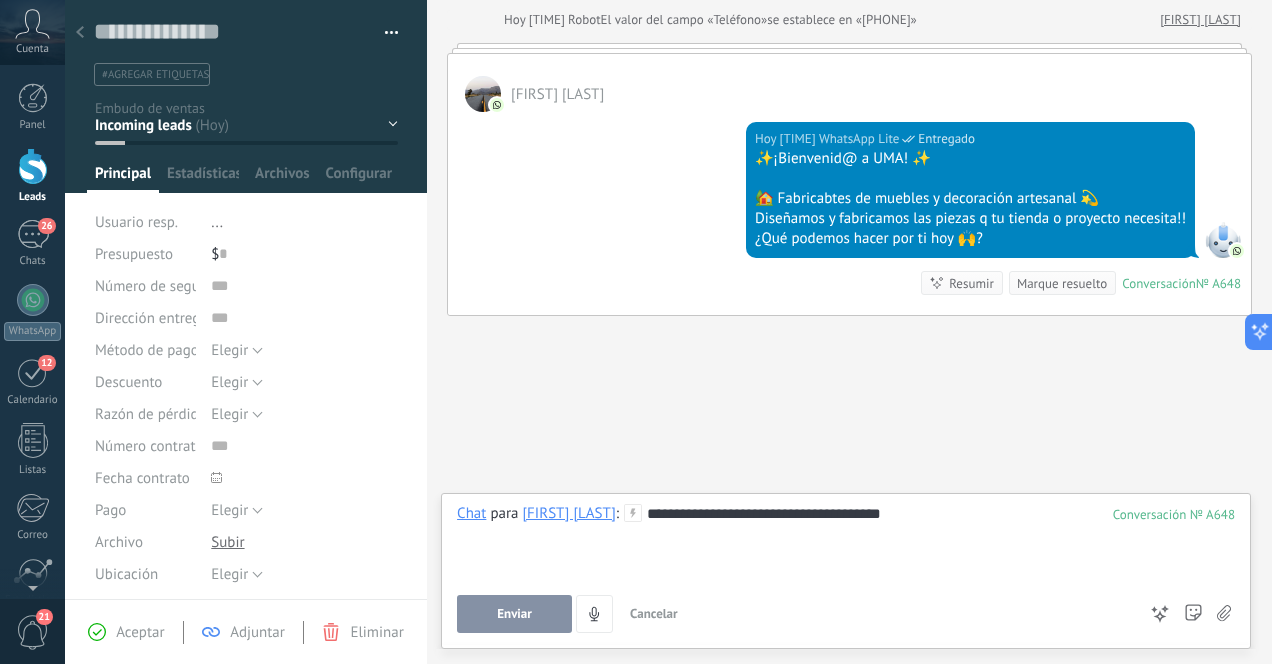 click on "Enviar" at bounding box center [514, 614] 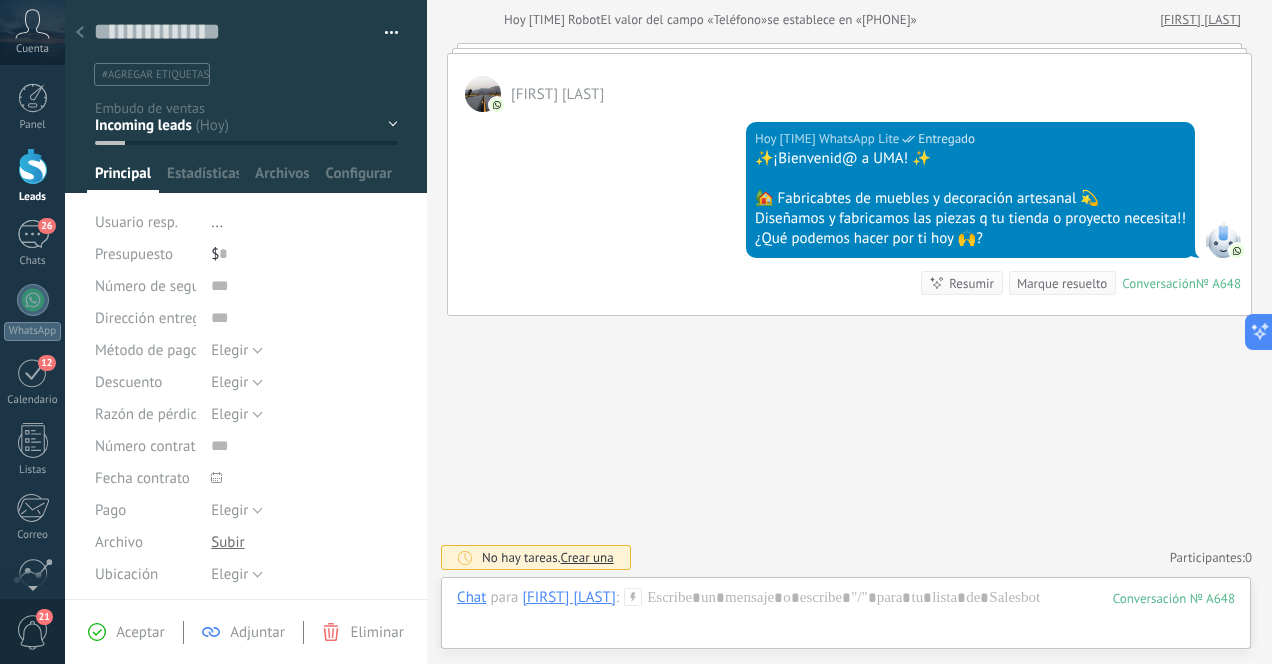 click 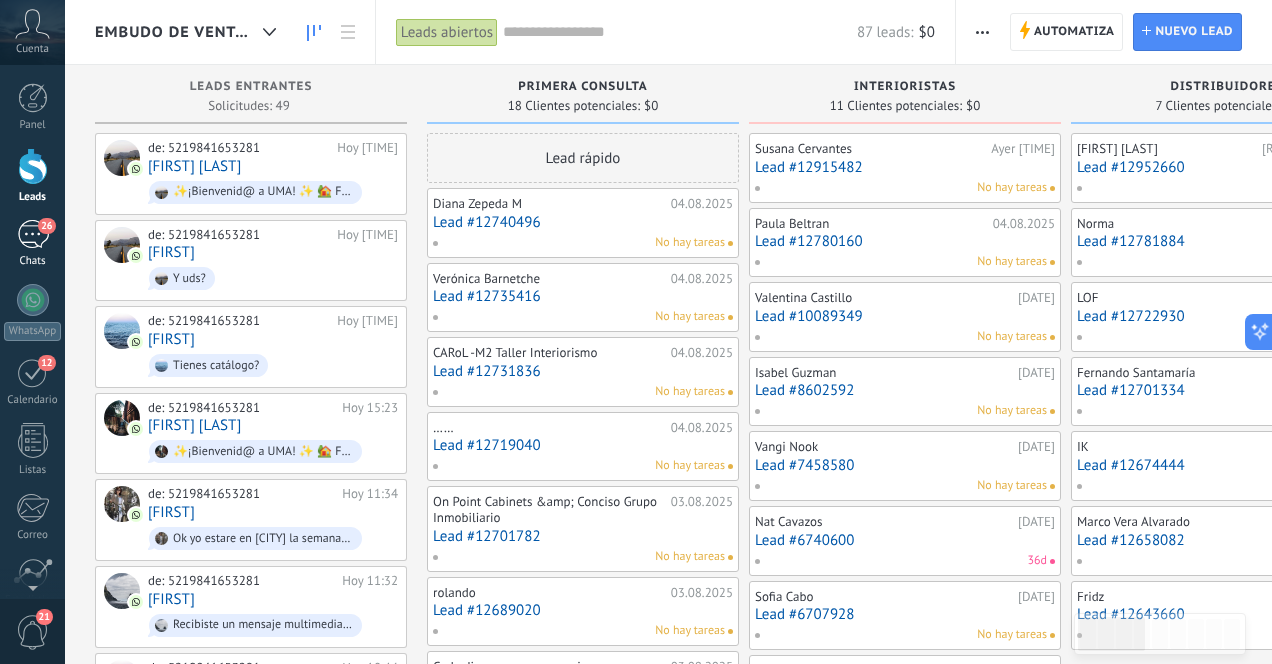 click on "26" at bounding box center (33, 234) 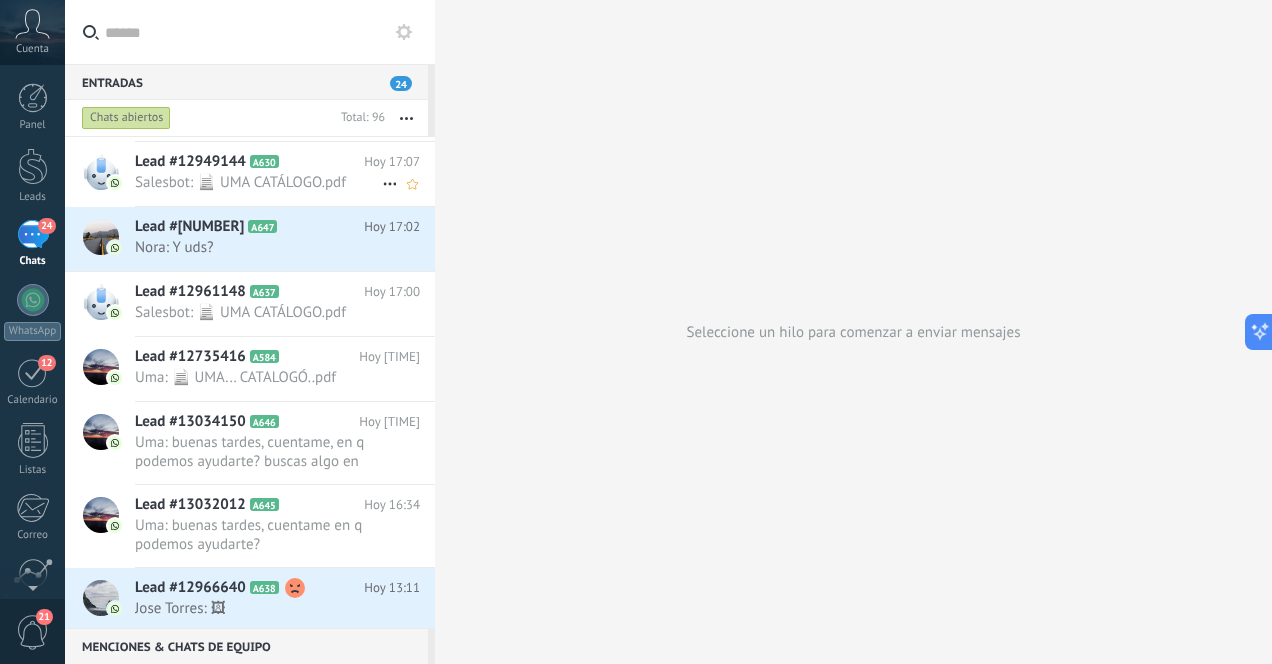 scroll, scrollTop: 293, scrollLeft: 0, axis: vertical 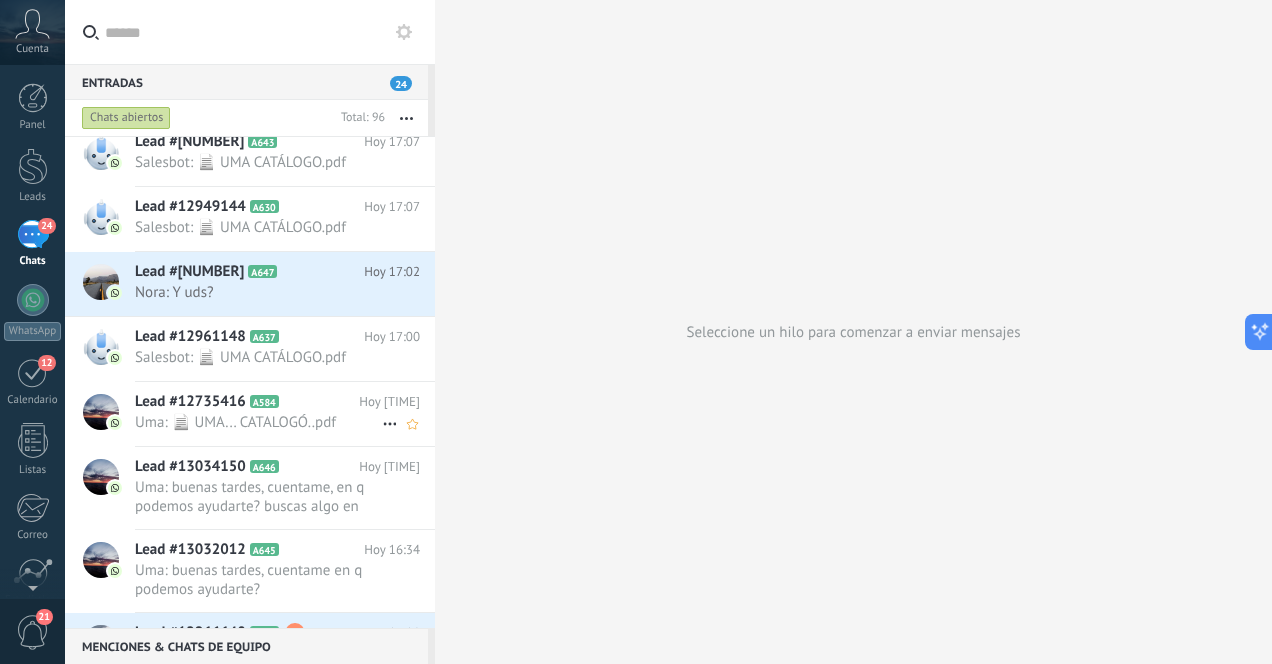 click on "Uma: 📄 UMA... CATALOGÓ..pdf" at bounding box center [258, 422] 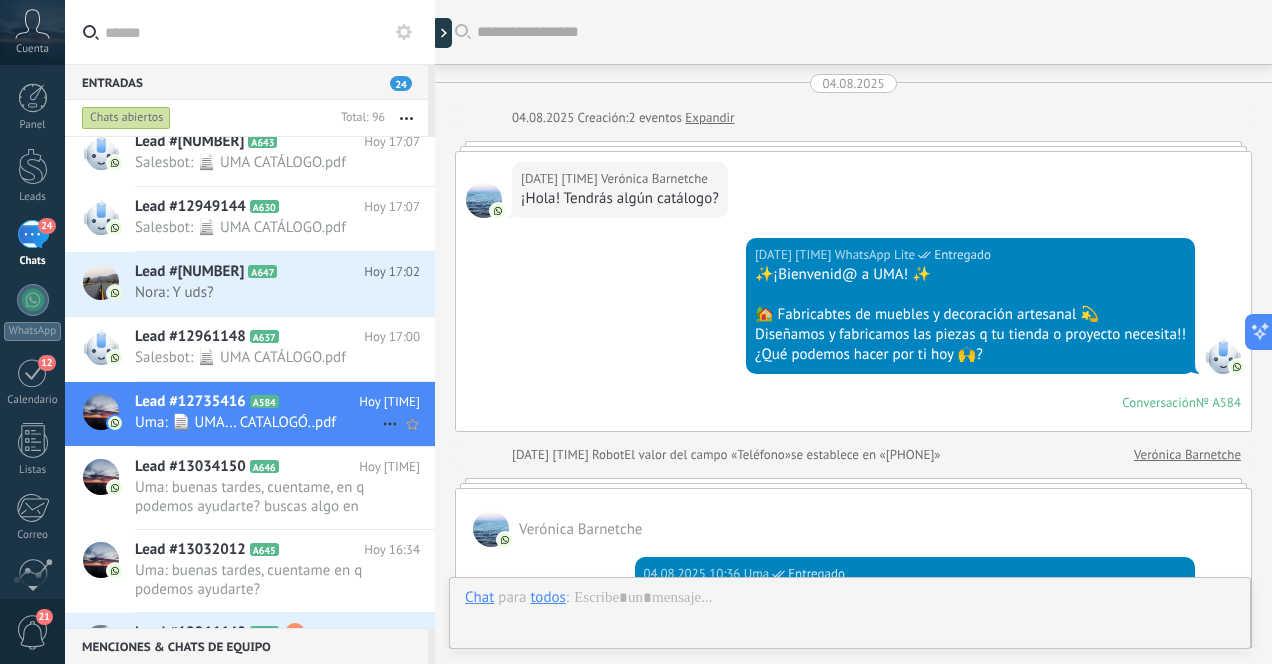 scroll, scrollTop: 1141, scrollLeft: 0, axis: vertical 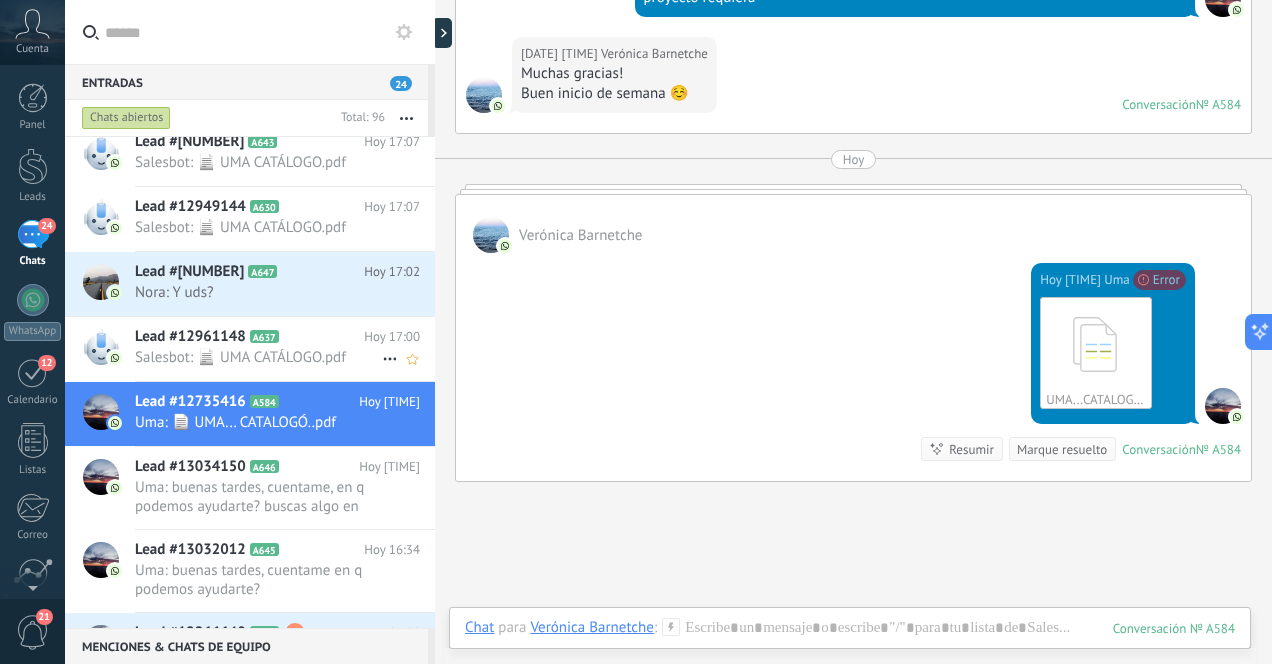 click on "Salesbot: 📄 UMA CATÁLOGO.pdf" at bounding box center [258, 357] 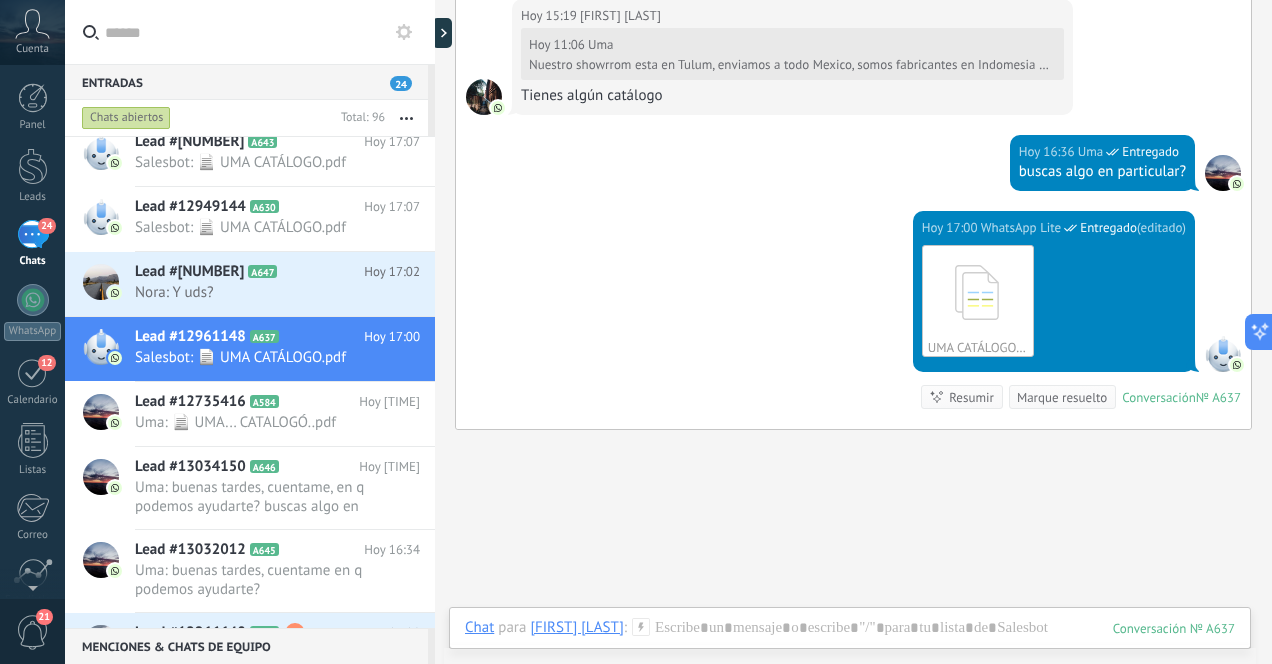scroll, scrollTop: 812, scrollLeft: 0, axis: vertical 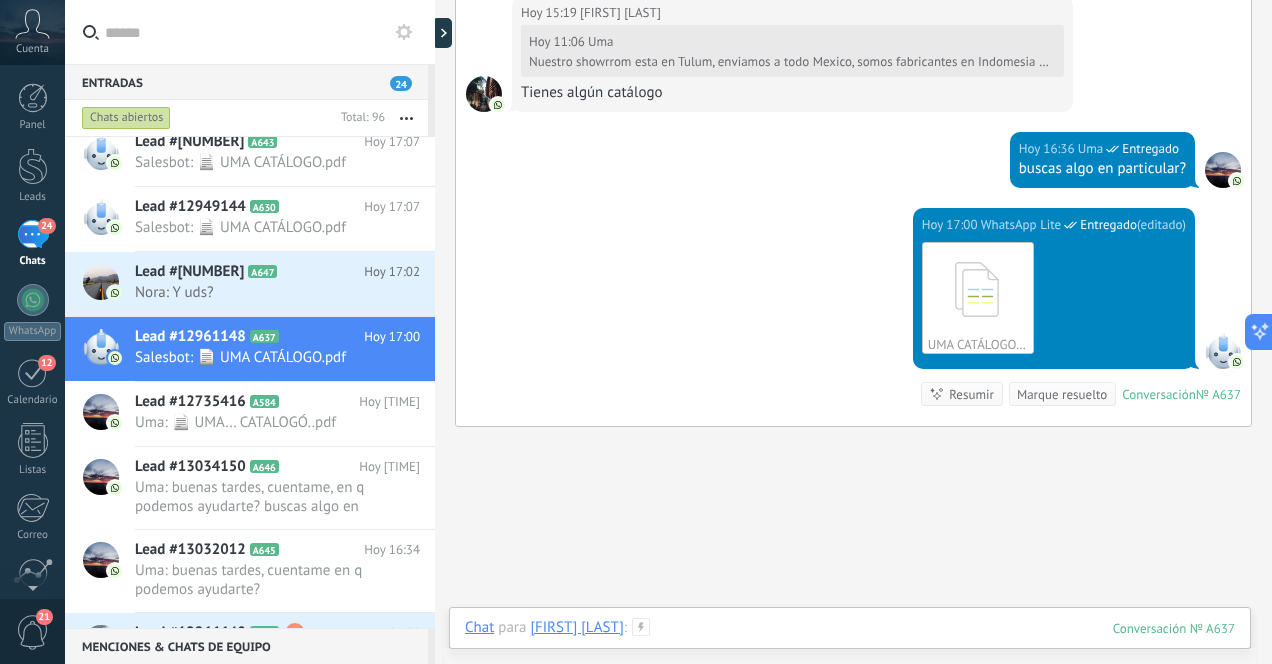 click at bounding box center (850, 648) 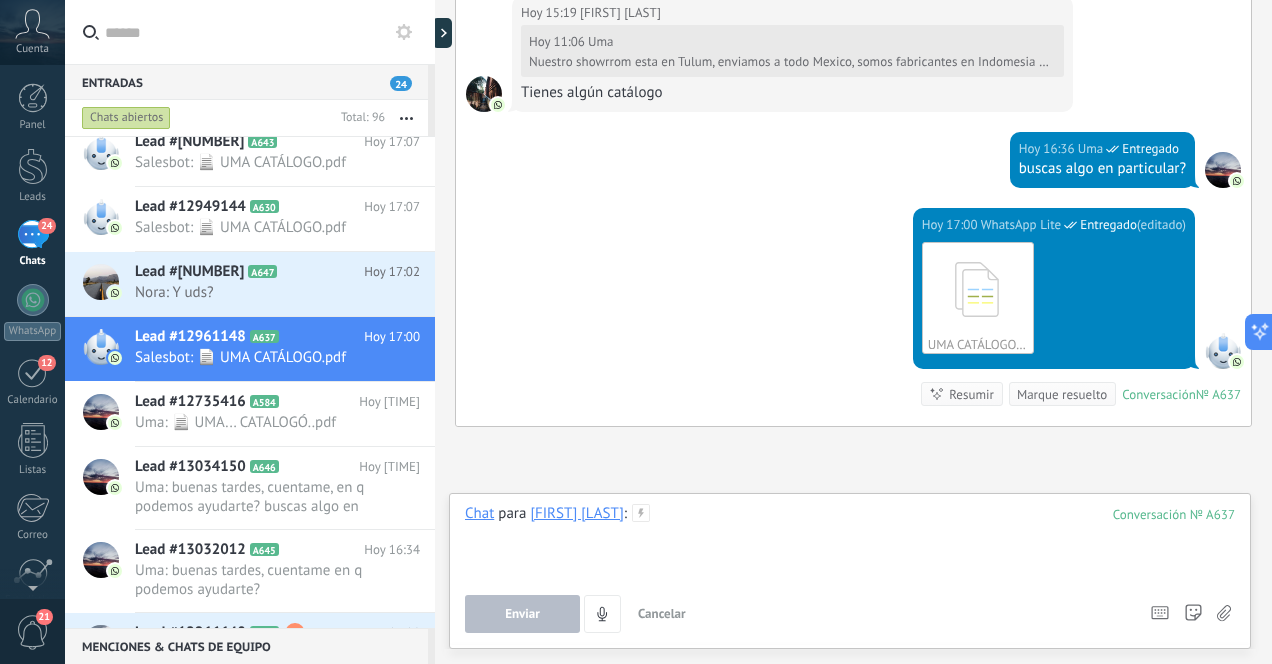 type 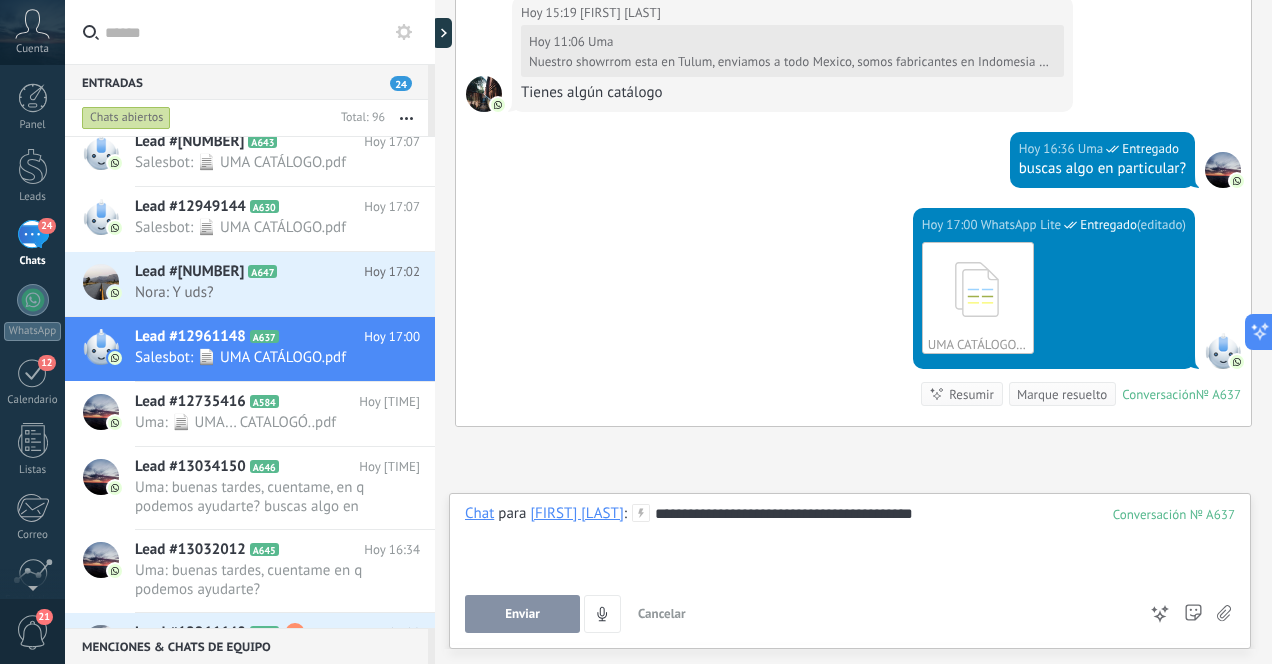 click on "Enviar" at bounding box center (522, 614) 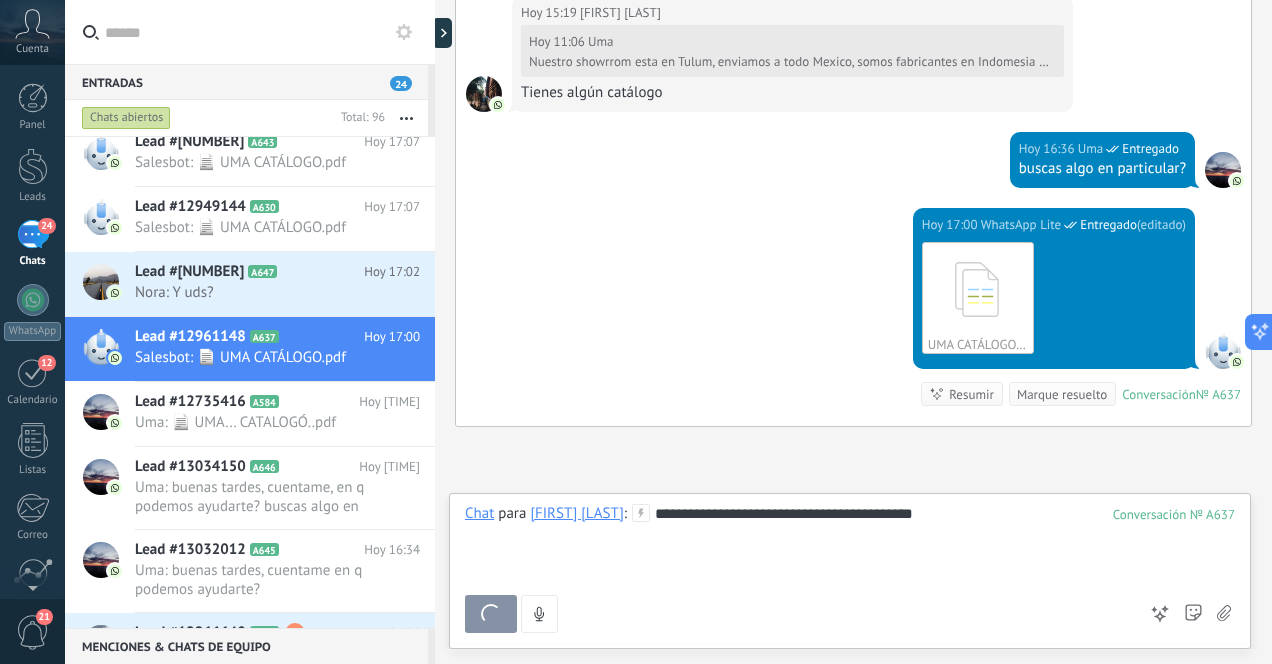 scroll, scrollTop: 923, scrollLeft: 0, axis: vertical 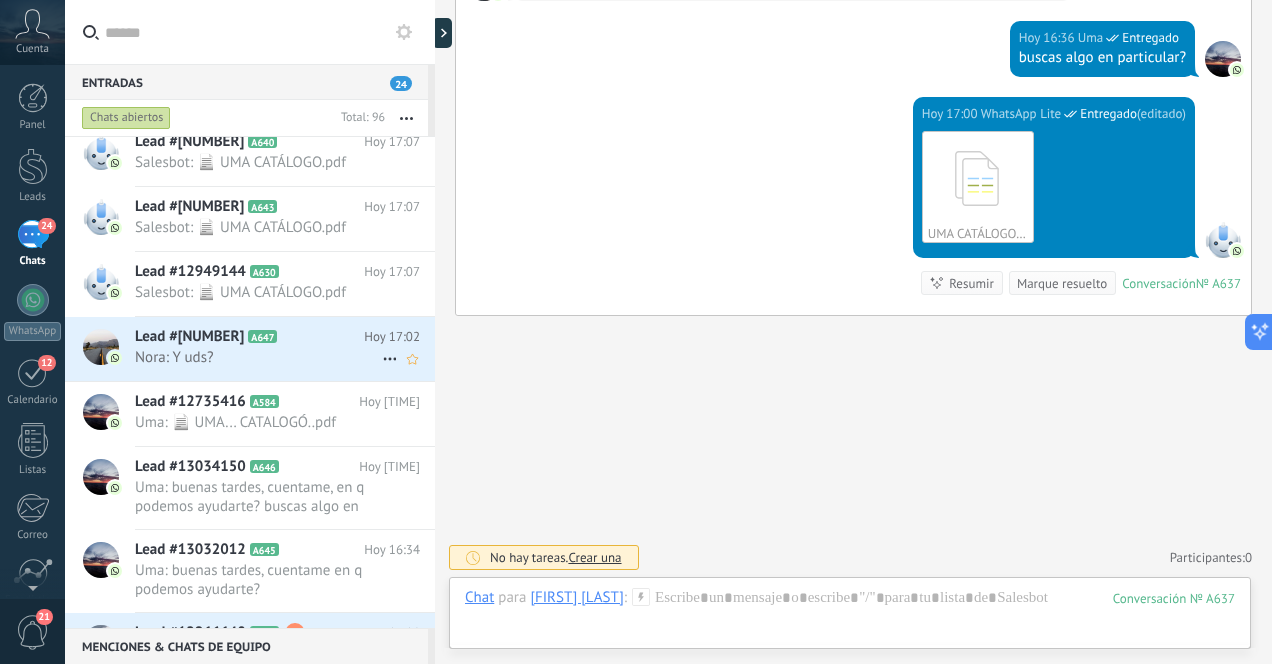 click on "Nora: Y uds?" at bounding box center [258, 357] 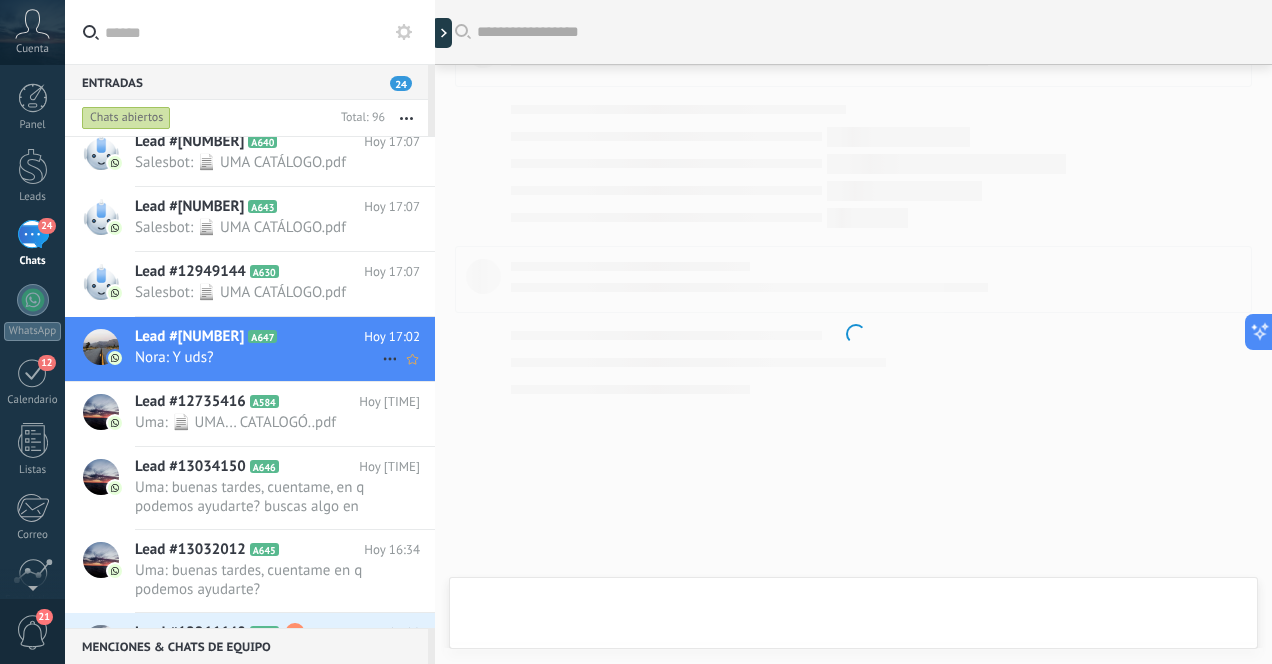 scroll, scrollTop: 831, scrollLeft: 0, axis: vertical 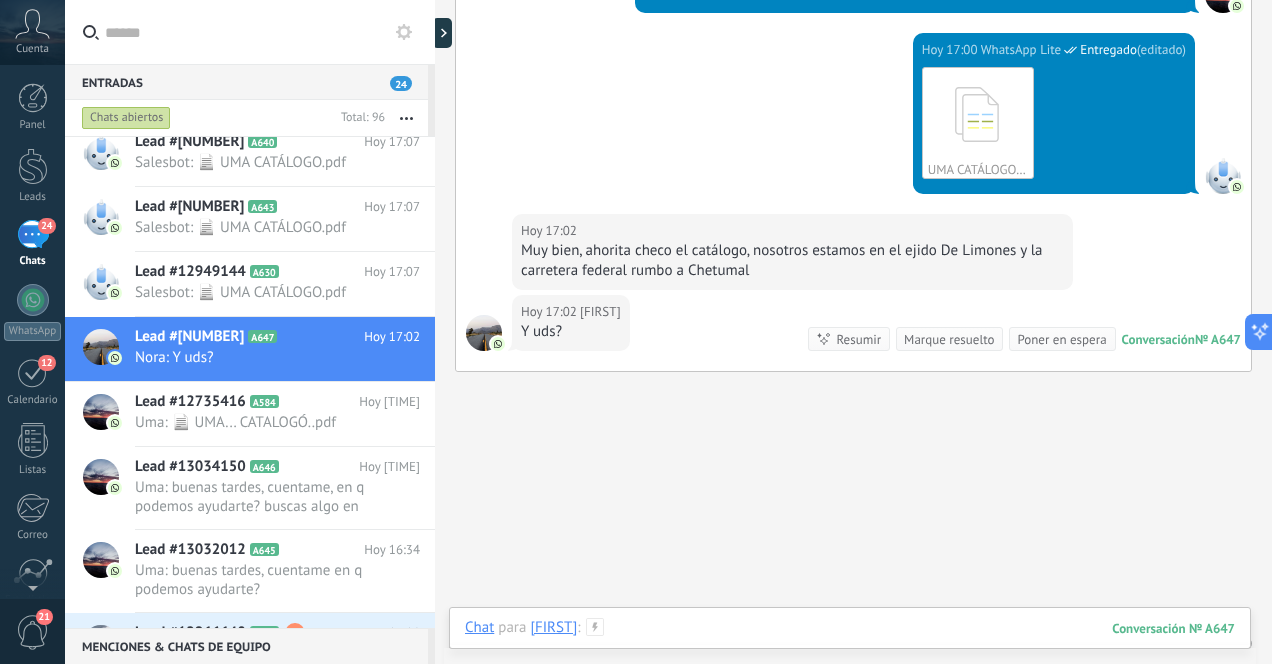 click at bounding box center (850, 648) 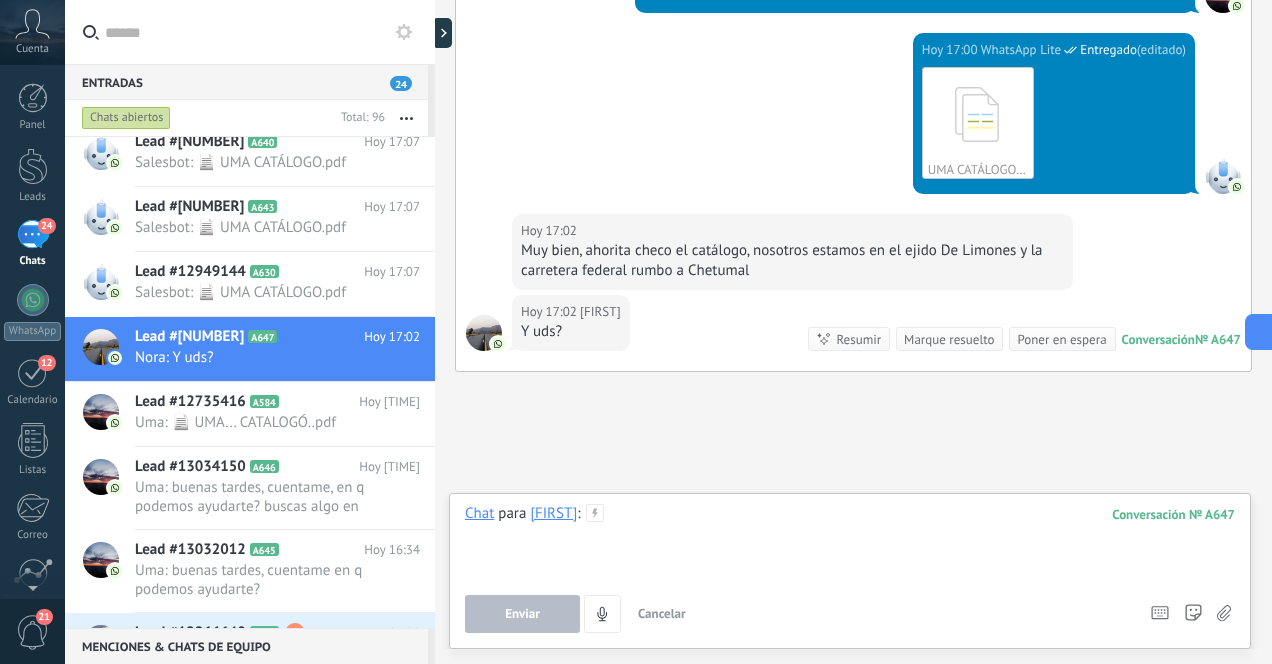 type 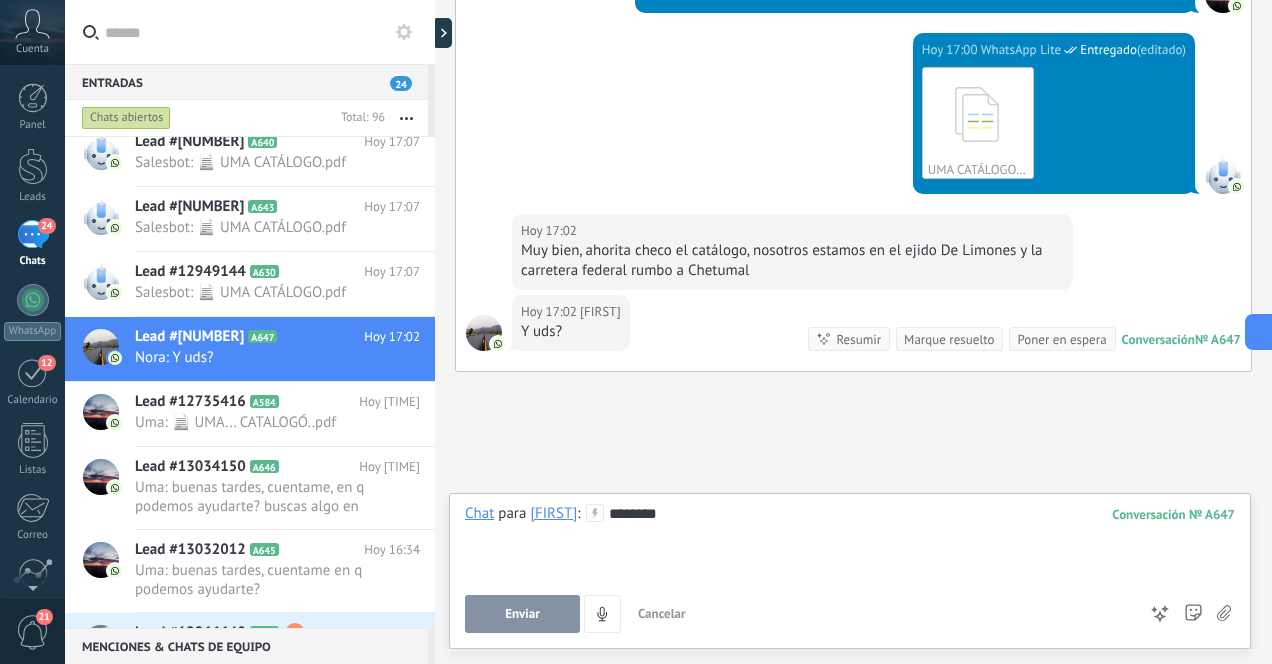 click on "Enviar" at bounding box center [522, 614] 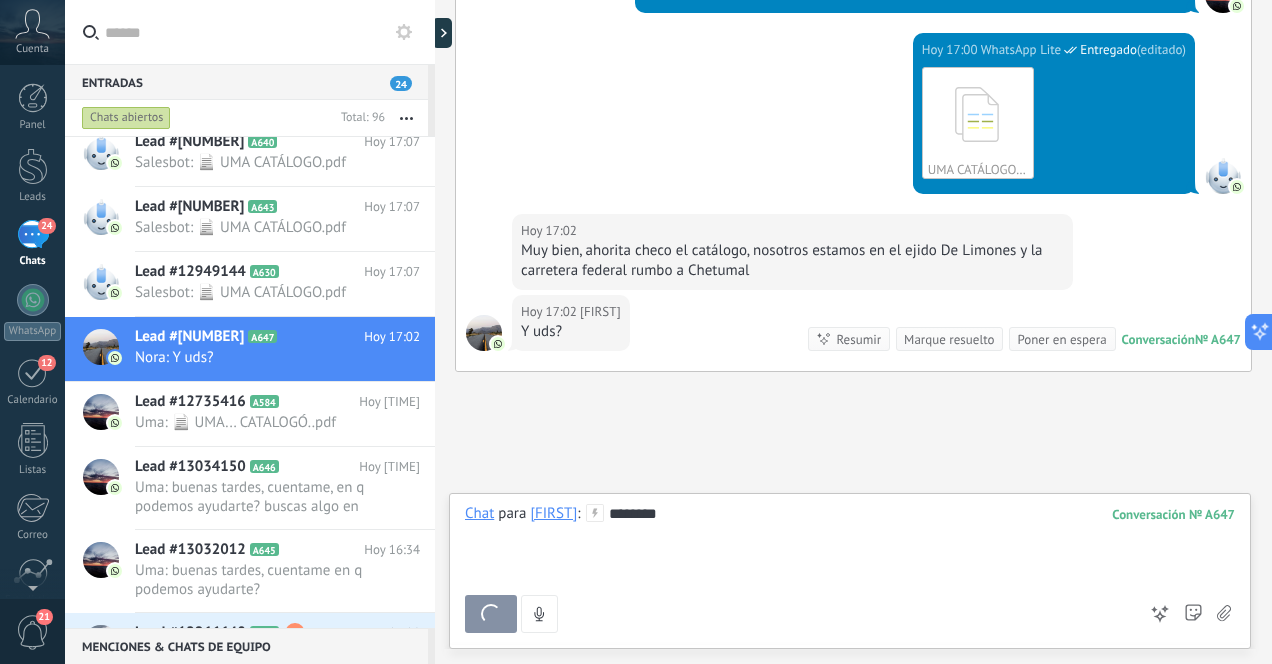 scroll, scrollTop: 1000, scrollLeft: 0, axis: vertical 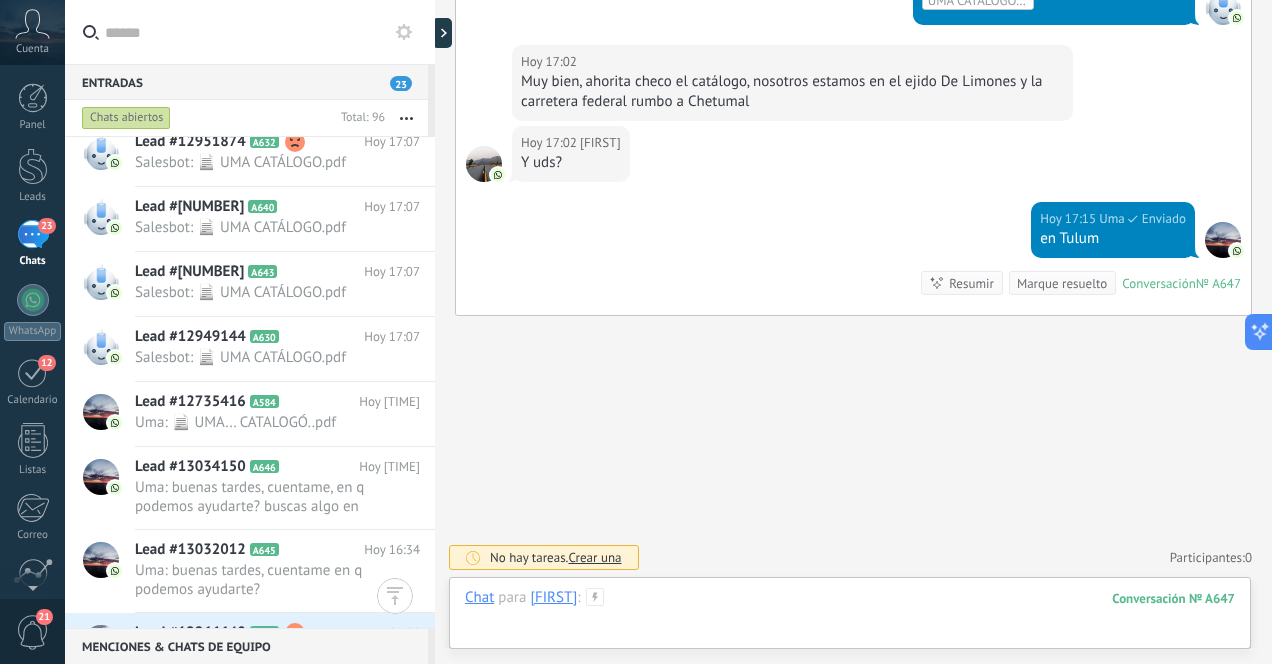 click at bounding box center (850, 618) 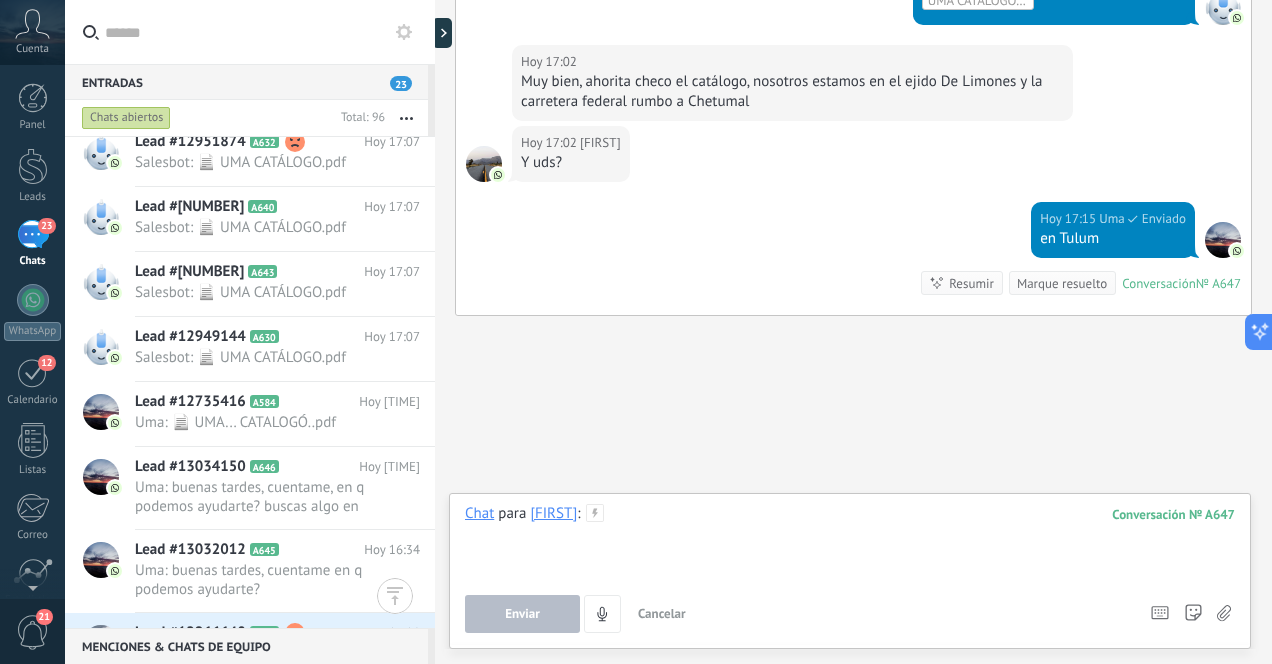 type 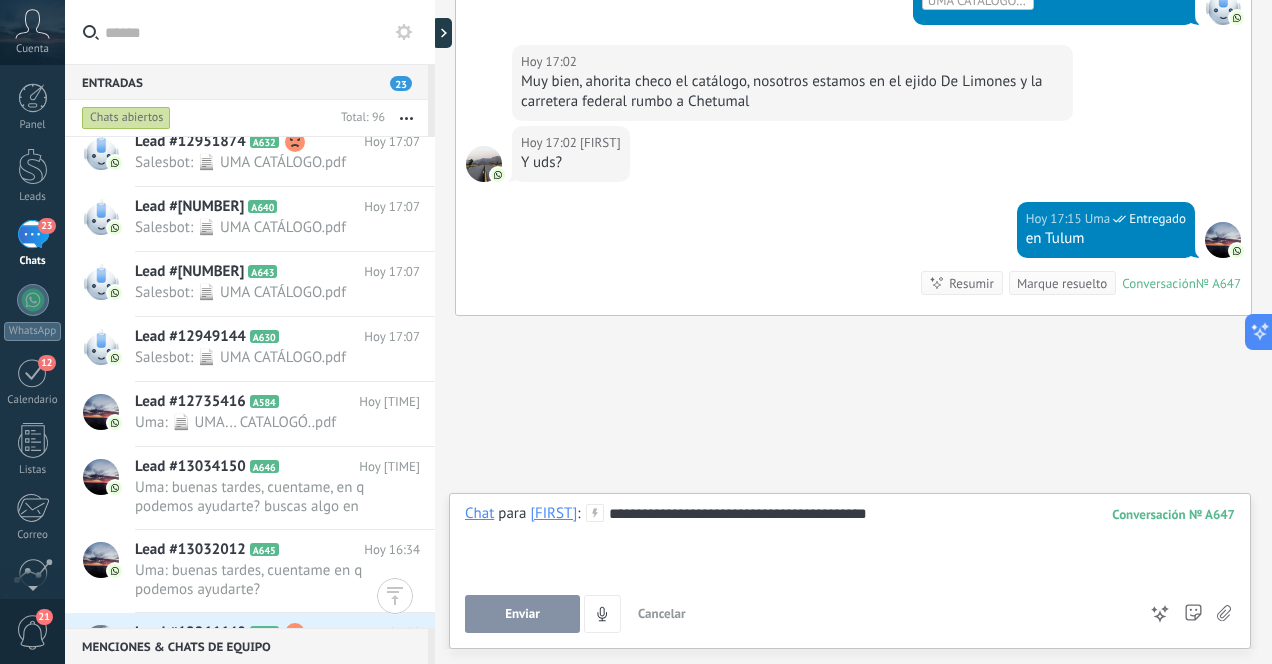 click on "Enviar" at bounding box center [522, 614] 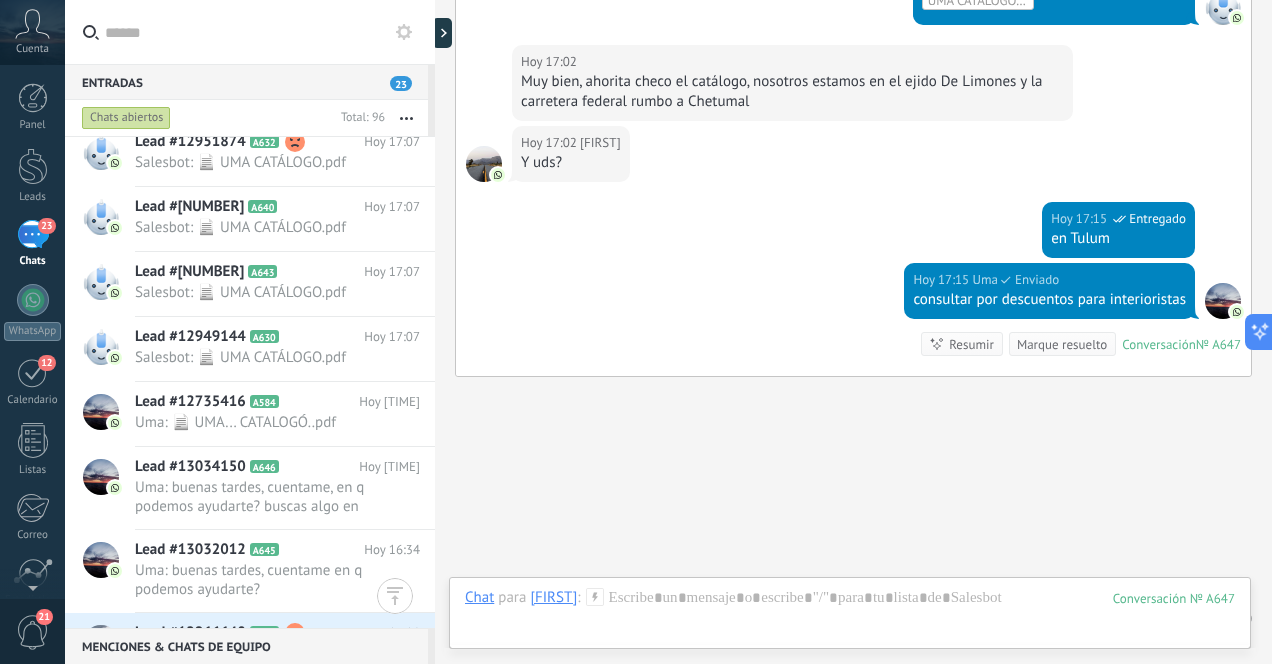 scroll, scrollTop: 1061, scrollLeft: 0, axis: vertical 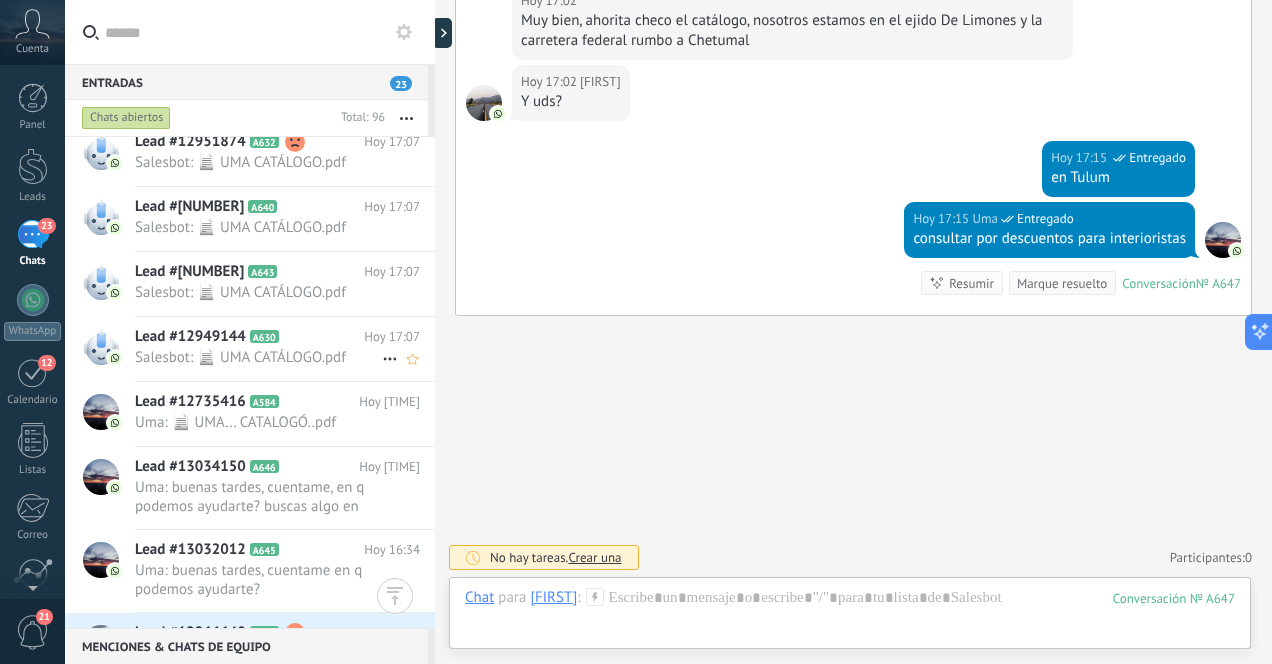 click on "Salesbot: 📄 UMA CATÁLOGO.pdf" at bounding box center (258, 357) 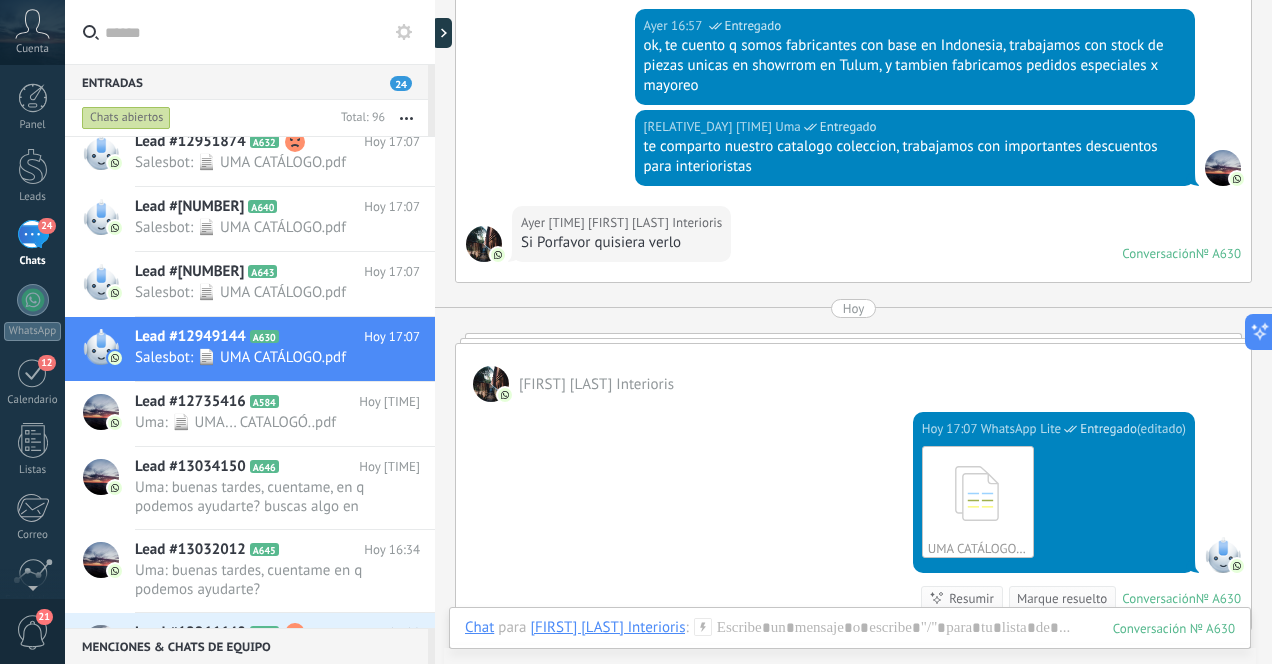 scroll, scrollTop: 1074, scrollLeft: 0, axis: vertical 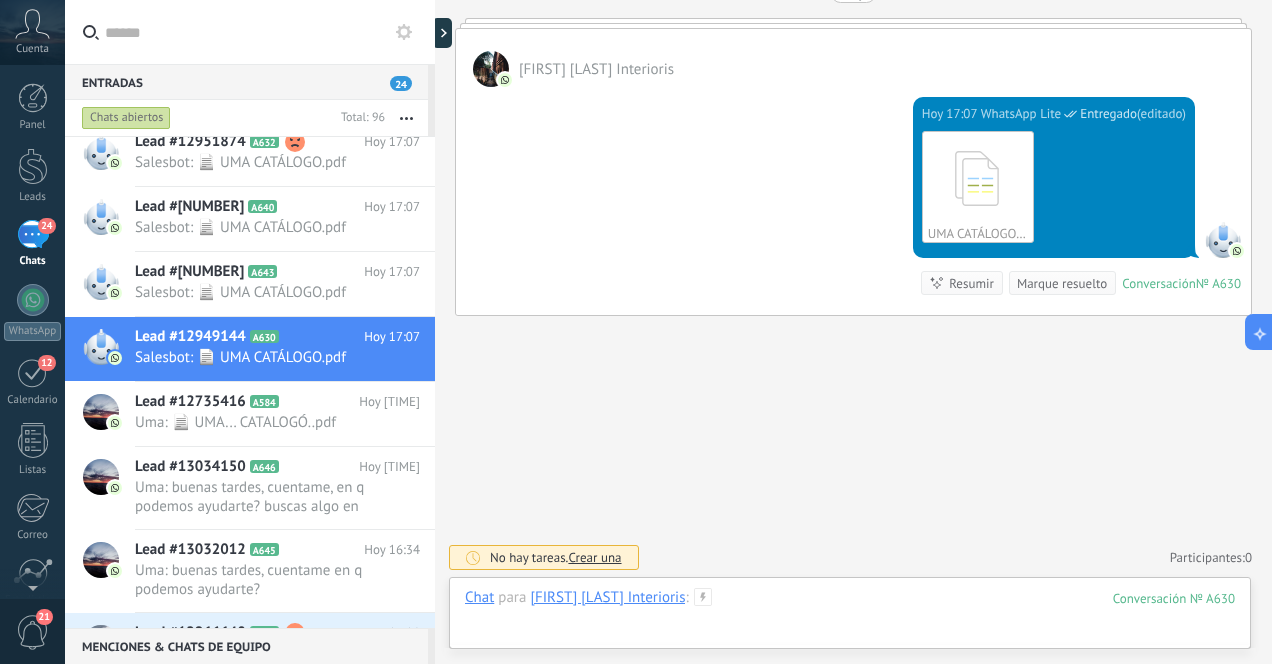 click at bounding box center [850, 618] 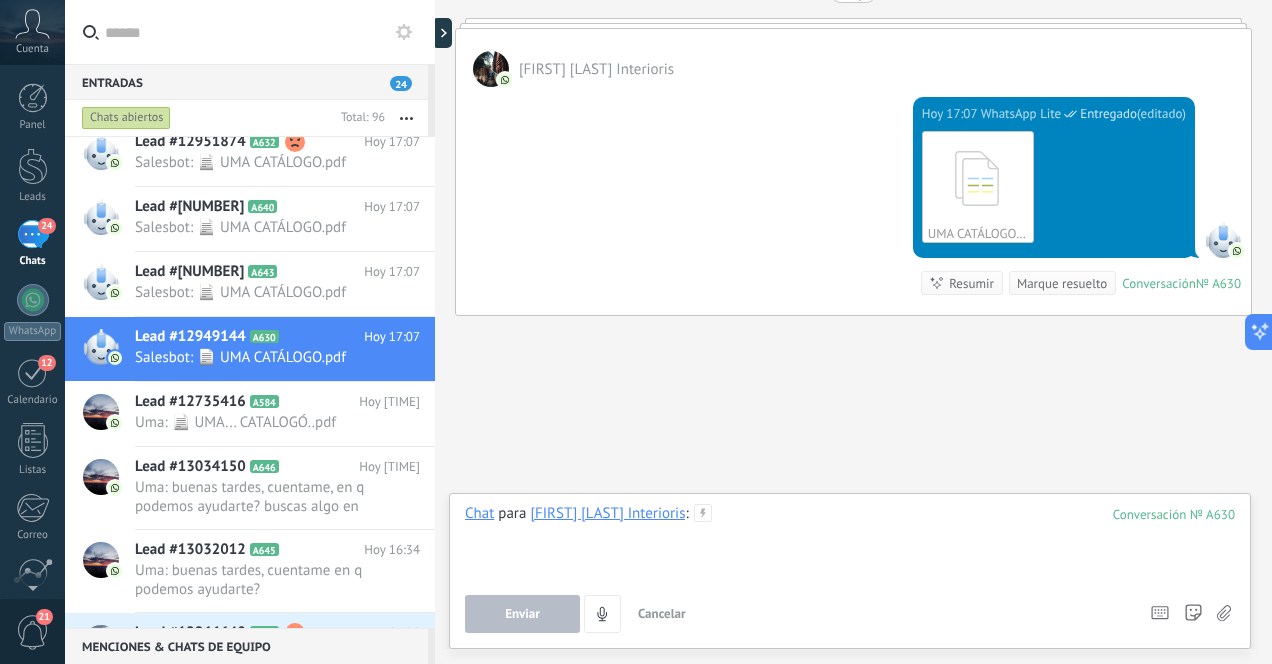 type 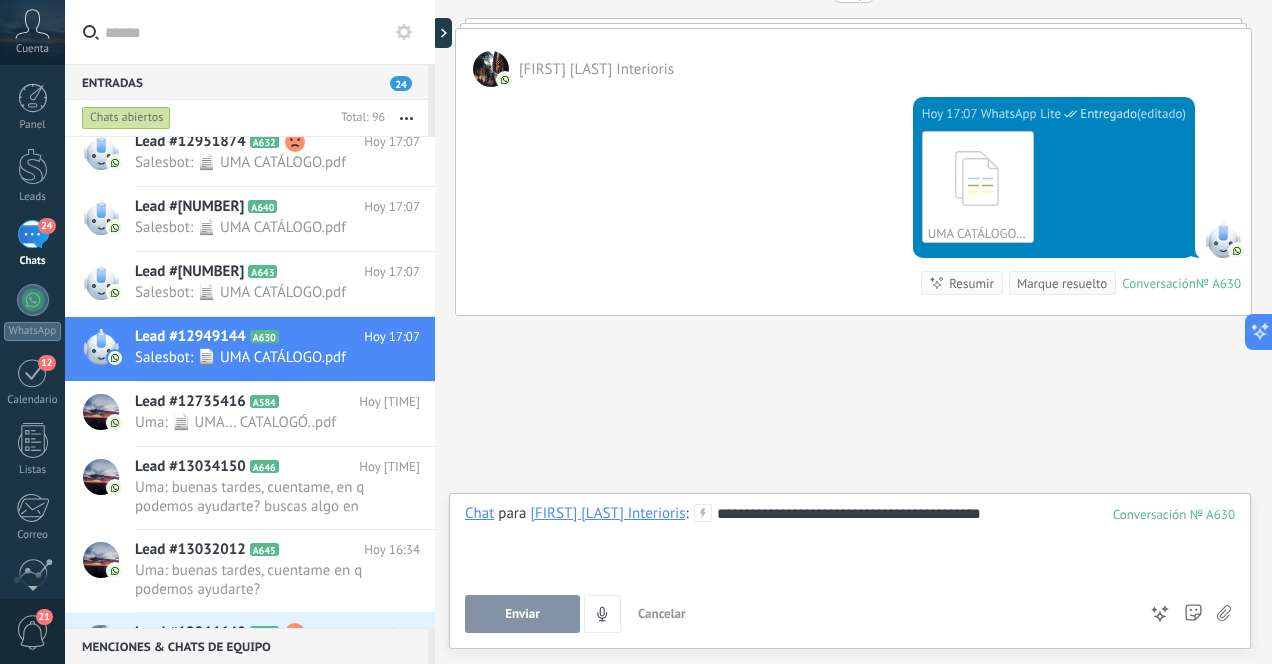 click on "Enviar" at bounding box center [522, 614] 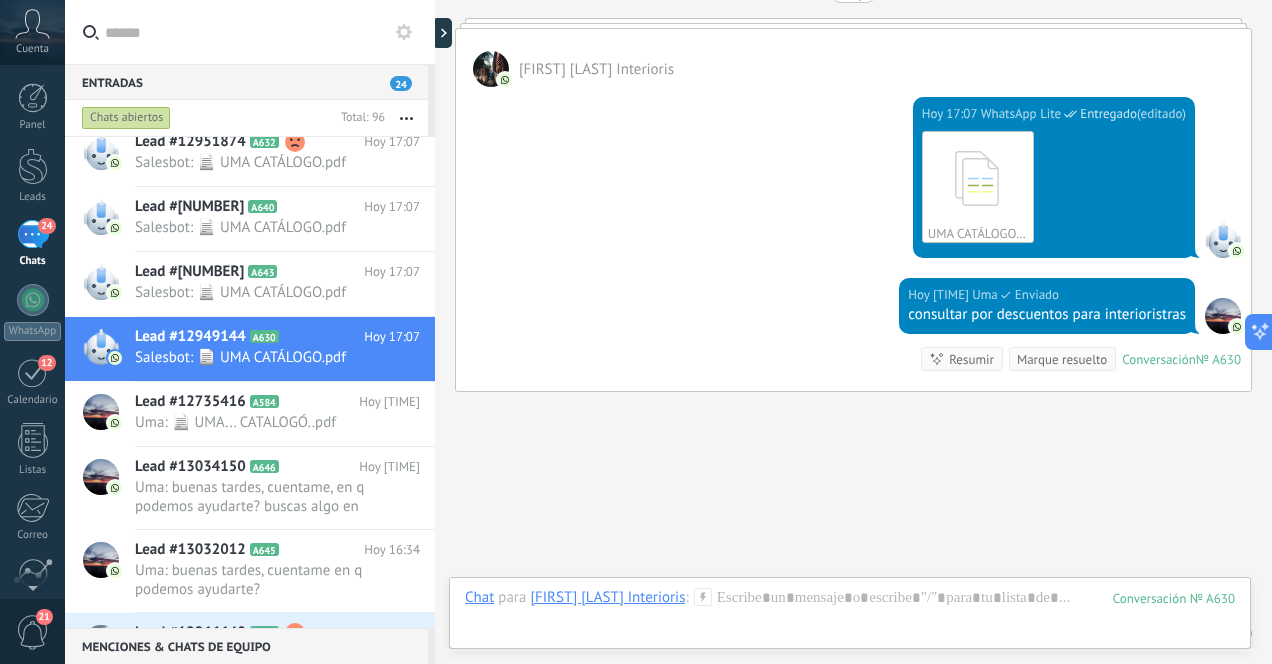 scroll, scrollTop: 1150, scrollLeft: 0, axis: vertical 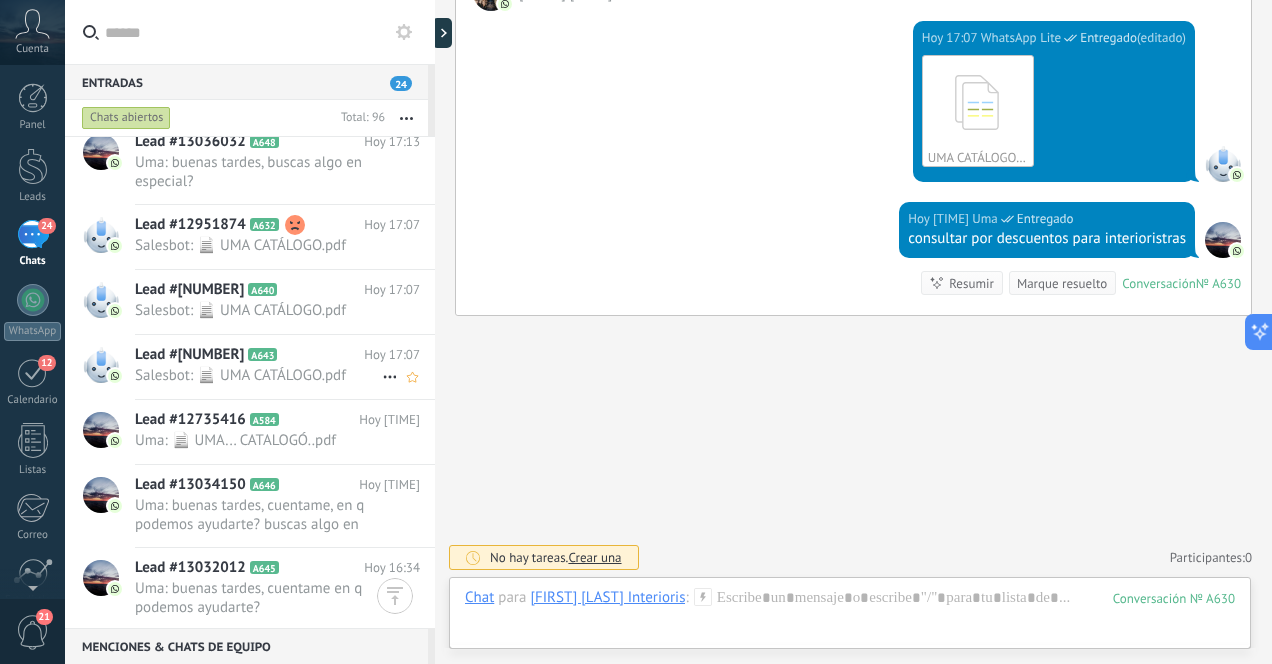 click on "Salesbot: 📄 UMA CATÁLOGO.pdf" at bounding box center [258, 375] 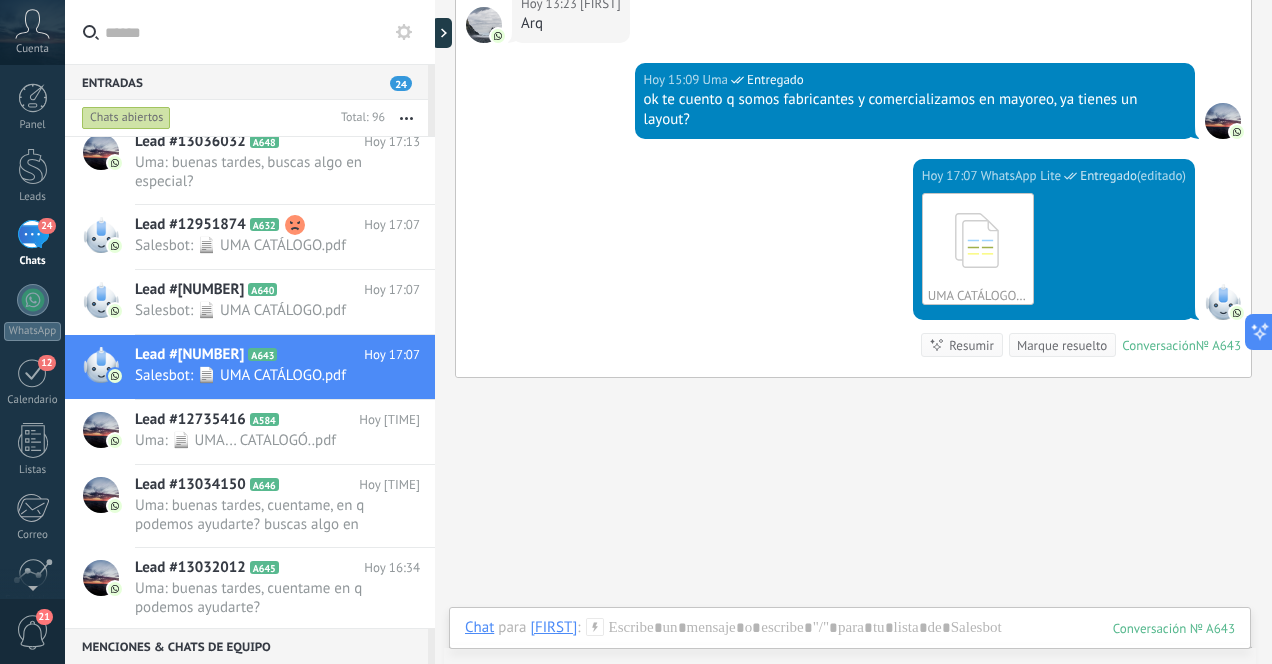 scroll, scrollTop: 848, scrollLeft: 0, axis: vertical 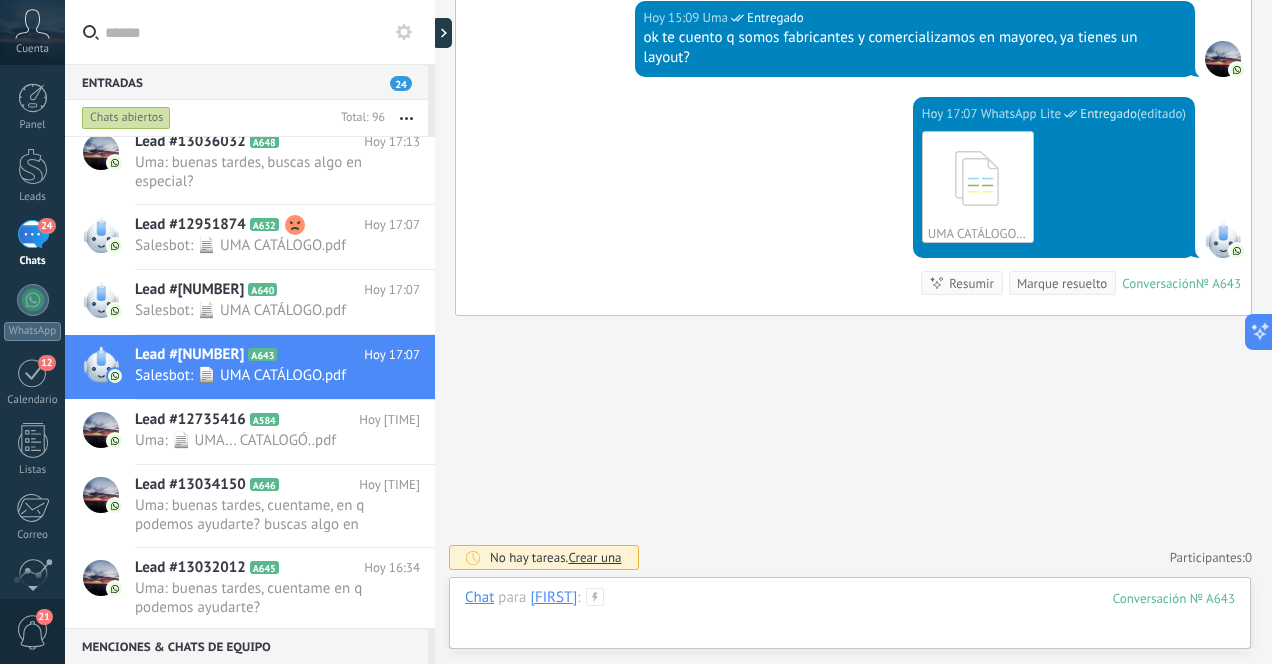 click at bounding box center [850, 618] 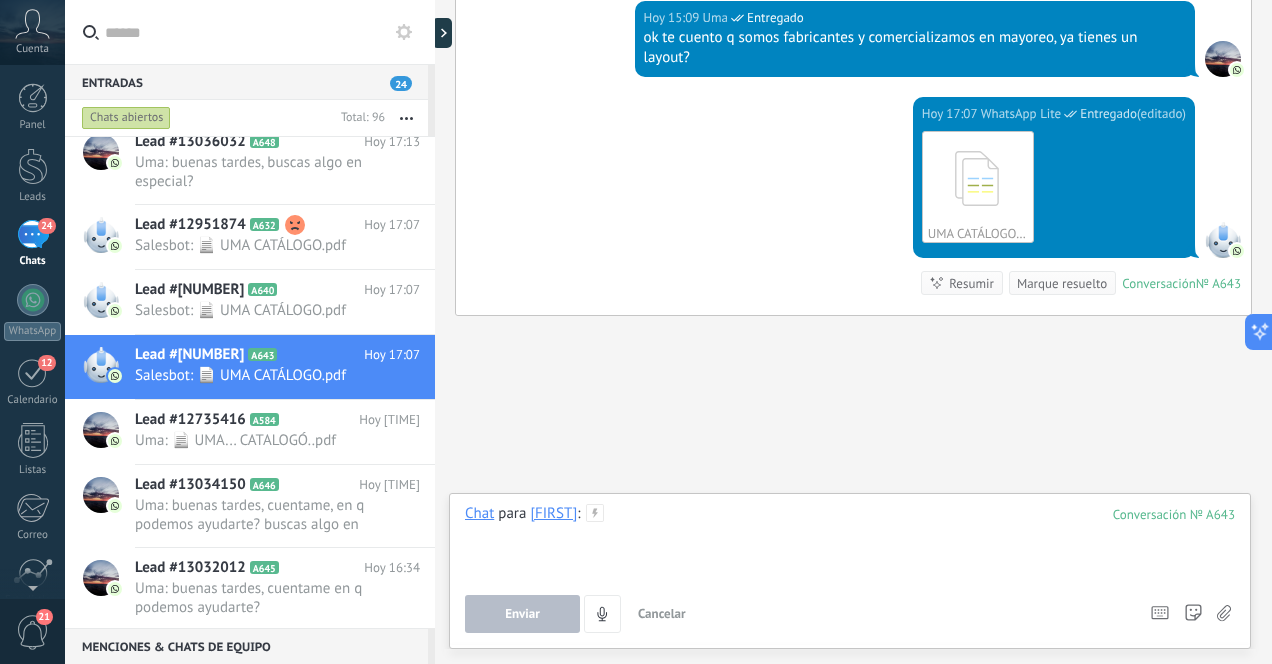 type 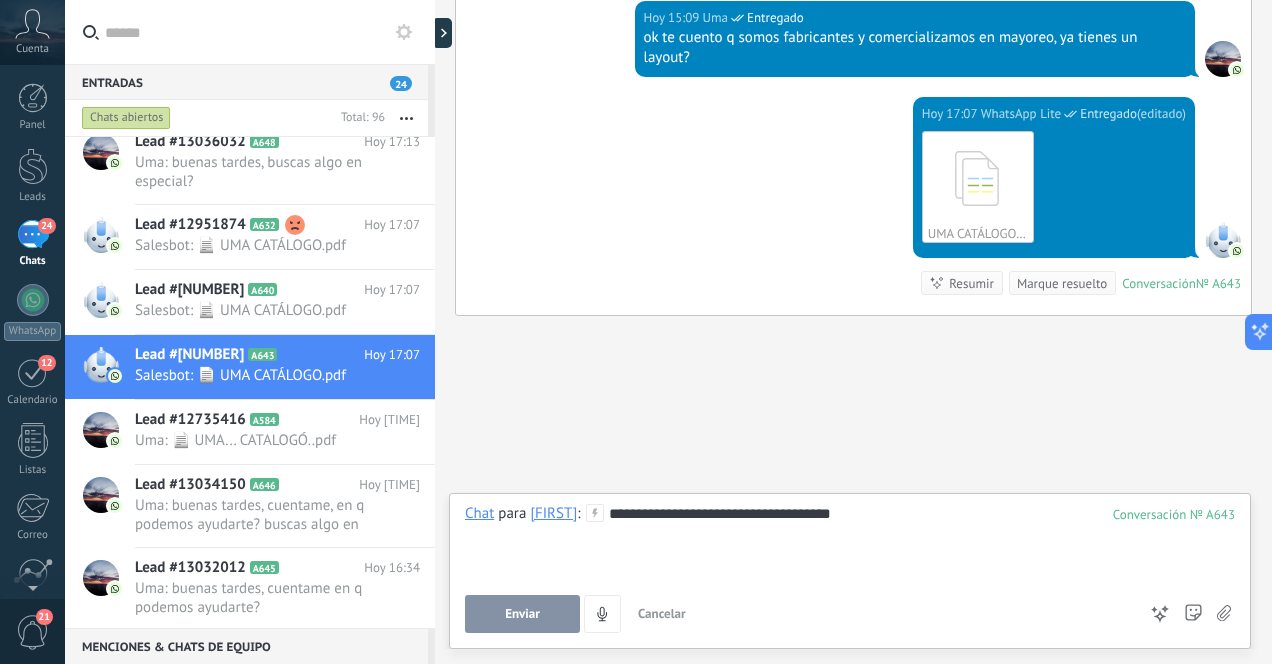 click on "Enviar" at bounding box center (522, 614) 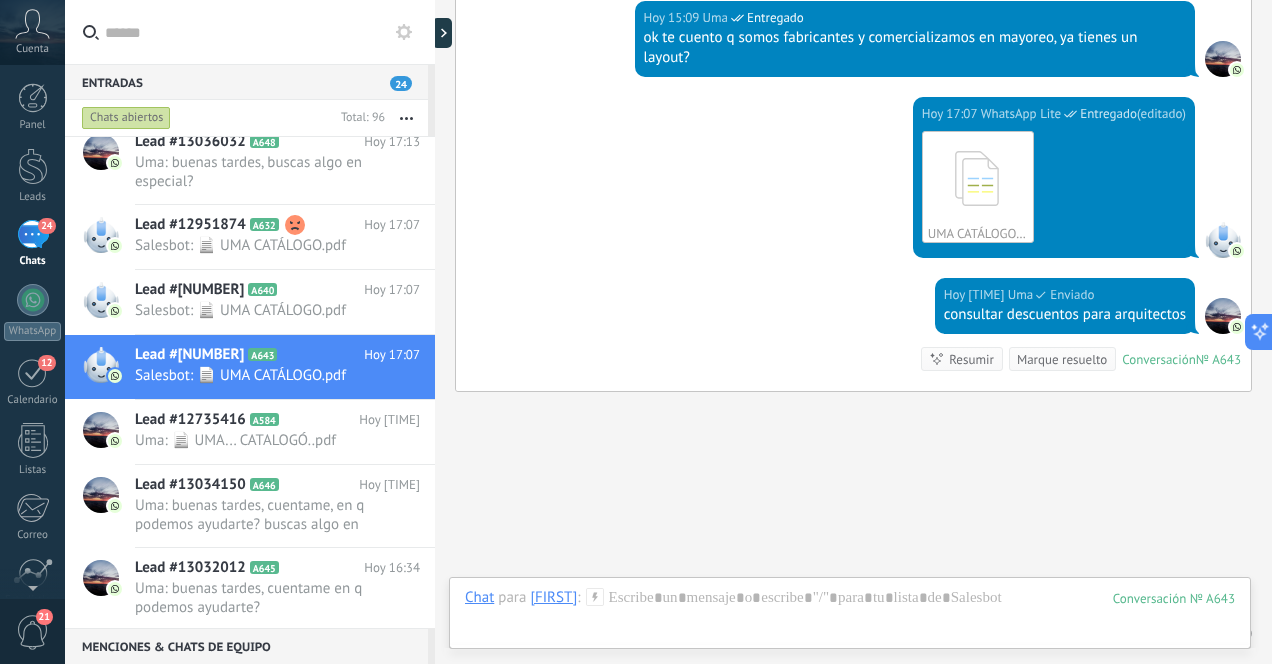 scroll, scrollTop: 924, scrollLeft: 0, axis: vertical 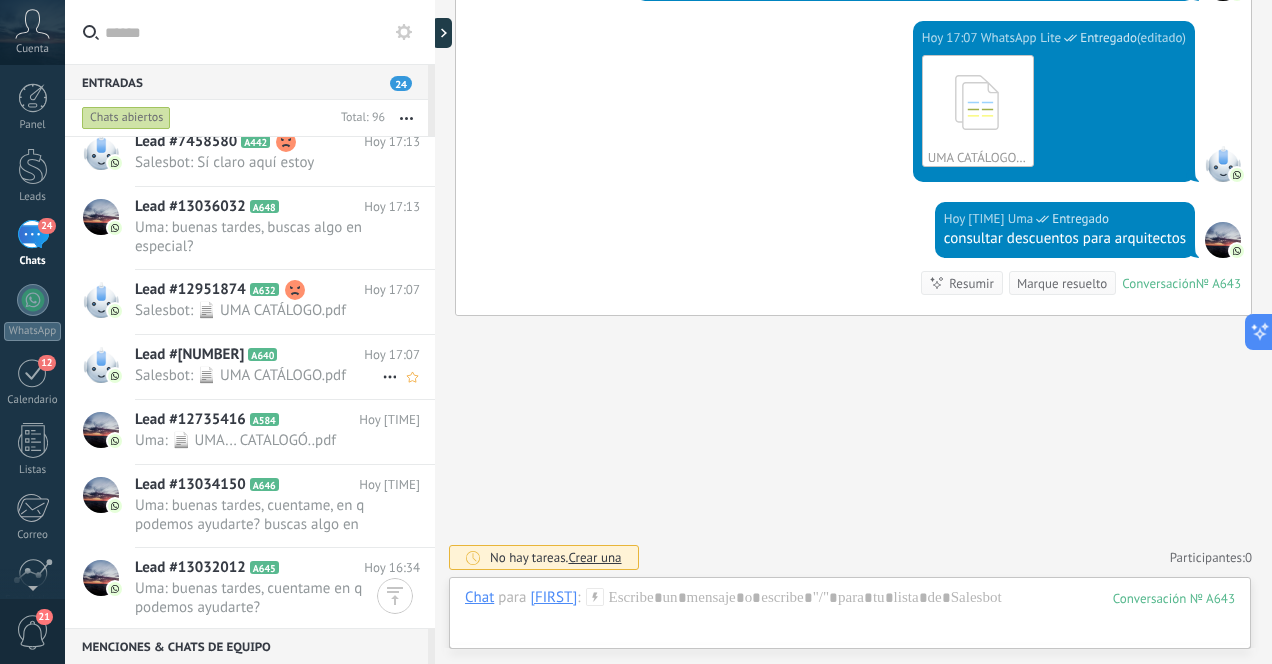 click on "Salesbot: 📄 UMA CATÁLOGO.pdf" at bounding box center (258, 375) 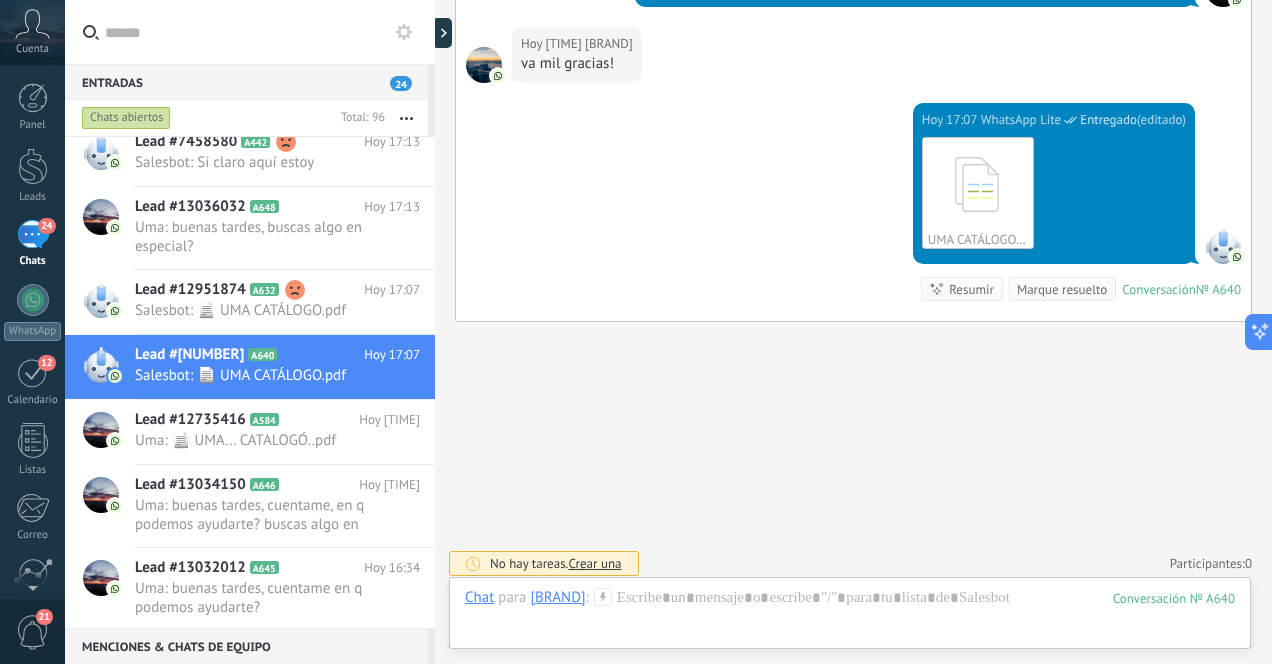 scroll, scrollTop: 1055, scrollLeft: 0, axis: vertical 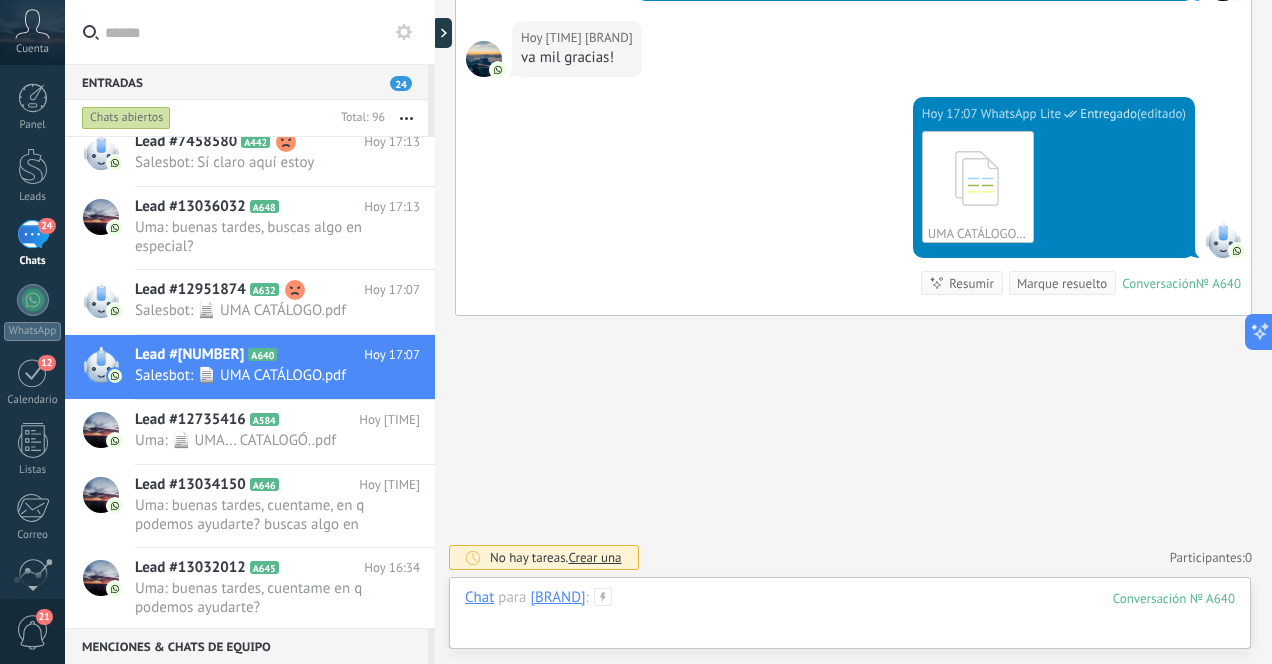 click at bounding box center [850, 618] 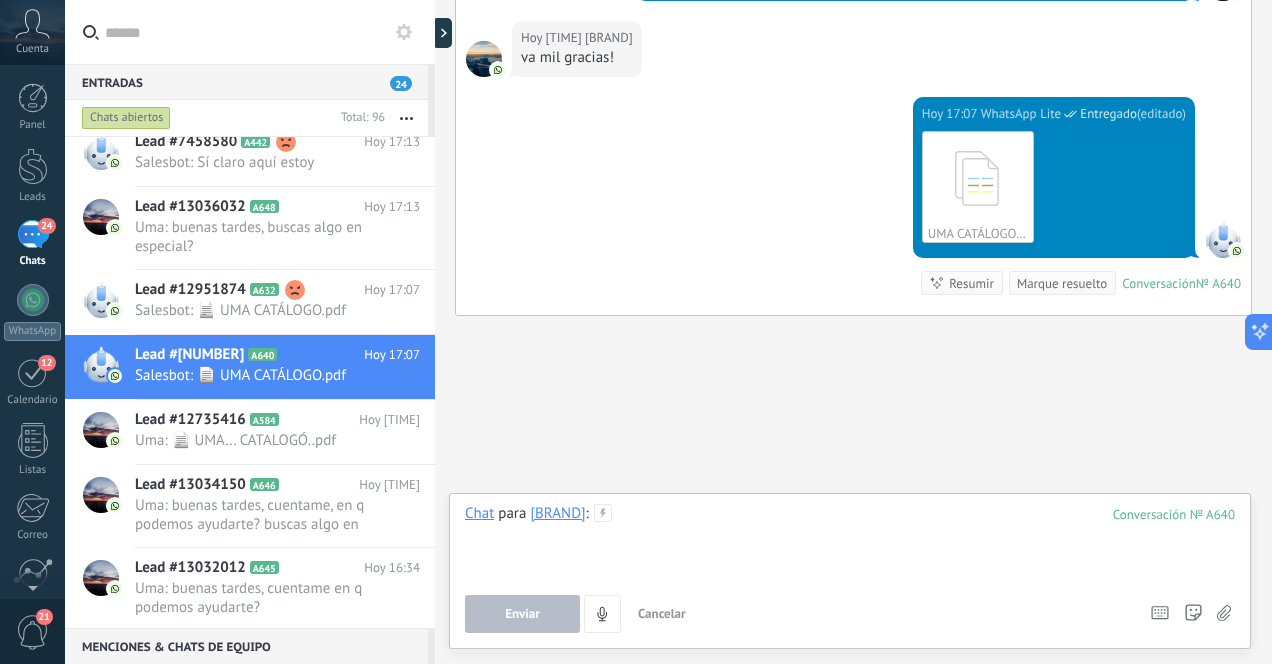type 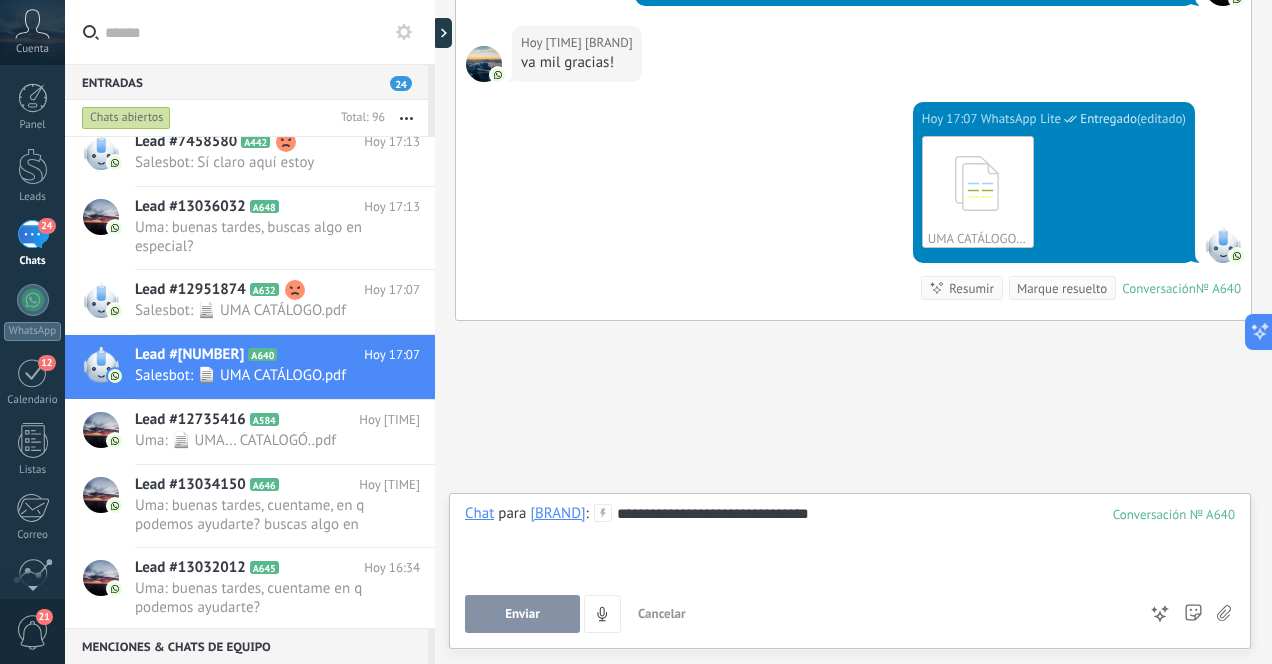 scroll, scrollTop: 1055, scrollLeft: 0, axis: vertical 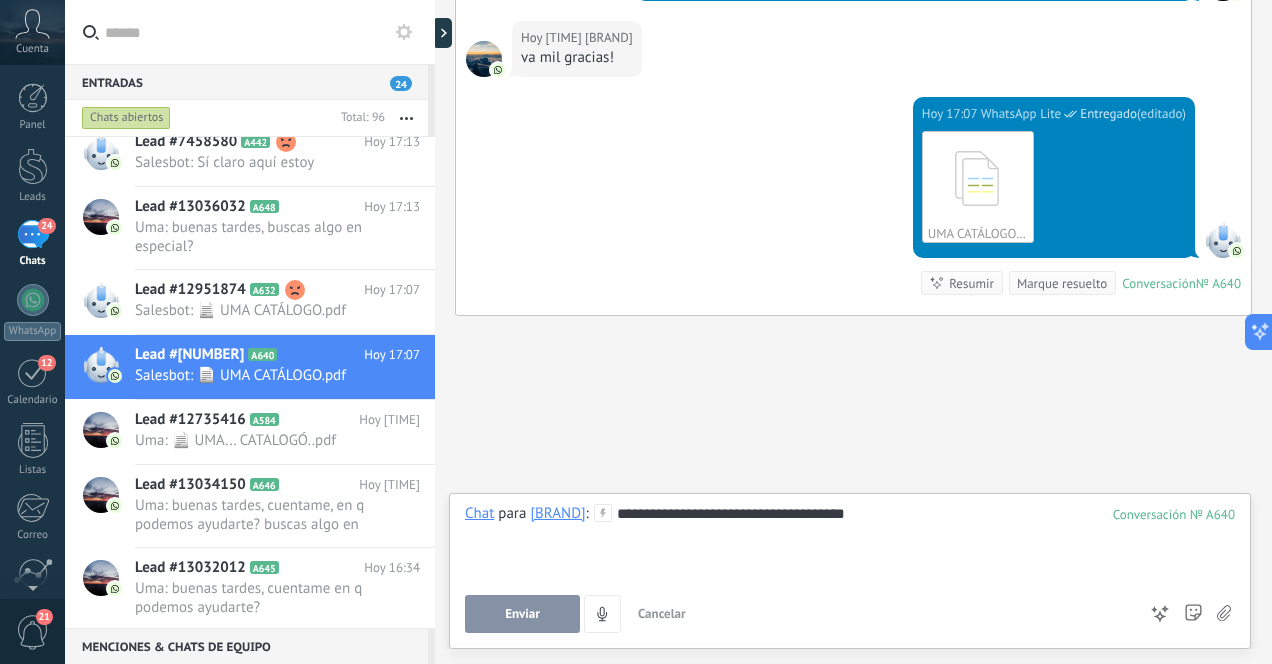 click on "Enviar" at bounding box center (522, 614) 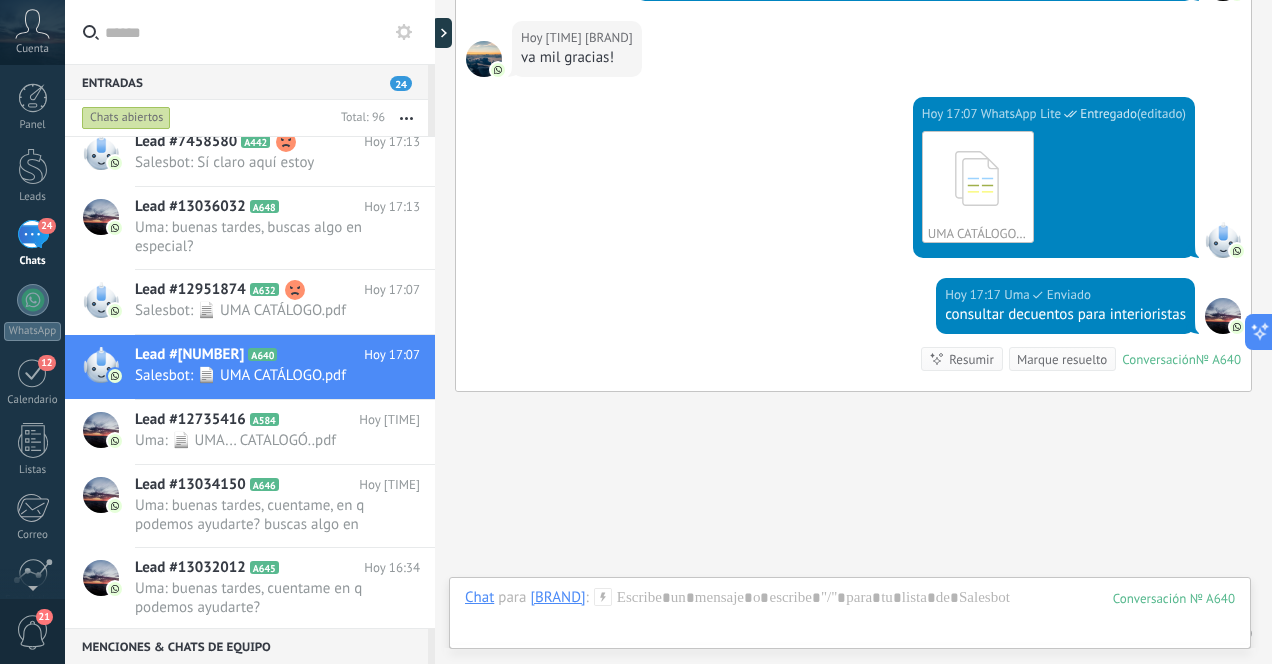scroll, scrollTop: 1131, scrollLeft: 0, axis: vertical 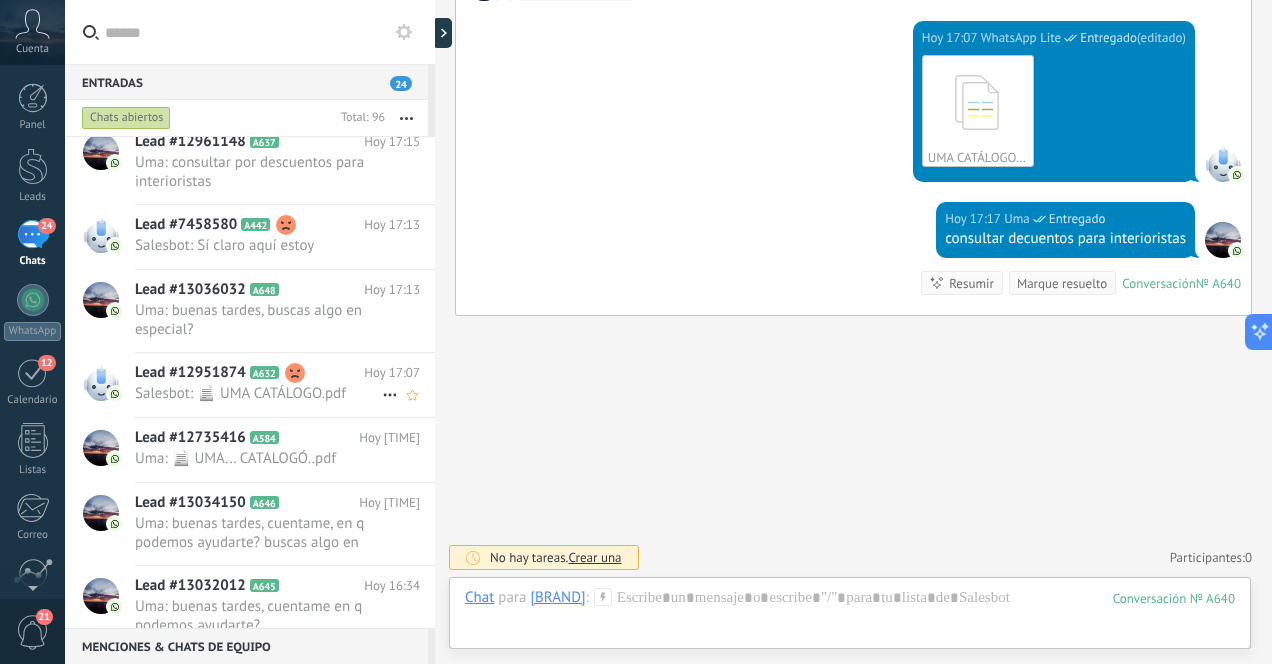 click on "Salesbot: 📄 UMA CATÁLOGO.pdf" at bounding box center [258, 393] 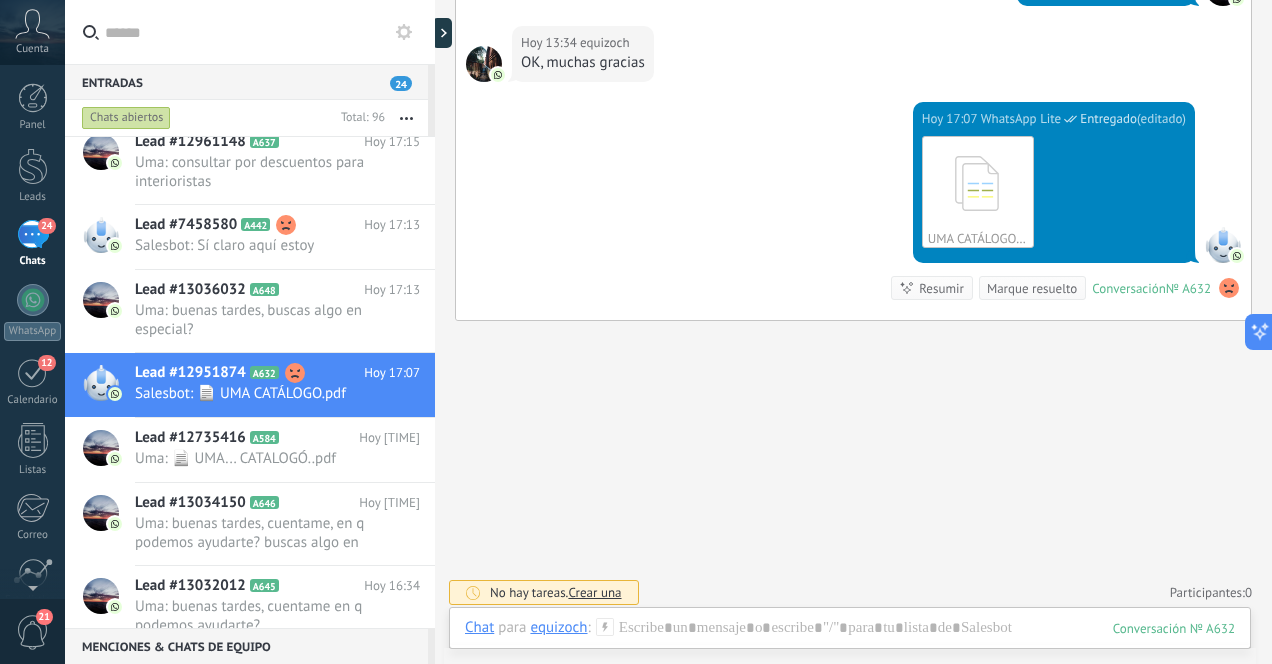 scroll, scrollTop: 1394, scrollLeft: 0, axis: vertical 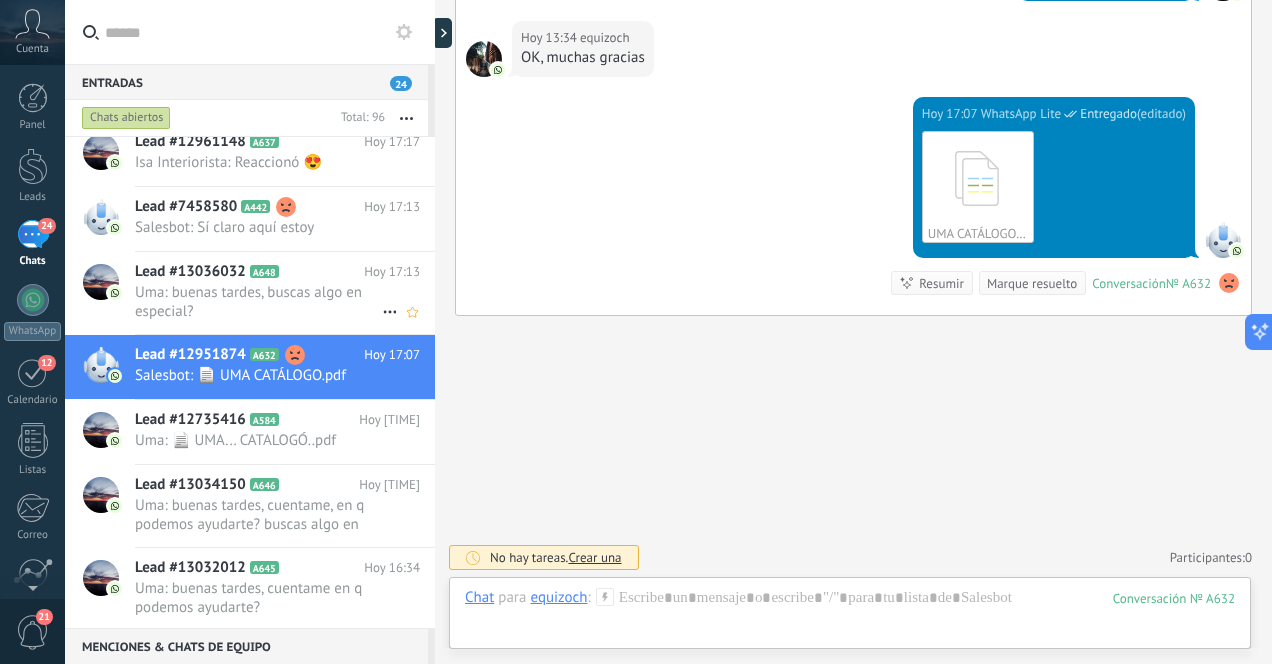 click on "Uma: buenas tardes, buscas algo en especial?" at bounding box center [258, 302] 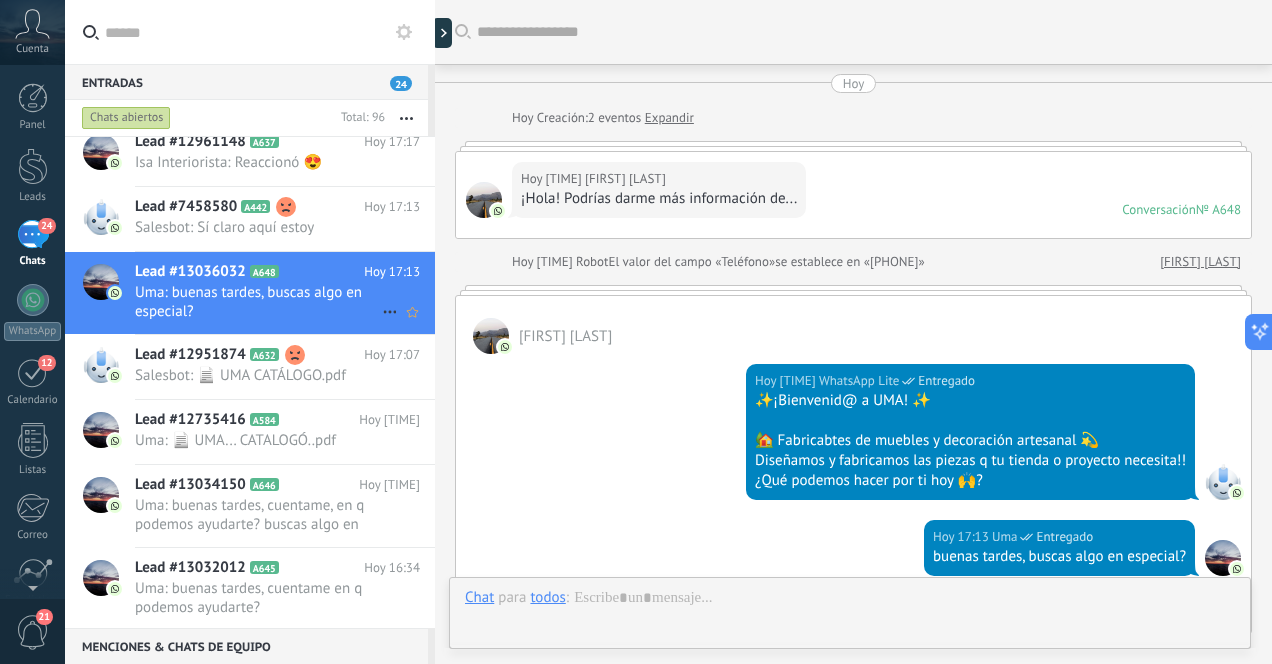 scroll, scrollTop: 318, scrollLeft: 0, axis: vertical 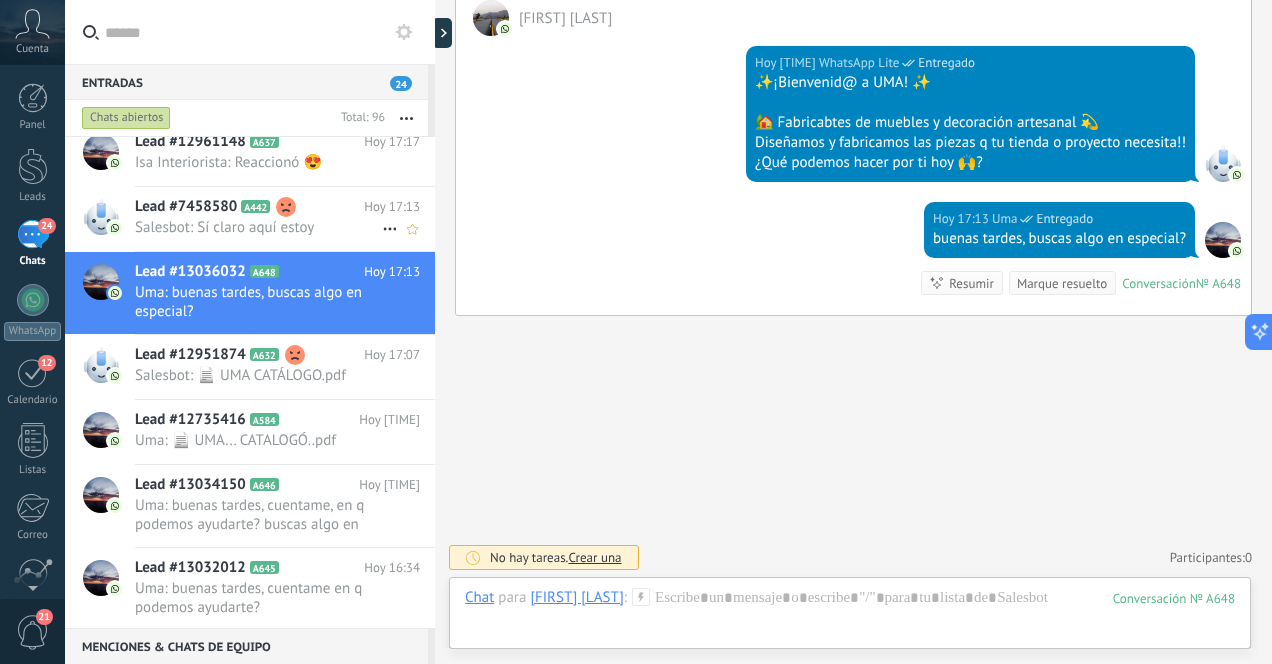 click on "Salesbot: Sí claro aquí estoy" at bounding box center (258, 227) 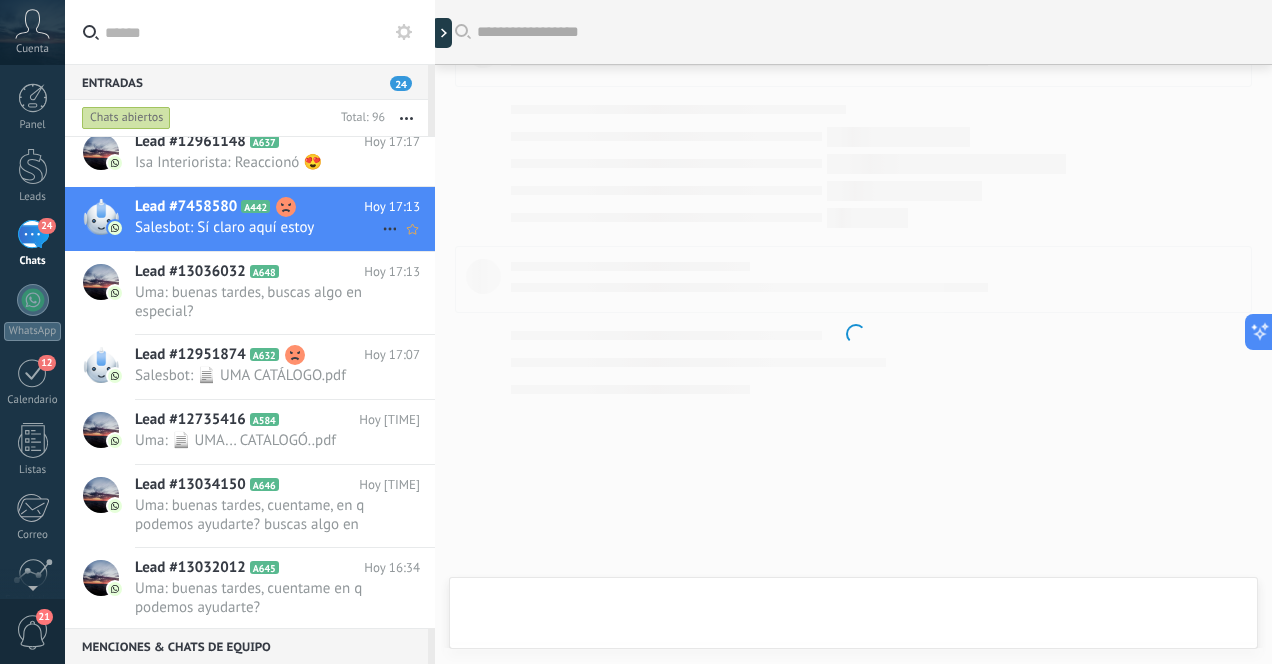 scroll, scrollTop: 5290, scrollLeft: 0, axis: vertical 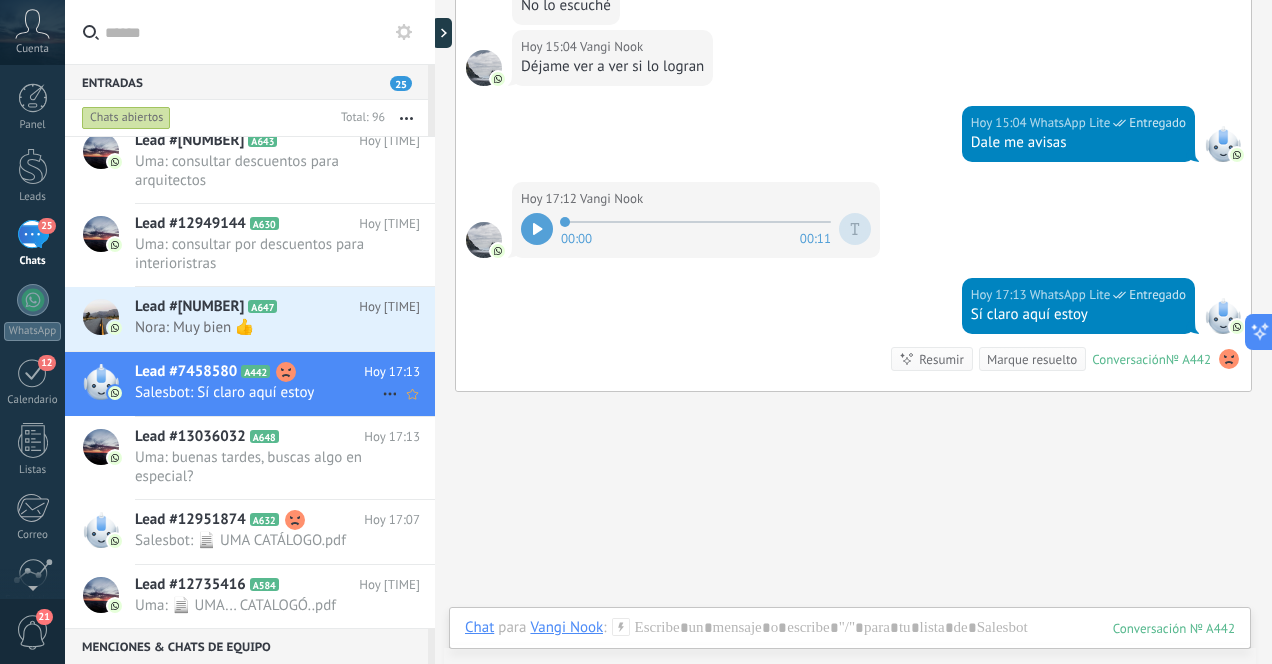 click on "Salesbot: Sí claro aquí estoy" at bounding box center (258, 392) 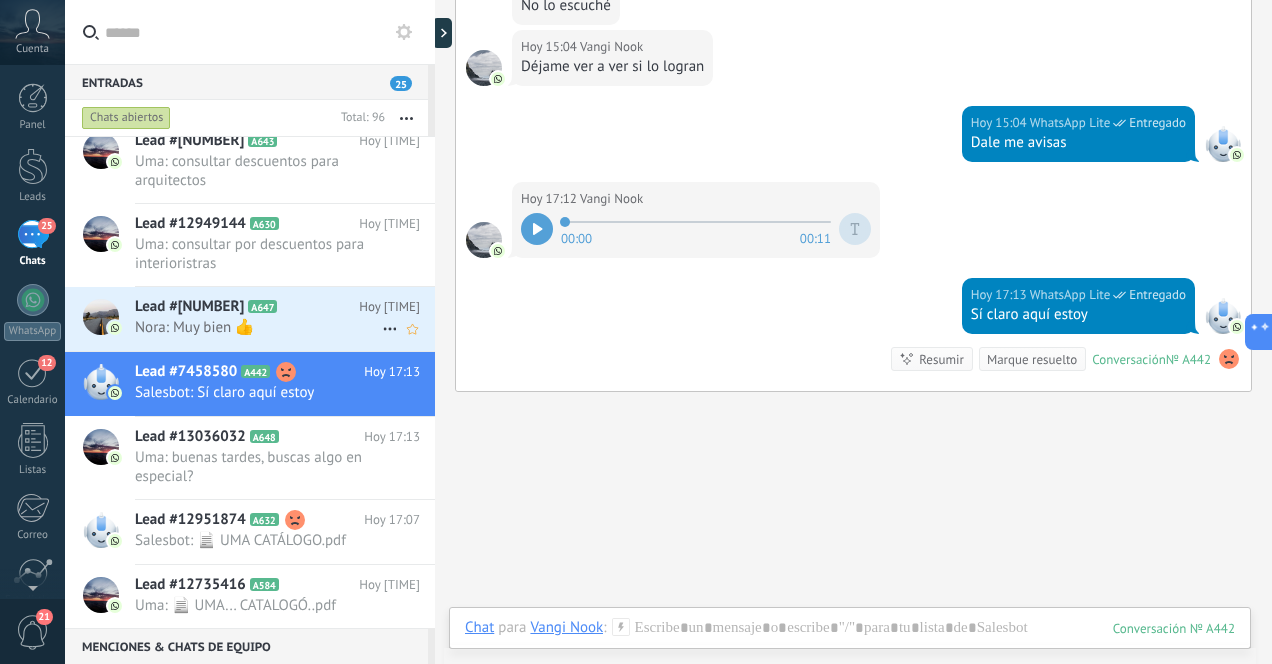 click on "Nora: Muy bien 👍" at bounding box center [258, 327] 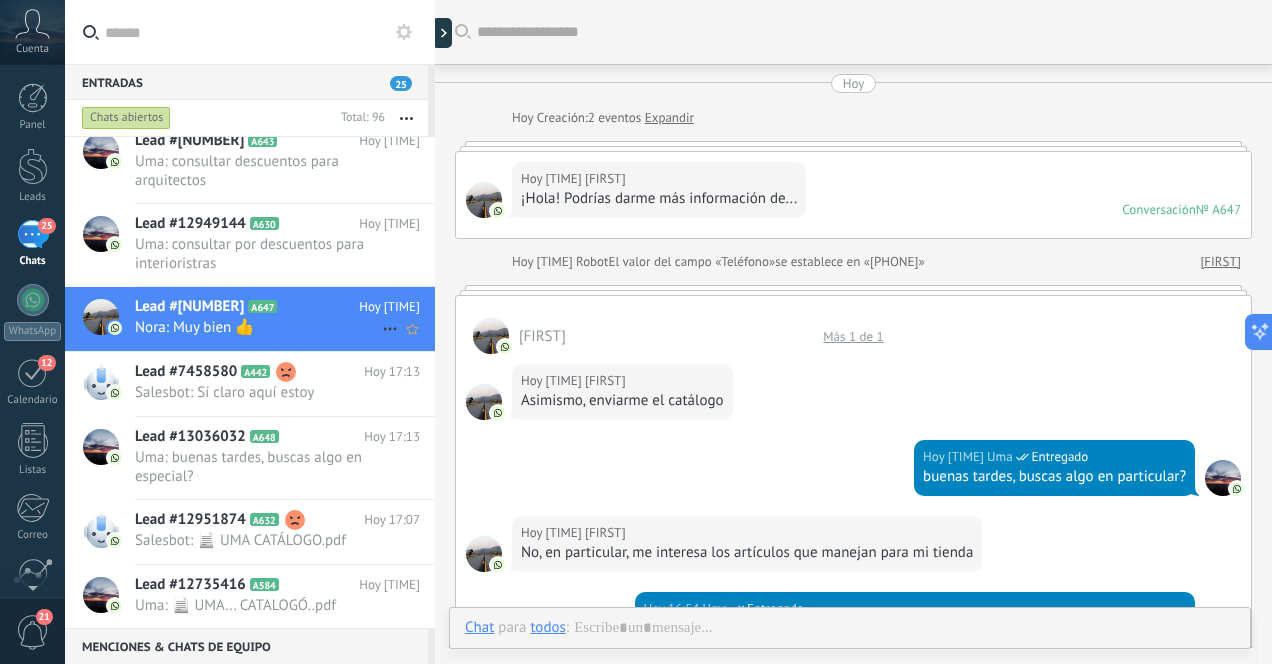 scroll, scrollTop: 888, scrollLeft: 0, axis: vertical 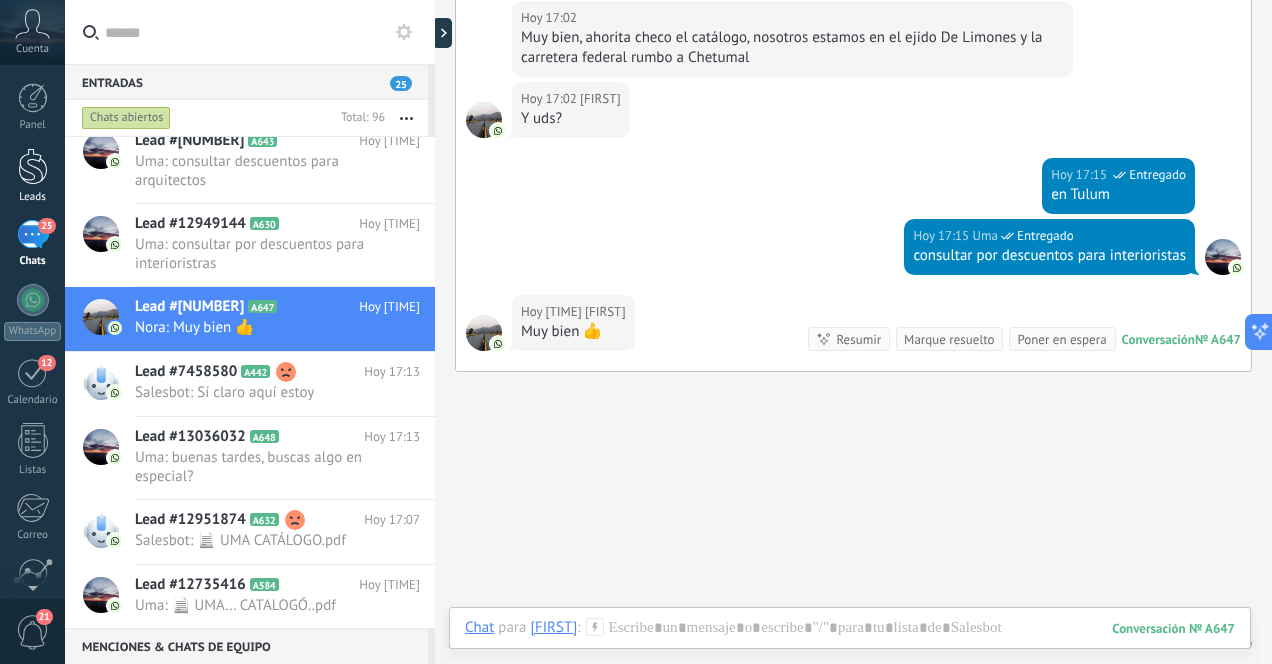 click at bounding box center (33, 166) 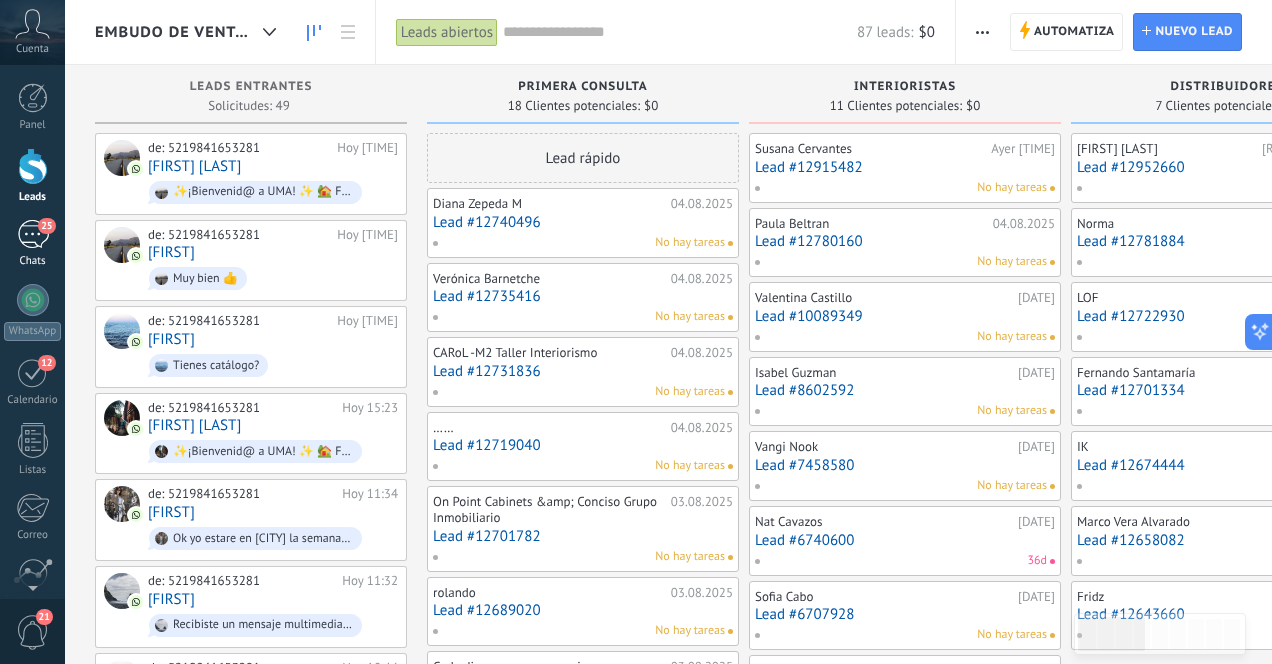 click on "25" at bounding box center (33, 234) 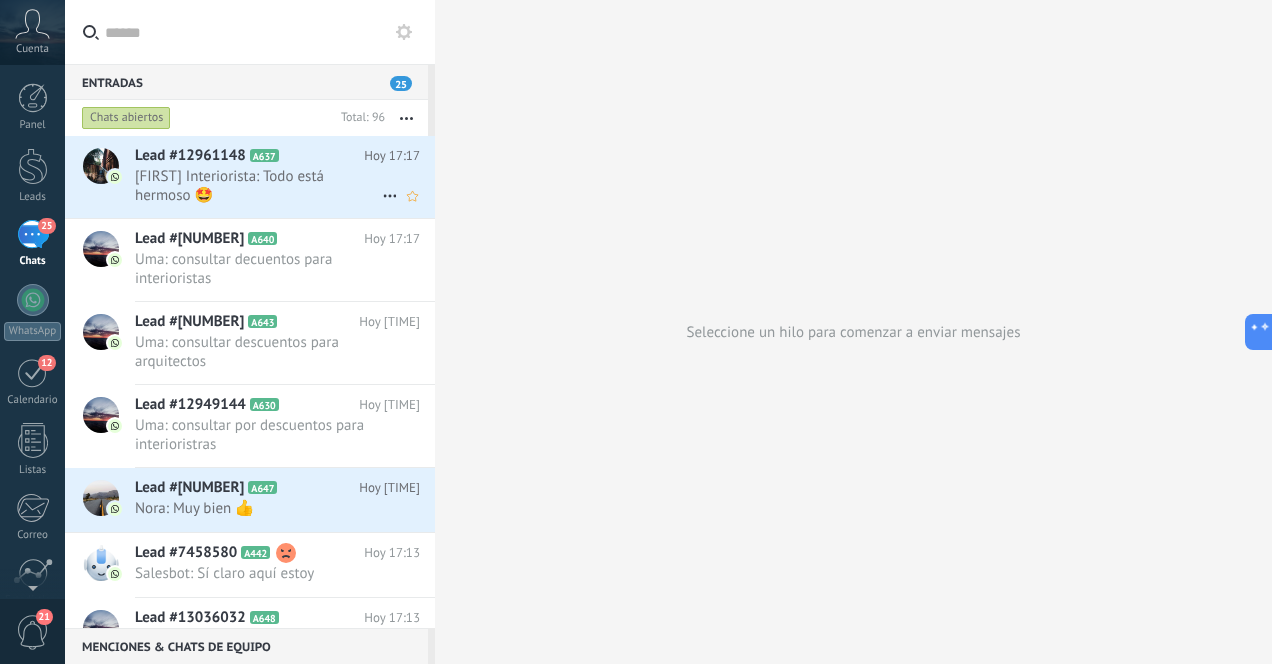 click on "[FIRST] Interiorista: Todo está hermoso 🤩" at bounding box center (258, 186) 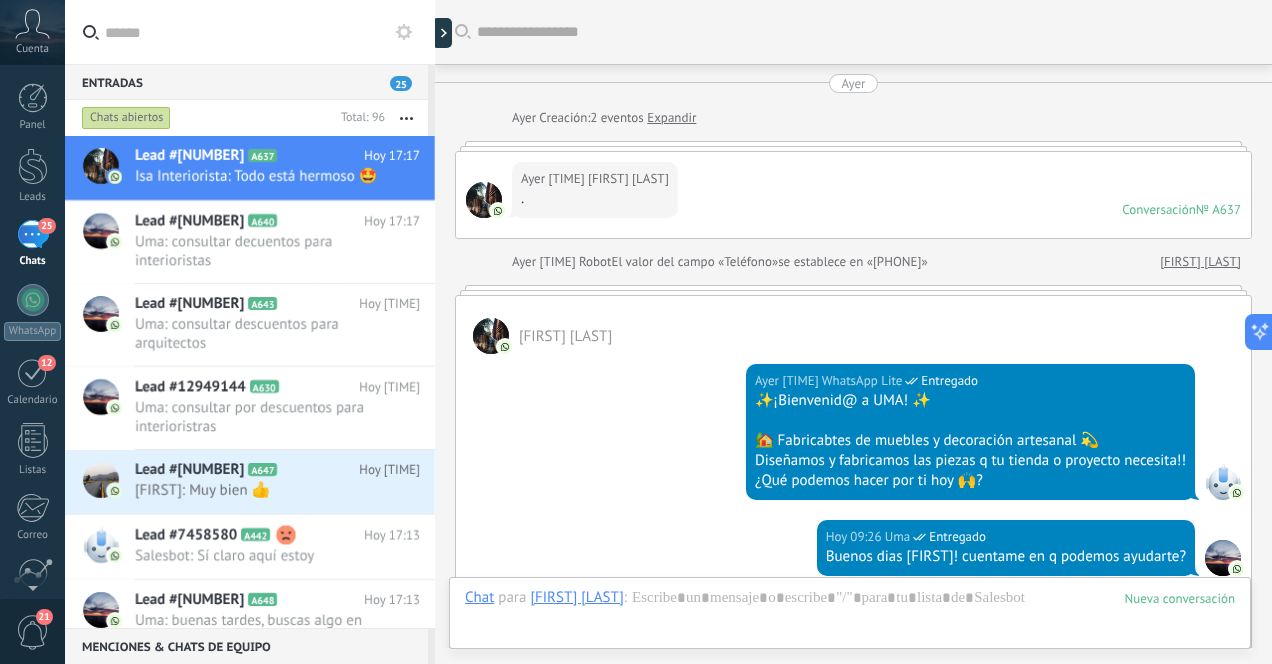 scroll, scrollTop: 0, scrollLeft: 0, axis: both 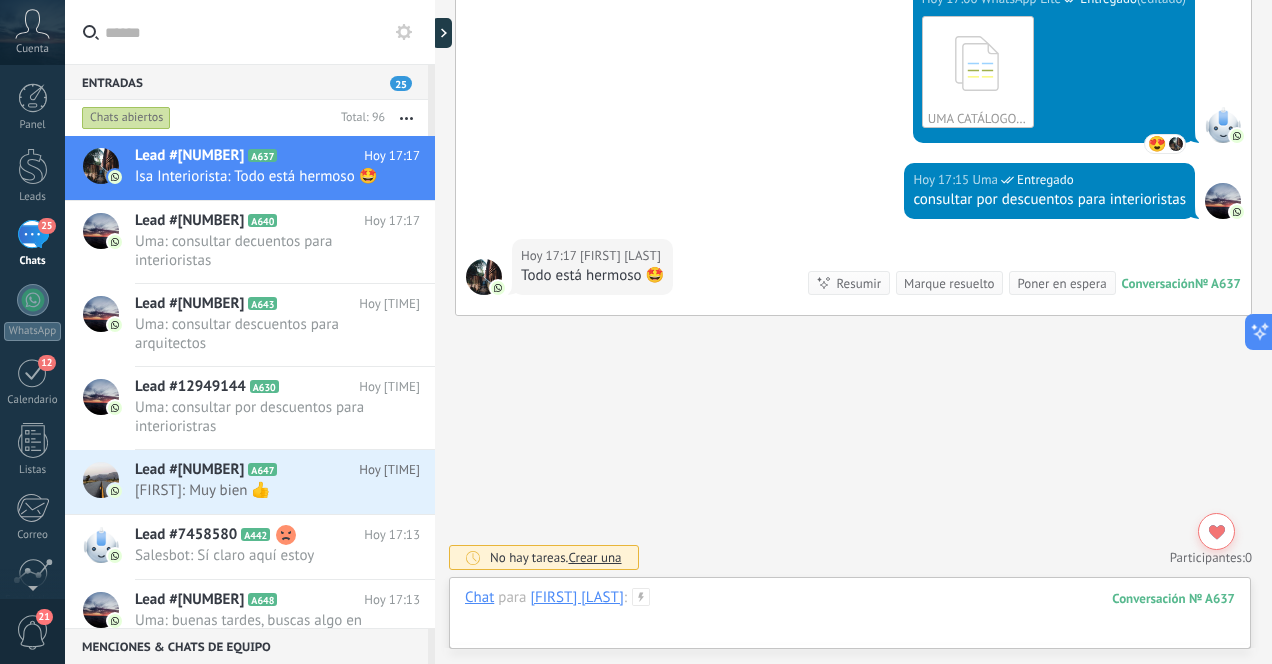 click at bounding box center (850, 618) 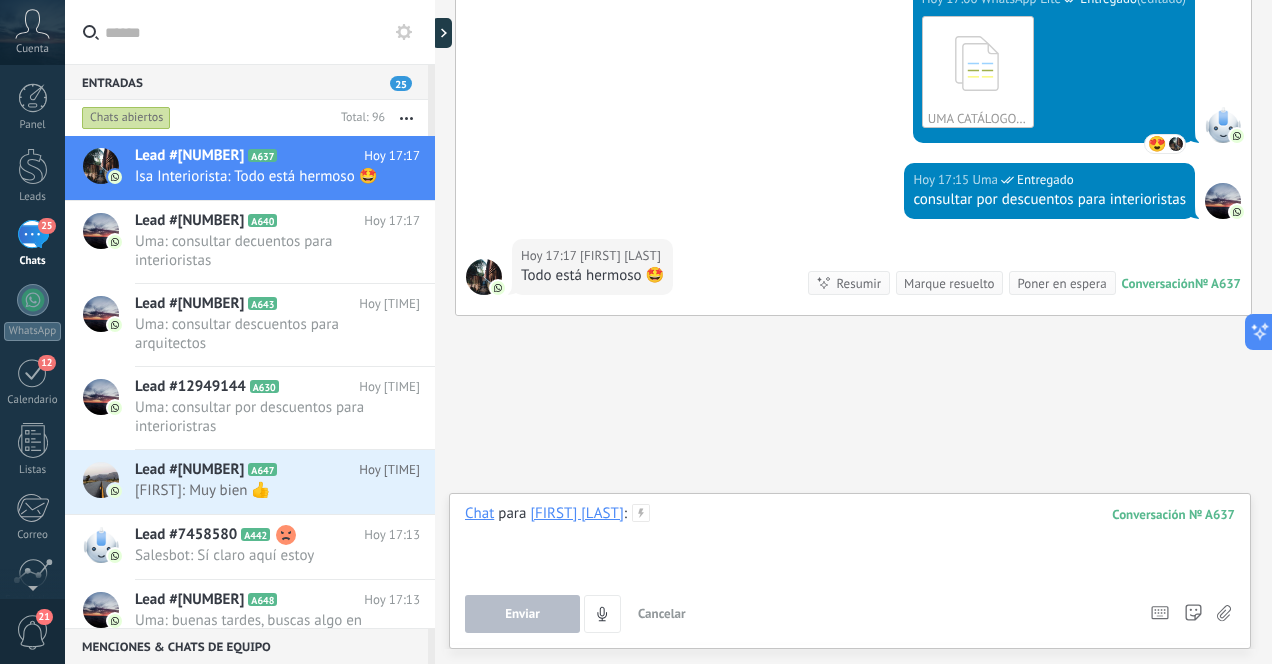 type 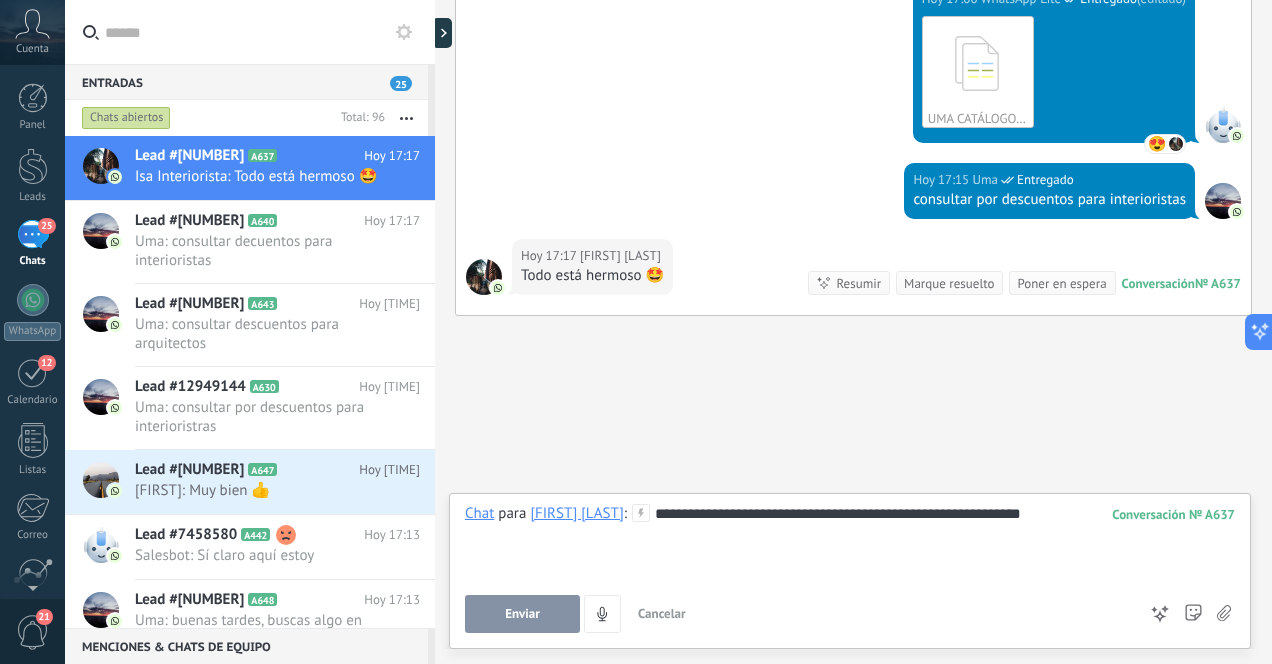 click on "Enviar" at bounding box center (522, 614) 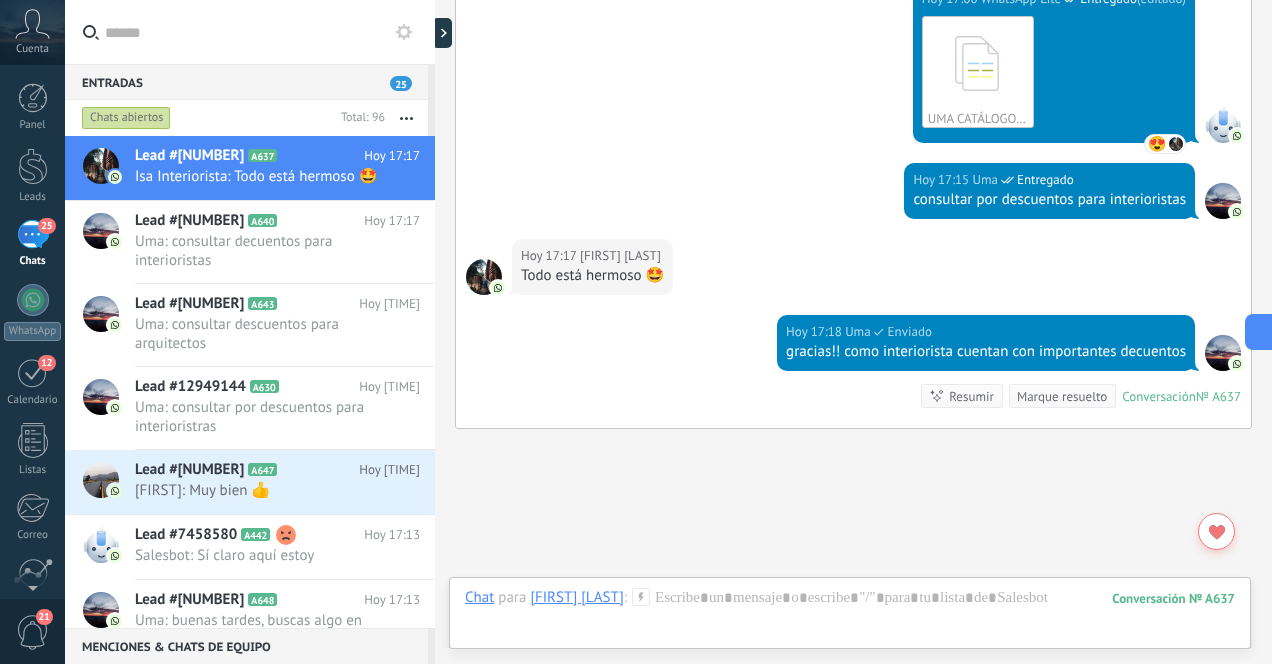 scroll, scrollTop: 1151, scrollLeft: 0, axis: vertical 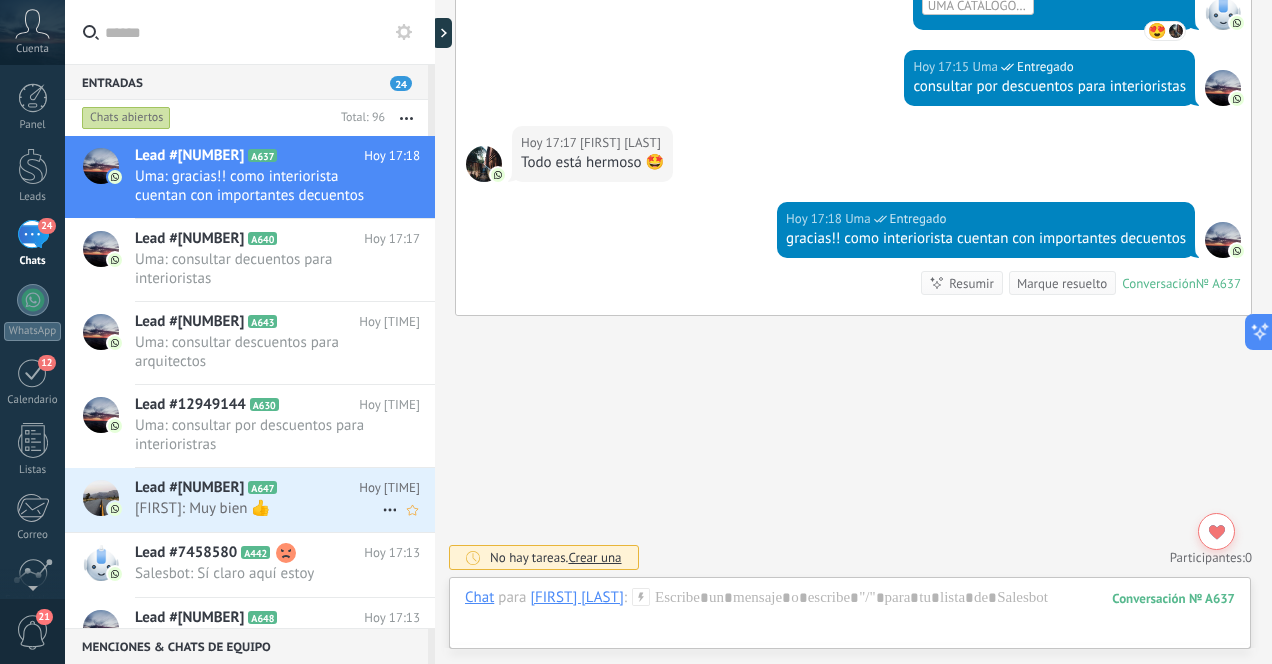 click on "Nora: Muy bien 👍" at bounding box center [258, 508] 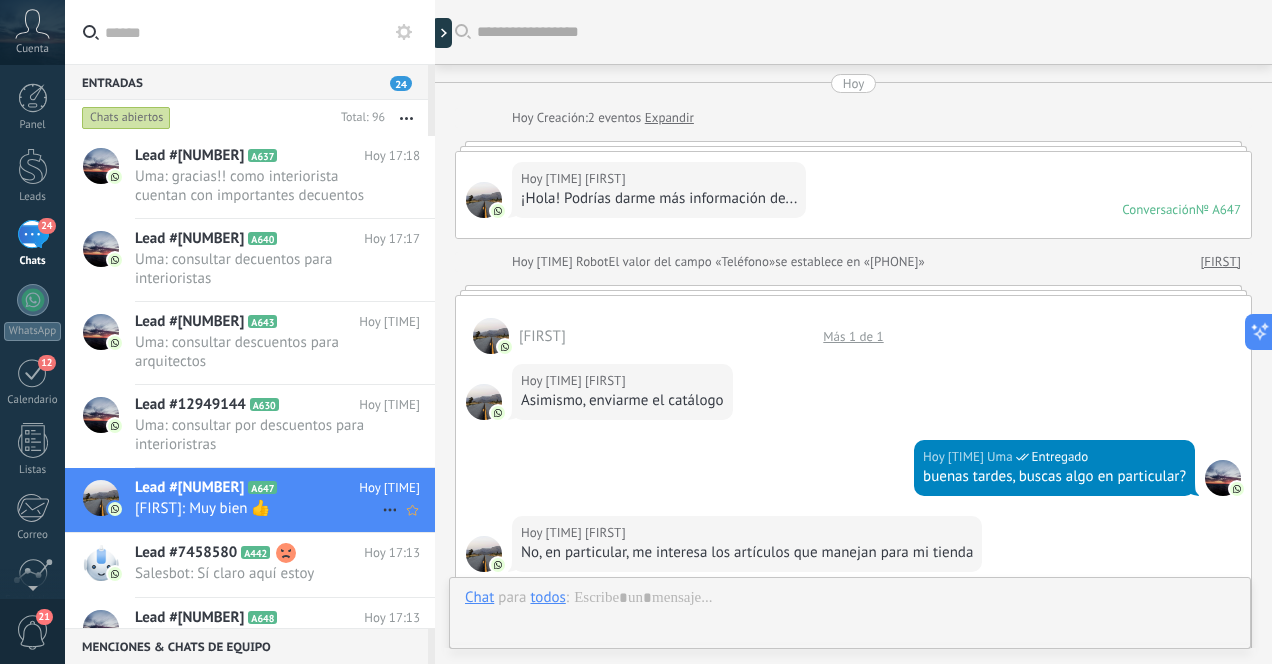 scroll, scrollTop: 944, scrollLeft: 0, axis: vertical 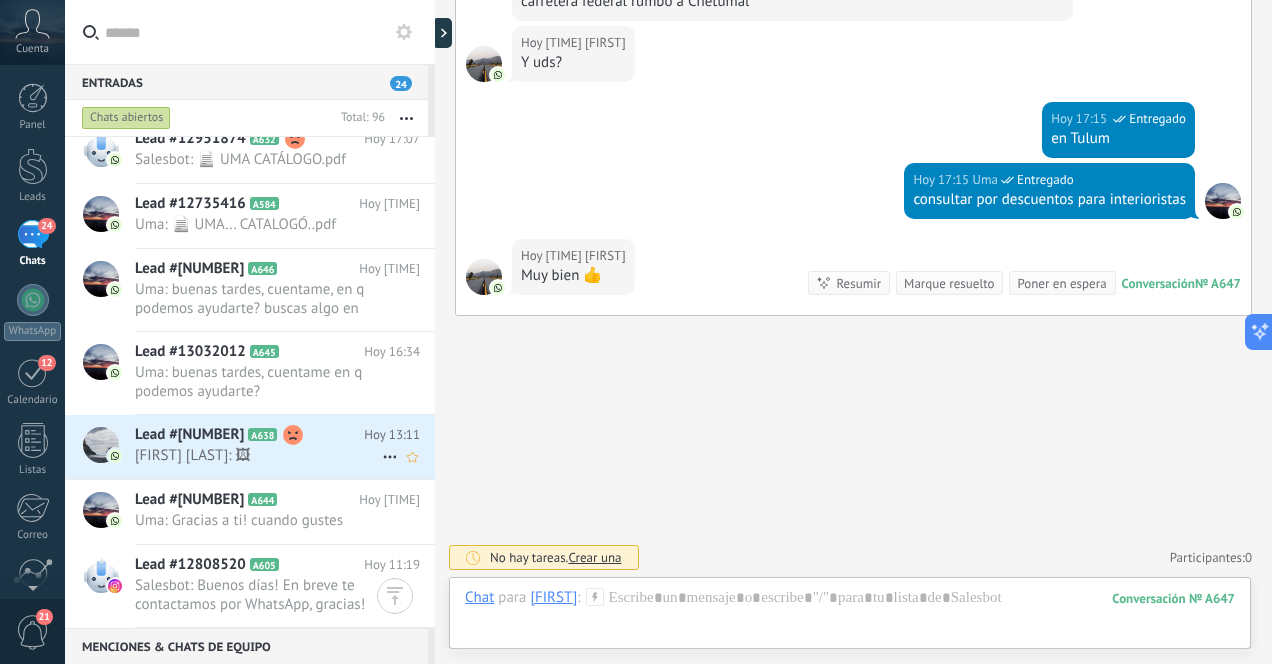 click on "Jose Torres: 🖼" at bounding box center [258, 455] 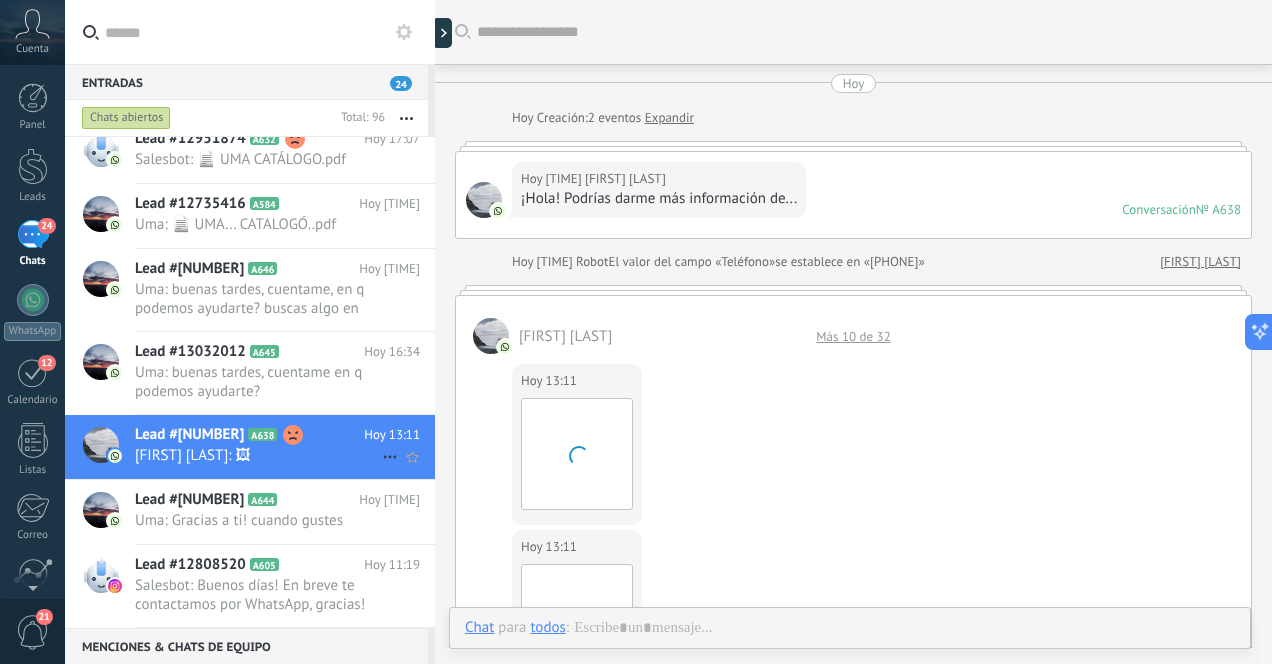 scroll, scrollTop: 1616, scrollLeft: 0, axis: vertical 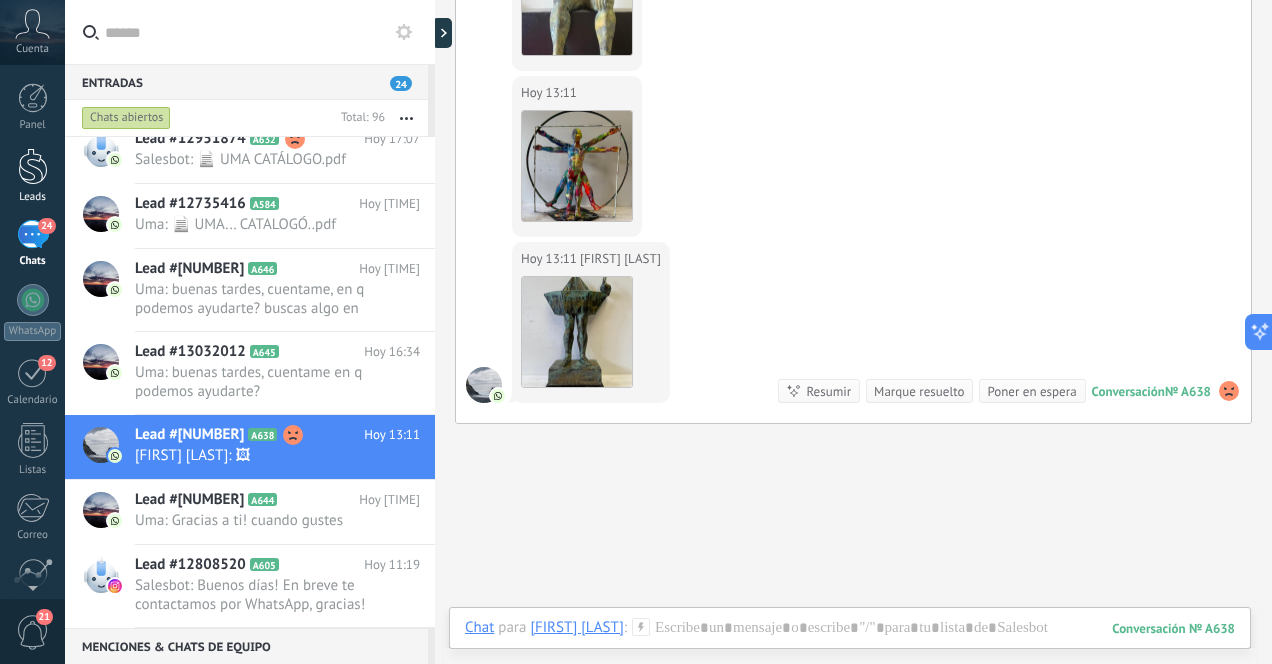 click at bounding box center (33, 166) 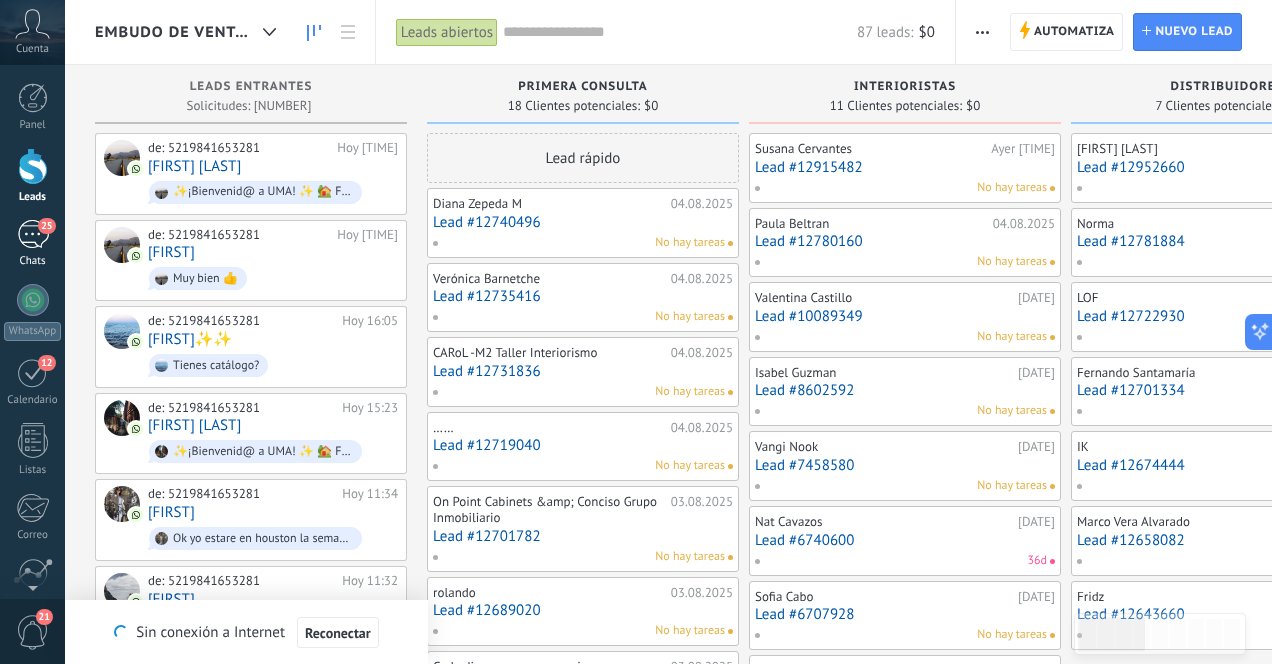 click on "25" at bounding box center (33, 234) 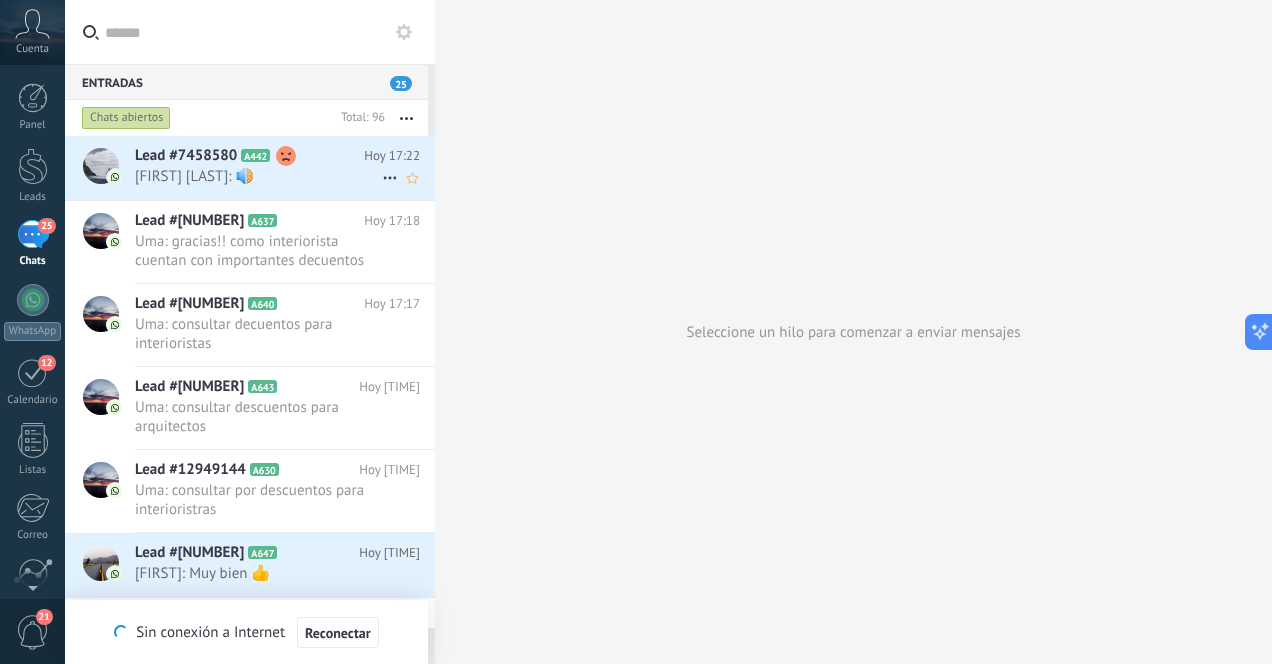 click on "Vangi Nook: 🔊" at bounding box center (258, 176) 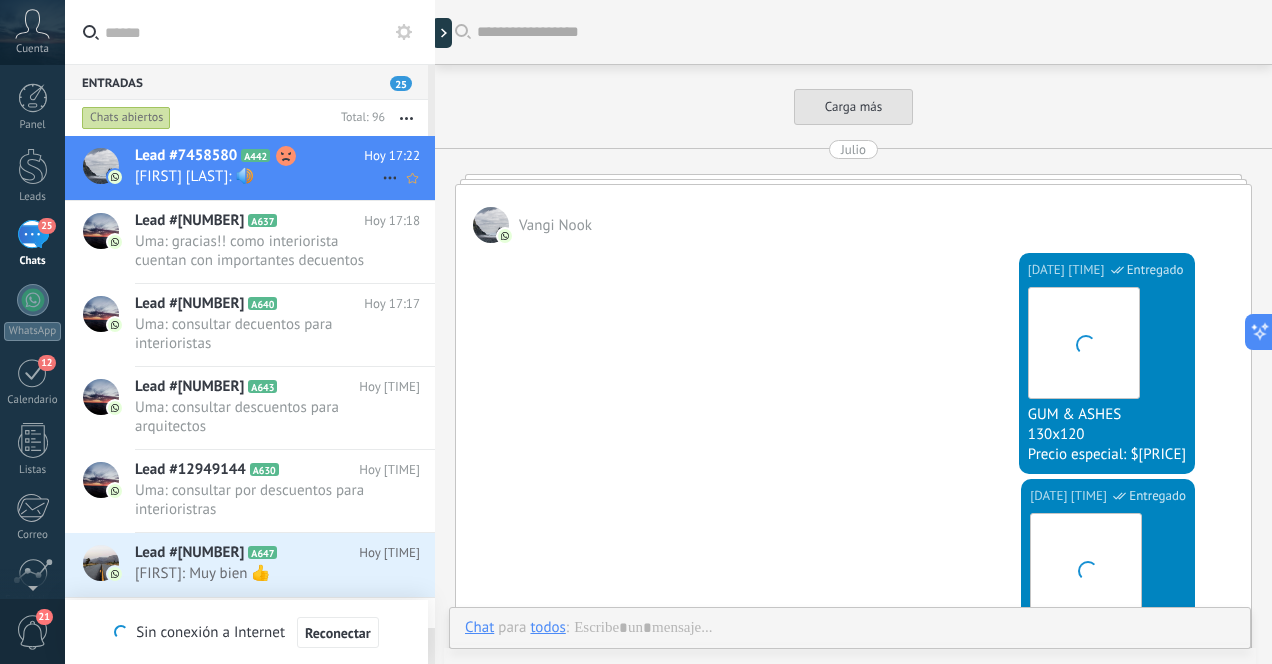 scroll, scrollTop: 5008, scrollLeft: 0, axis: vertical 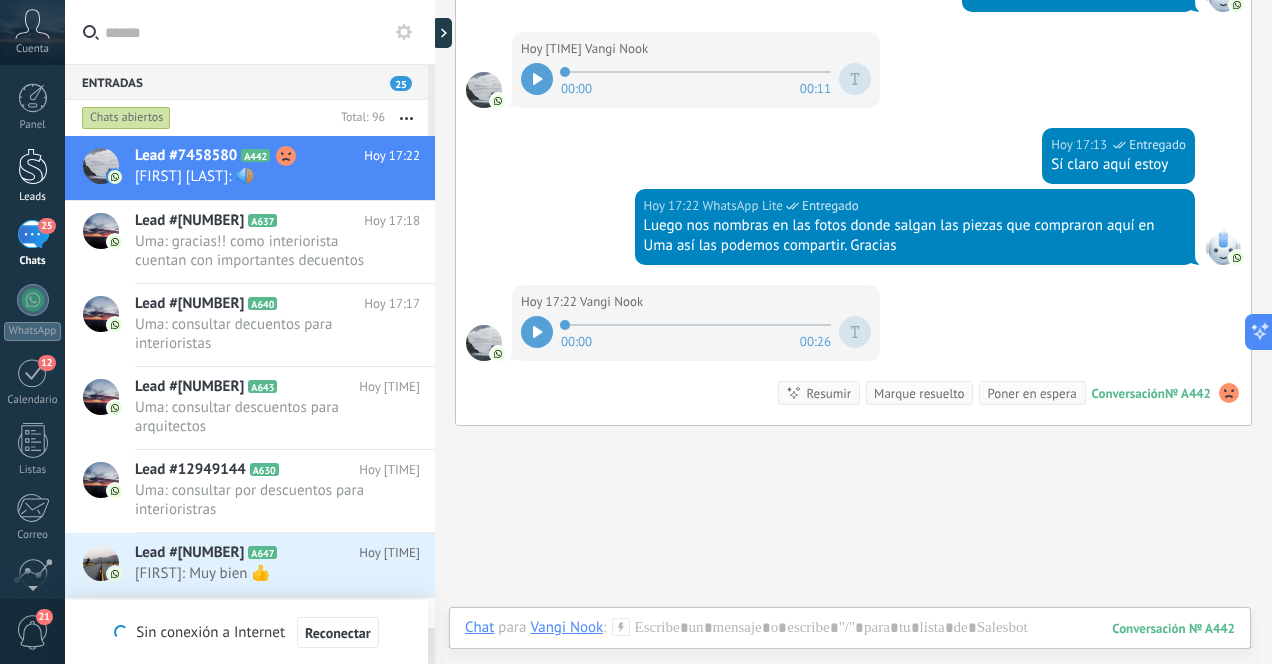 click at bounding box center (33, 166) 